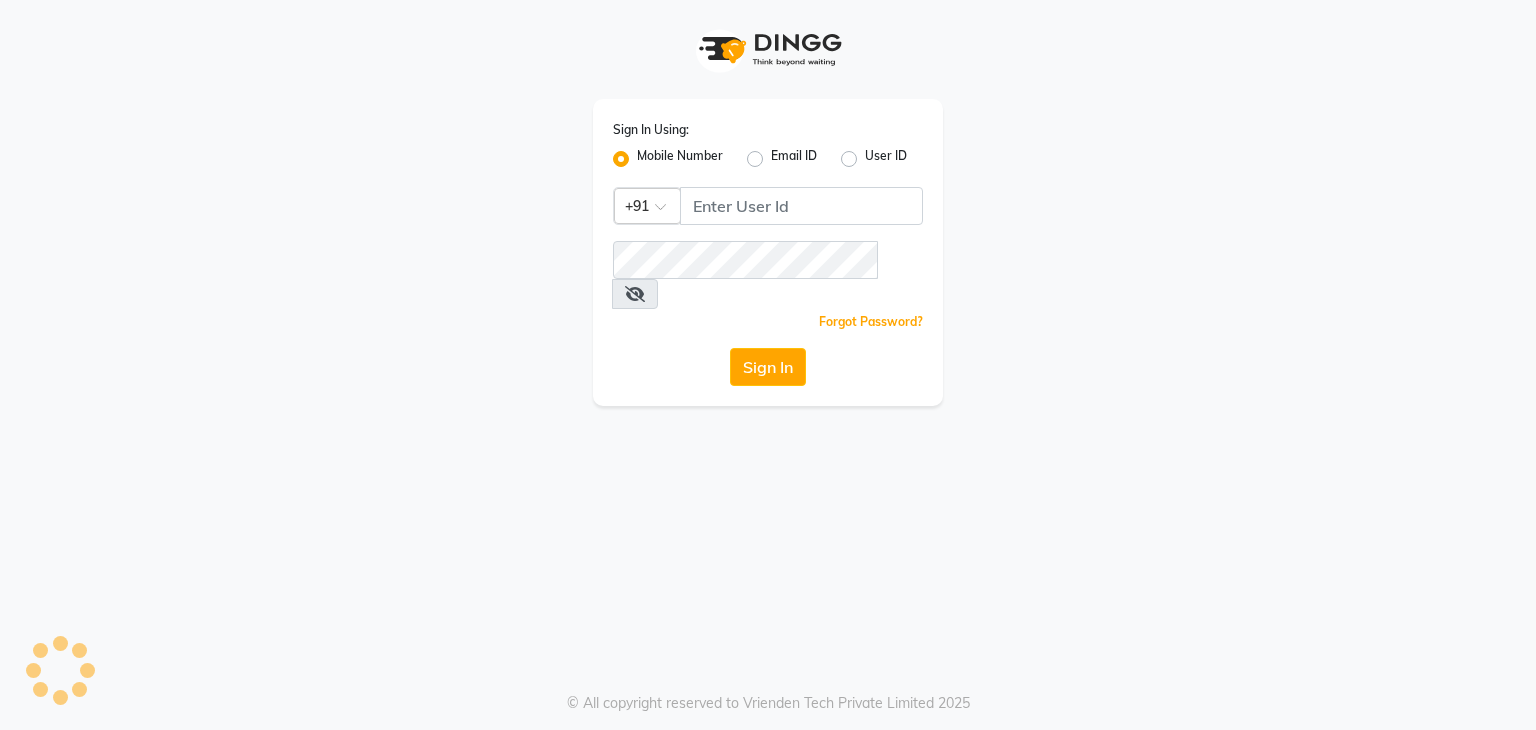 scroll, scrollTop: 0, scrollLeft: 0, axis: both 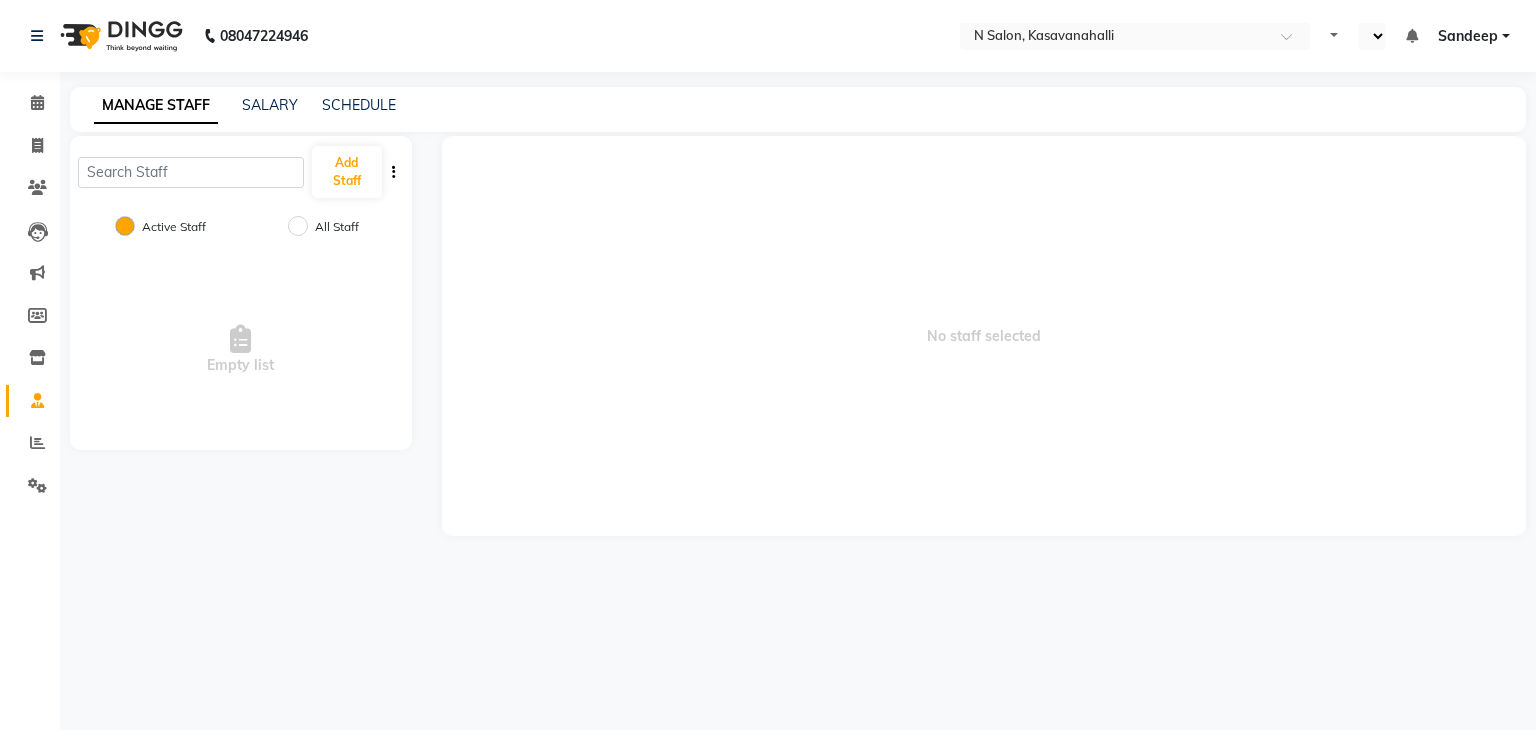 select on "en" 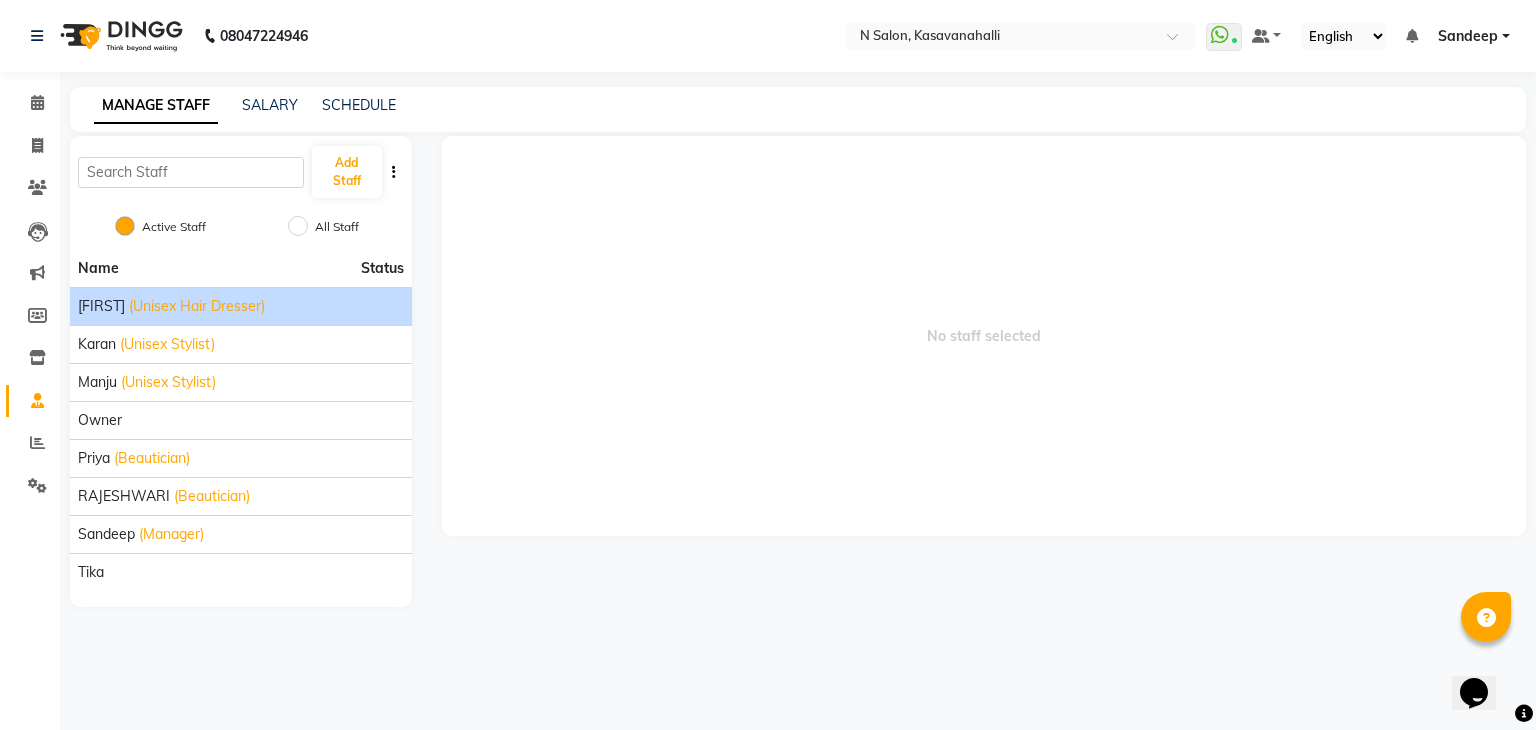 scroll, scrollTop: 0, scrollLeft: 0, axis: both 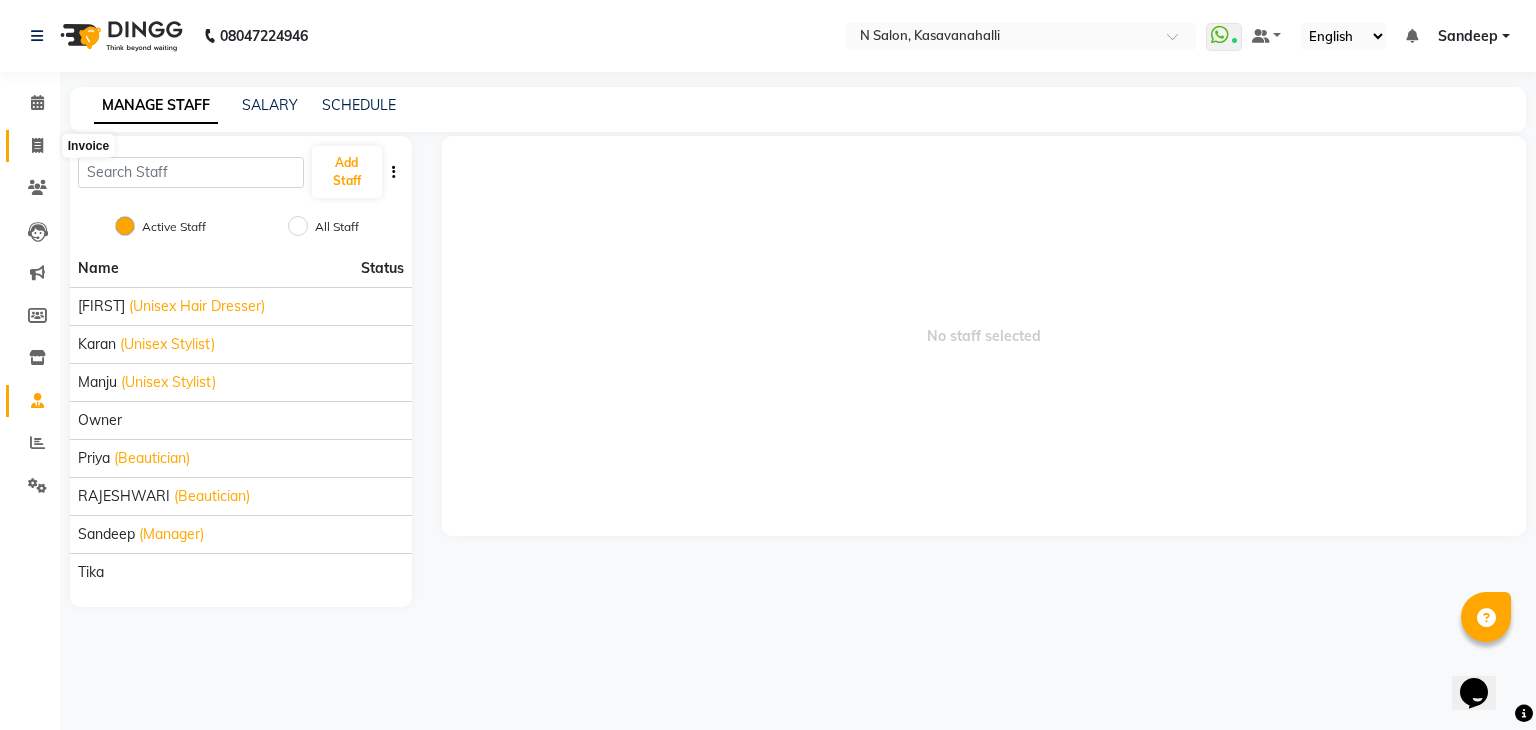 click 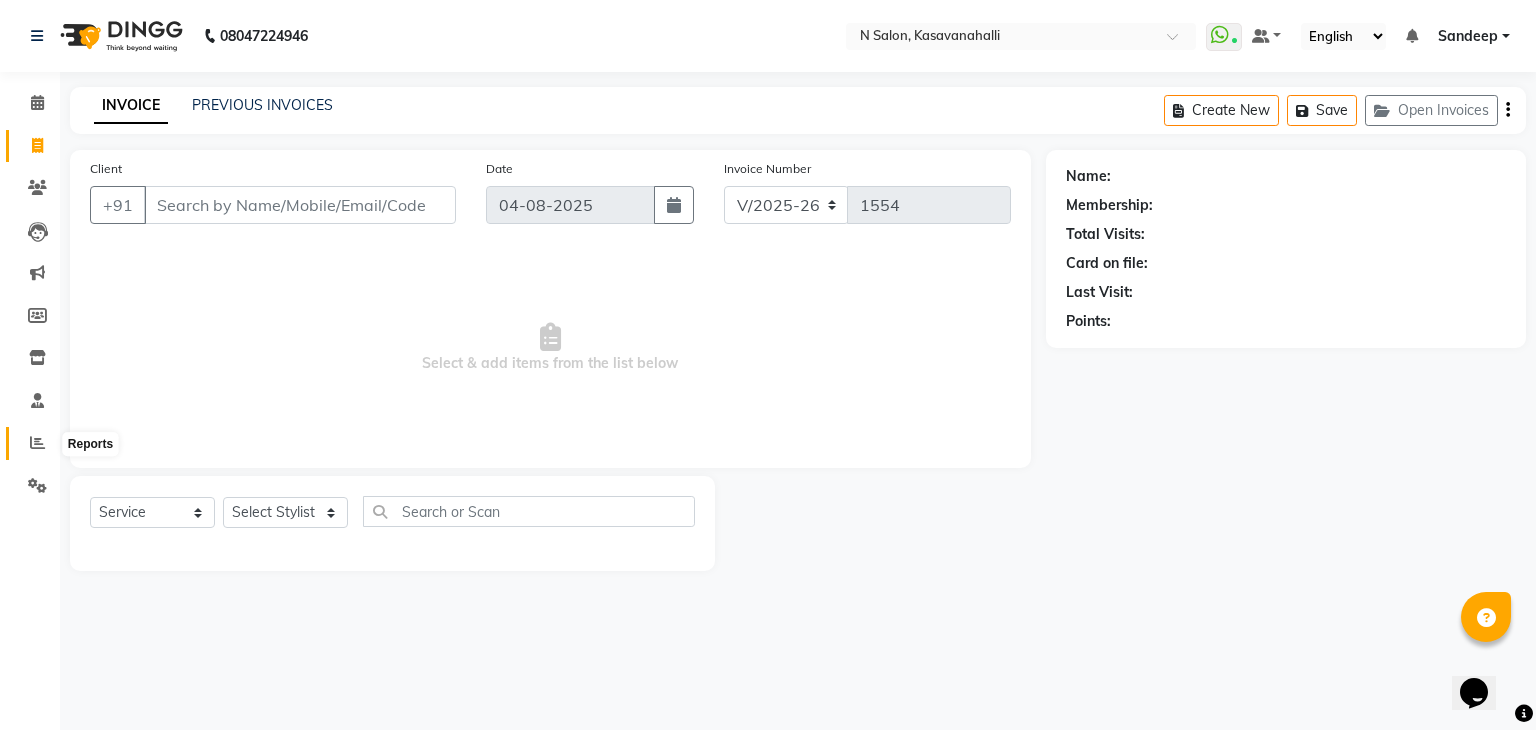 click 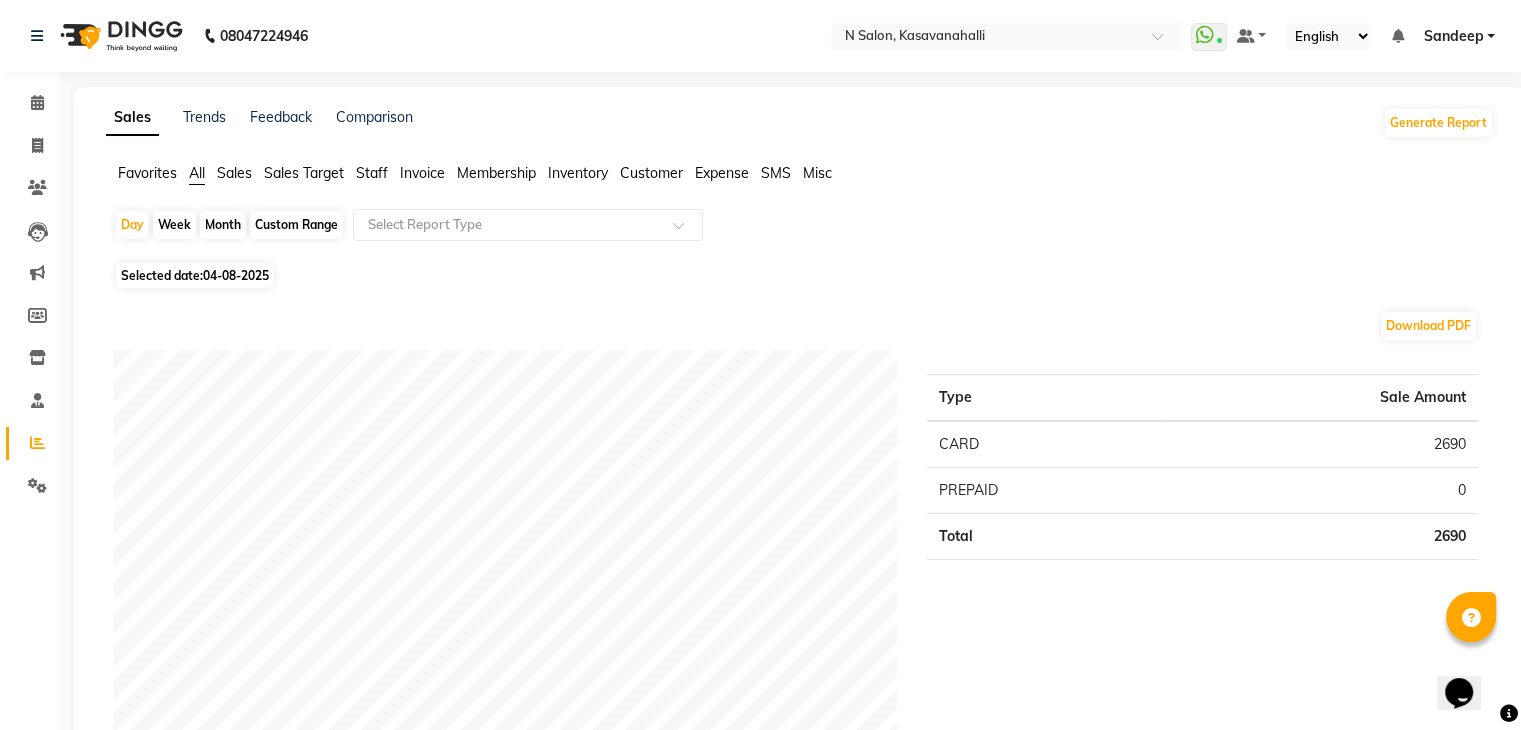 click on "Month" 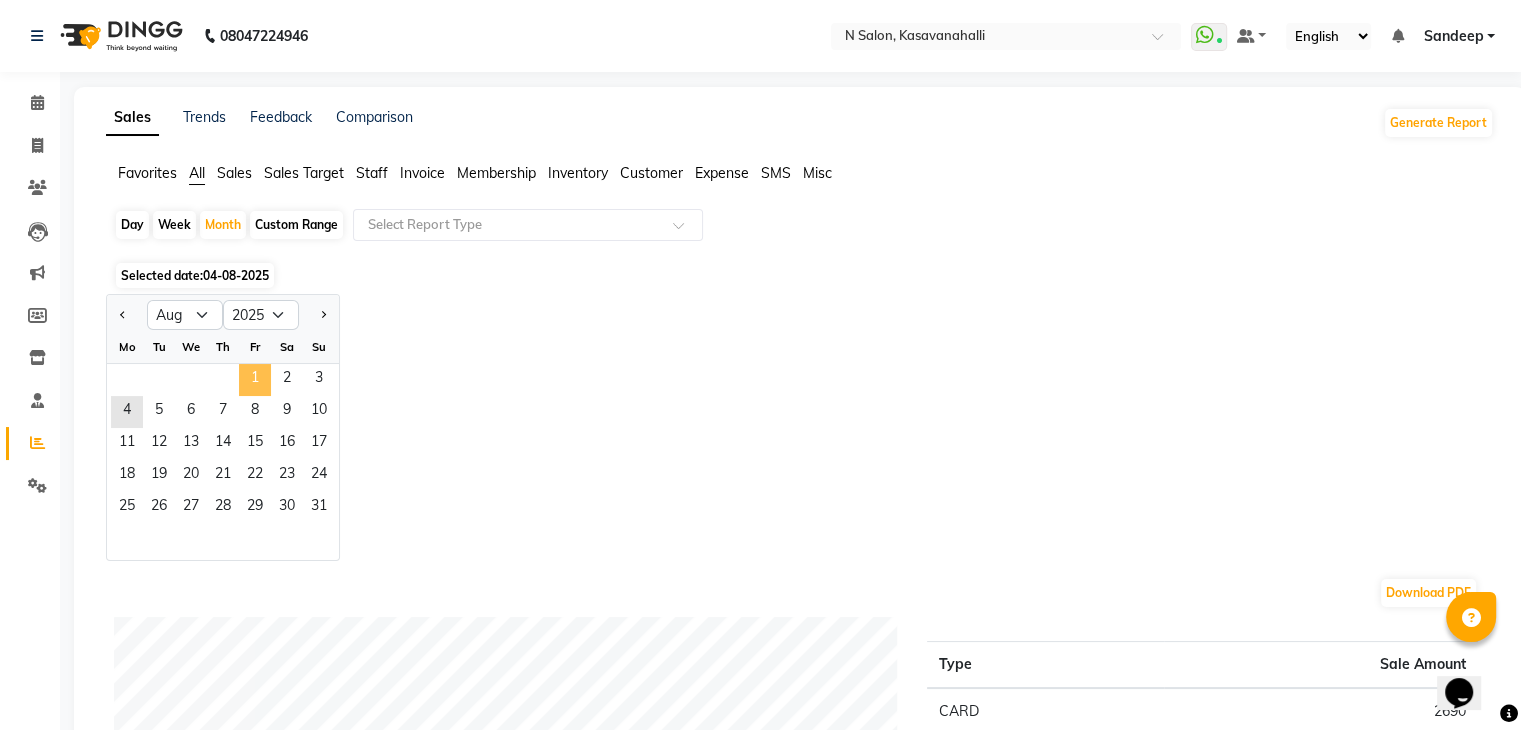 click on "1" 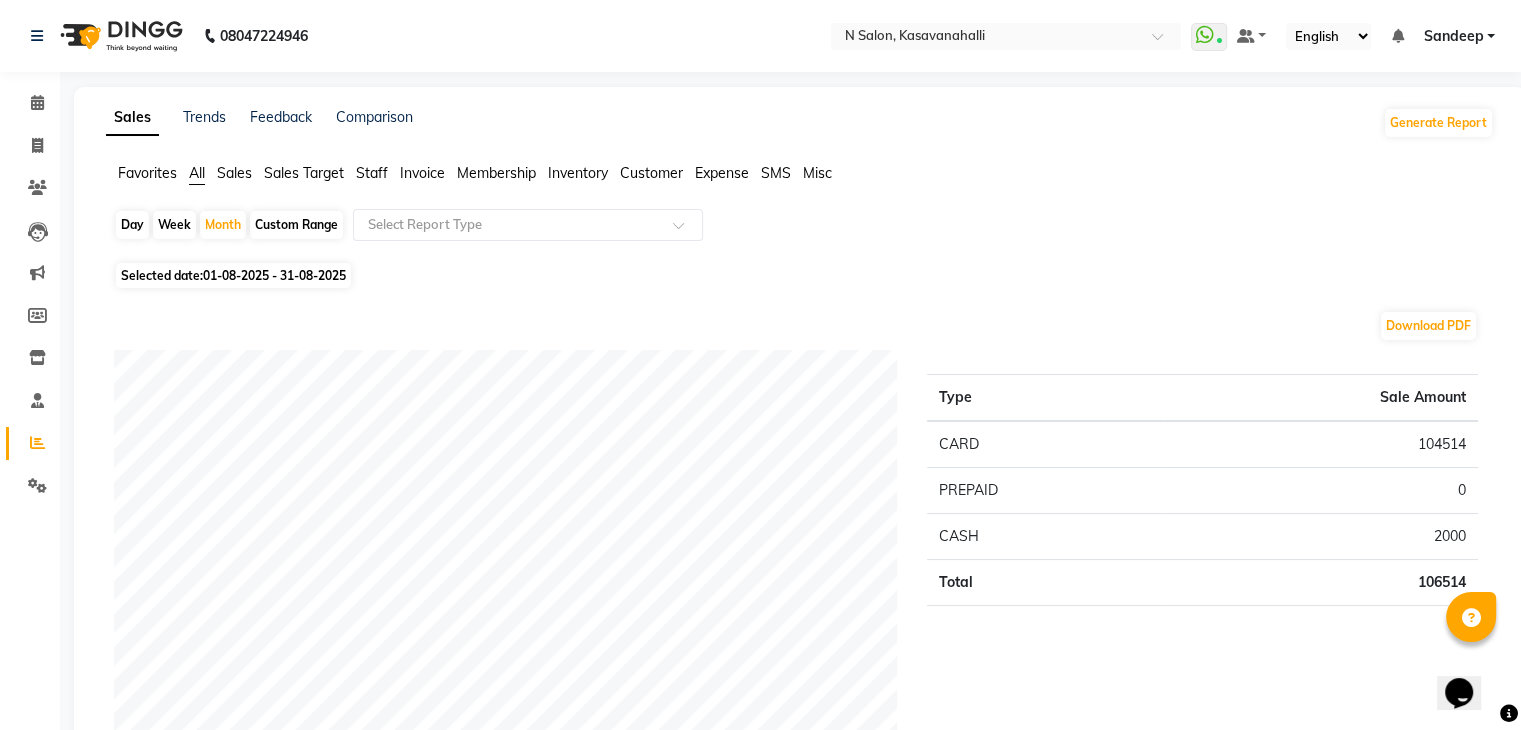 click on "Staff" 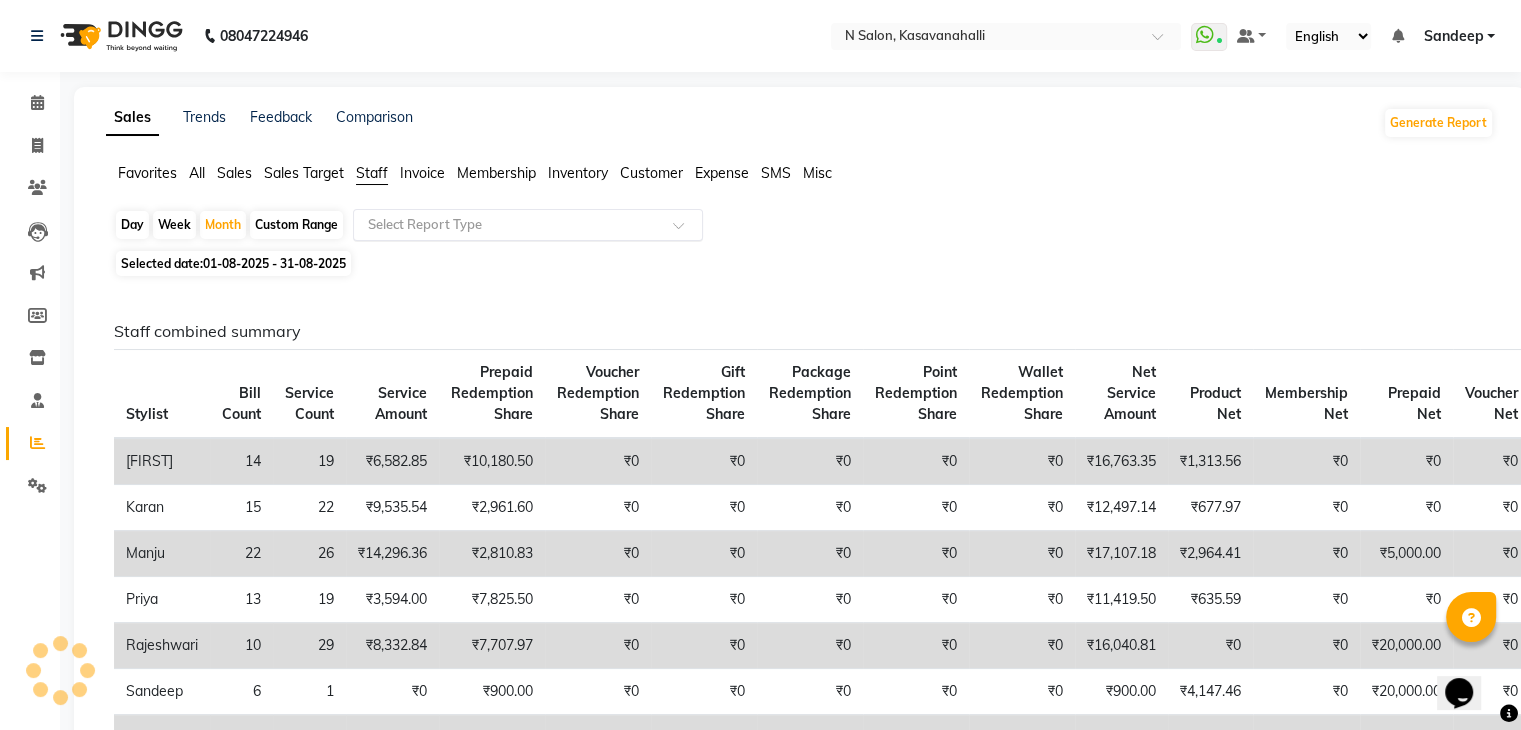 click 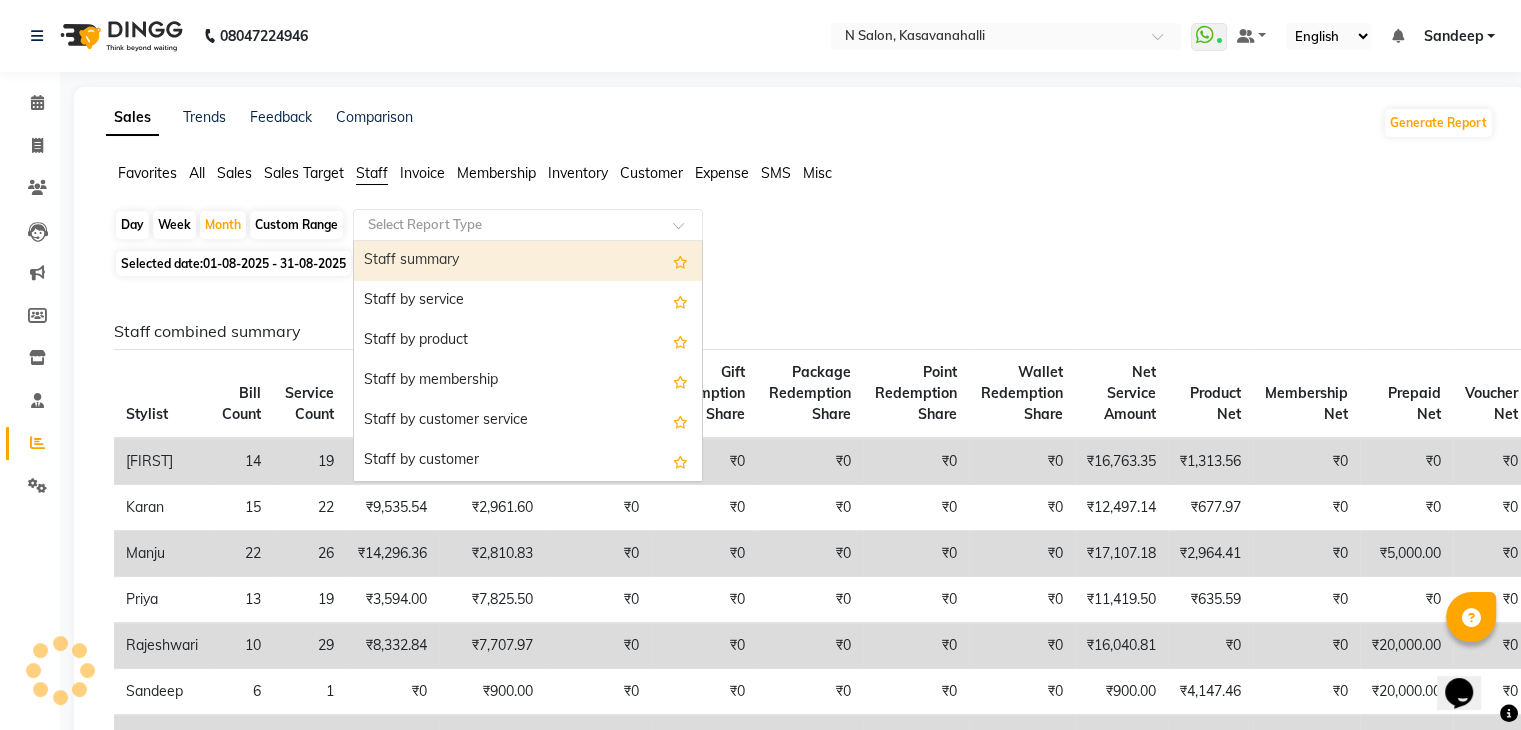 click on "Staff summary" at bounding box center (528, 261) 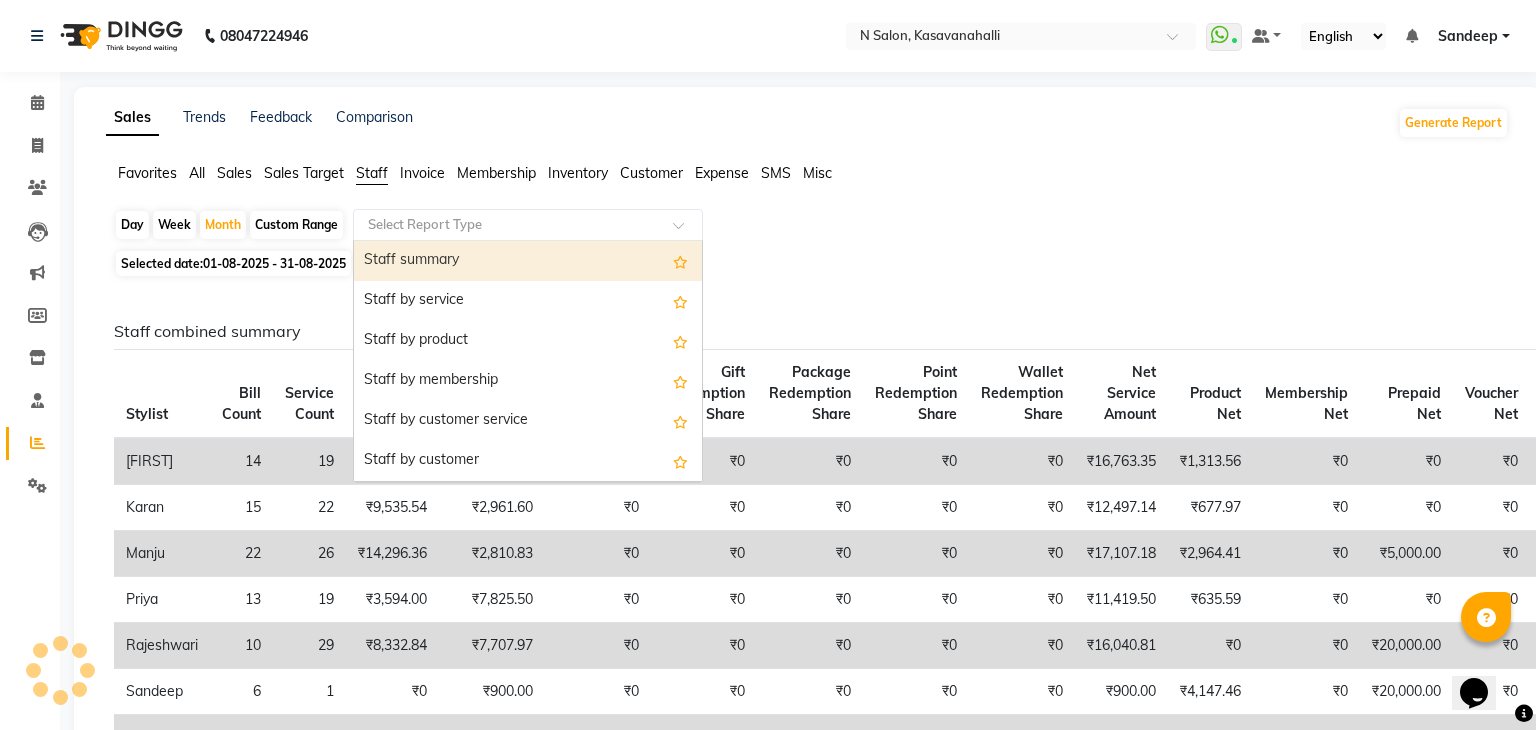 select on "full_report" 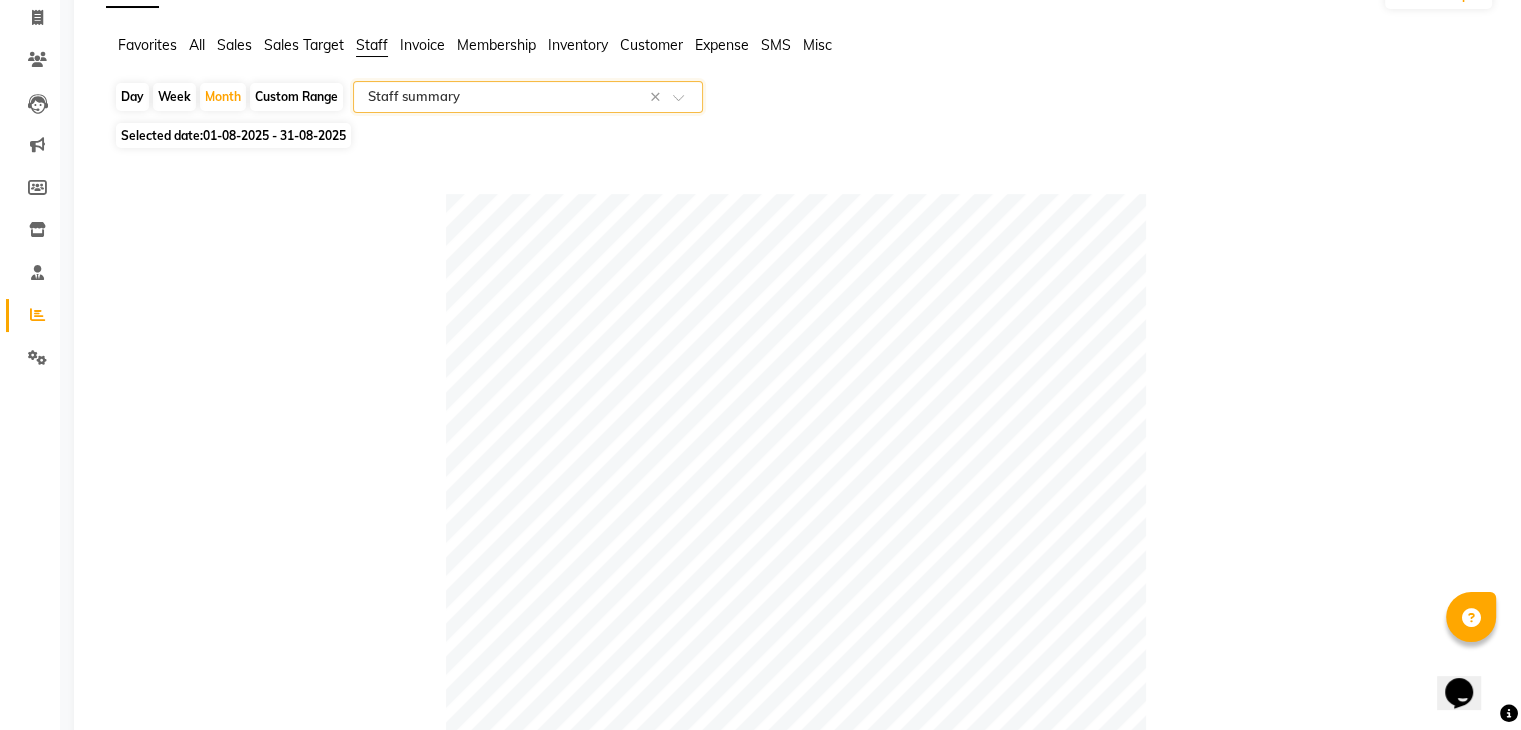 scroll, scrollTop: 930, scrollLeft: 0, axis: vertical 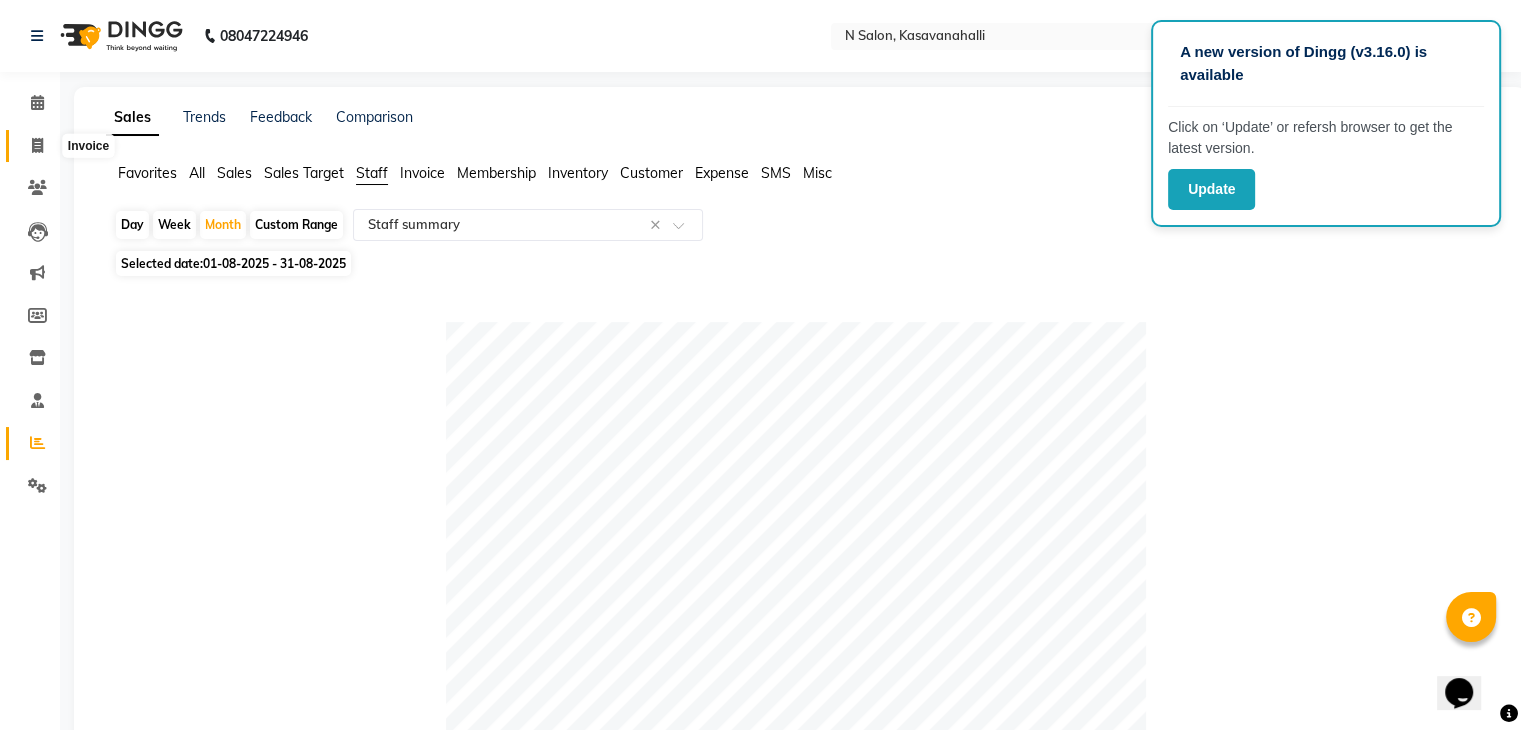 click 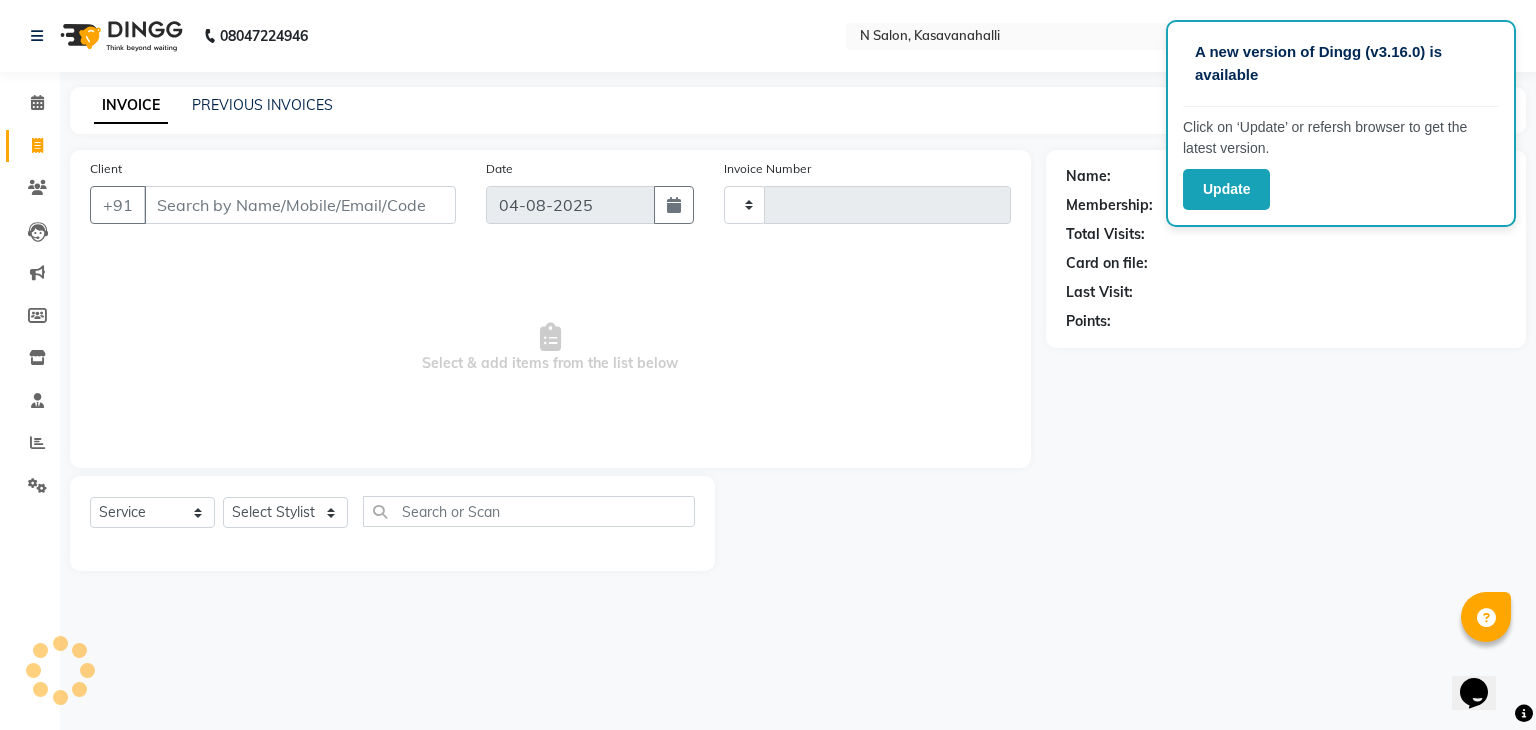 type on "1554" 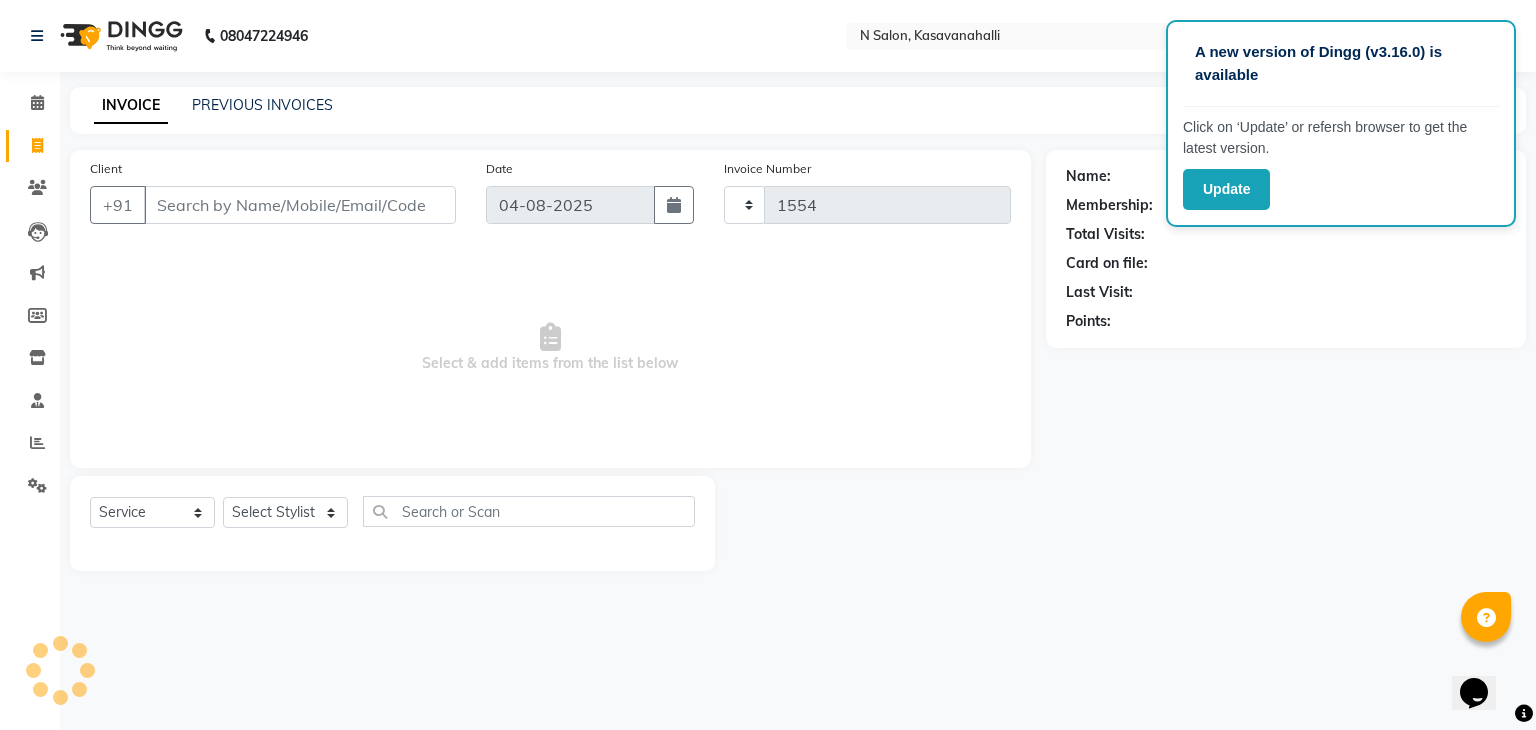 select on "7111" 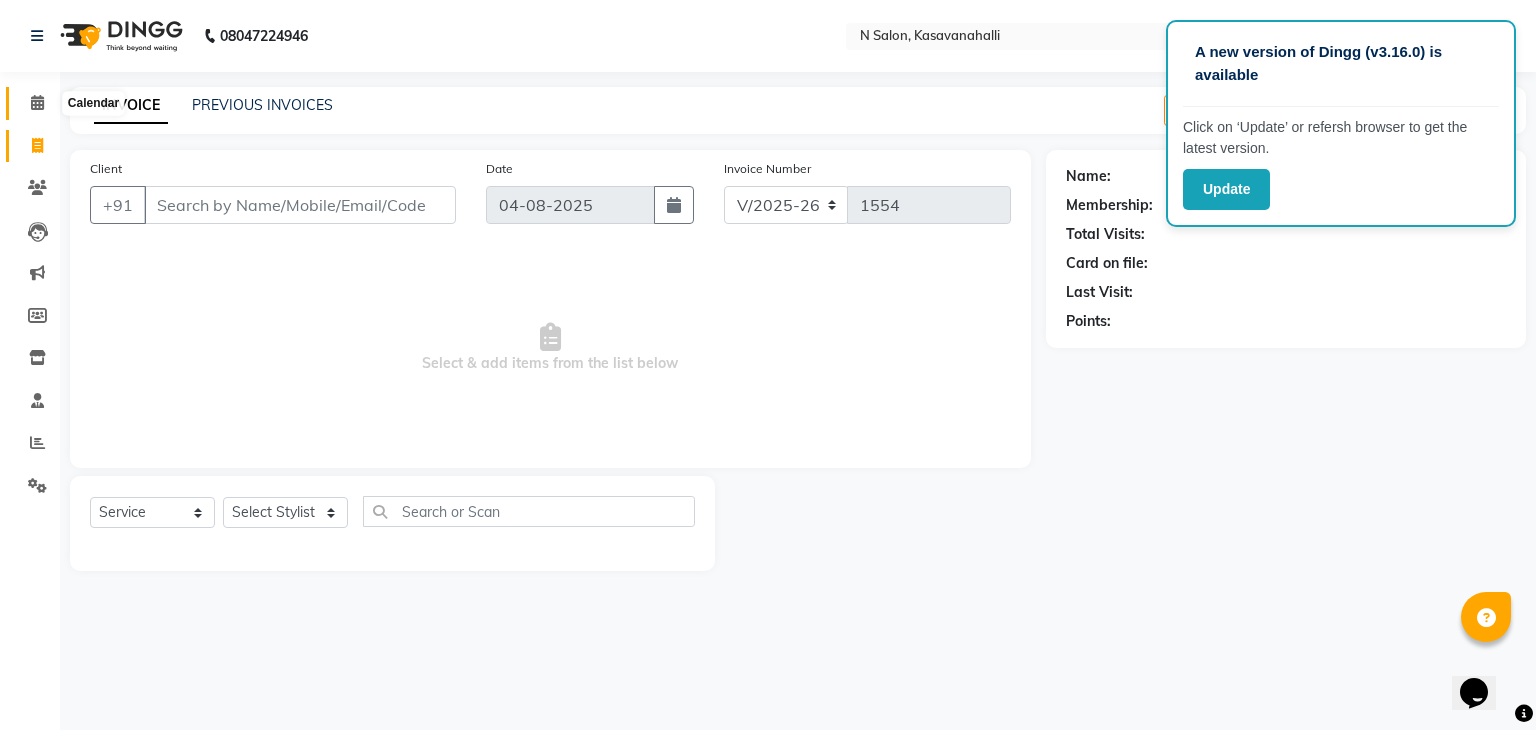 click 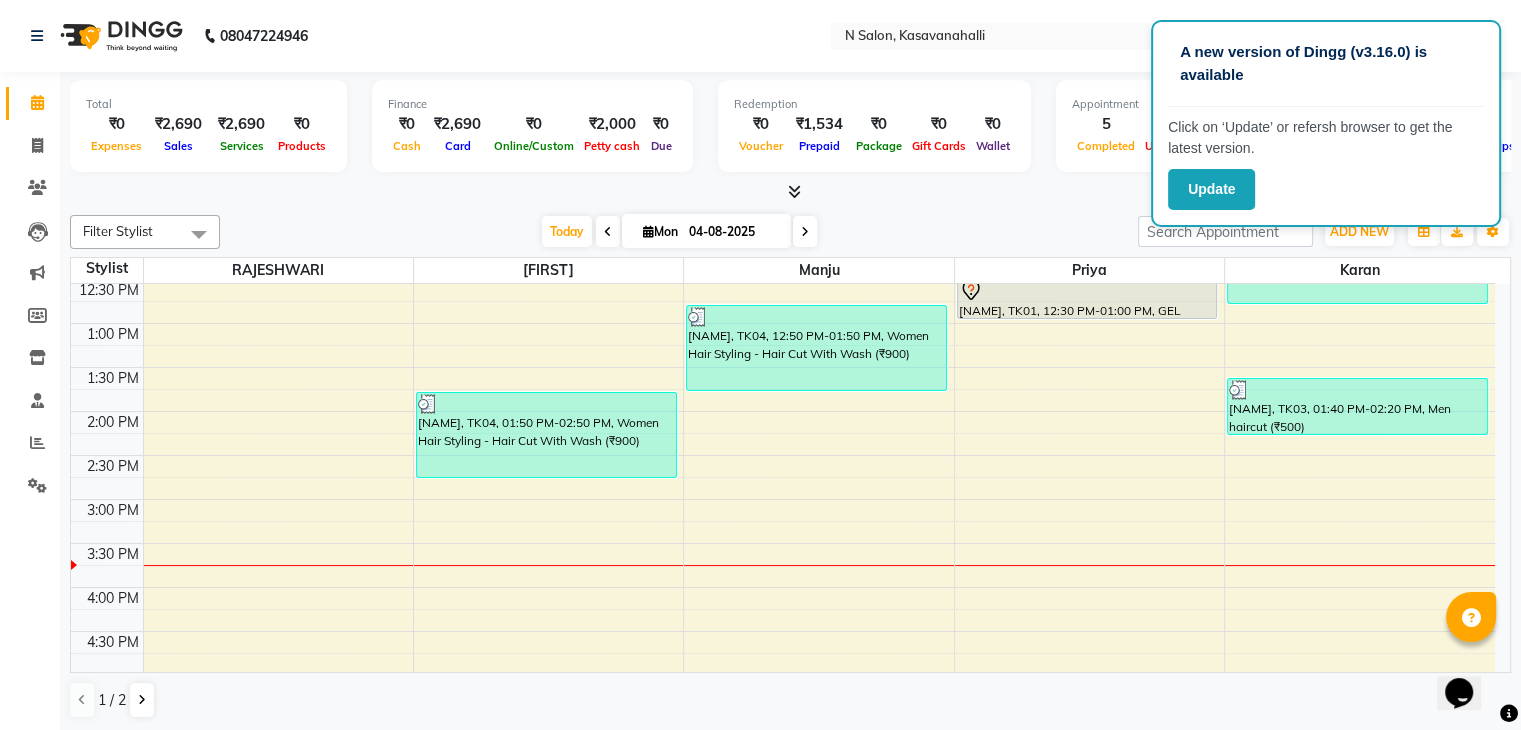 scroll, scrollTop: 500, scrollLeft: 0, axis: vertical 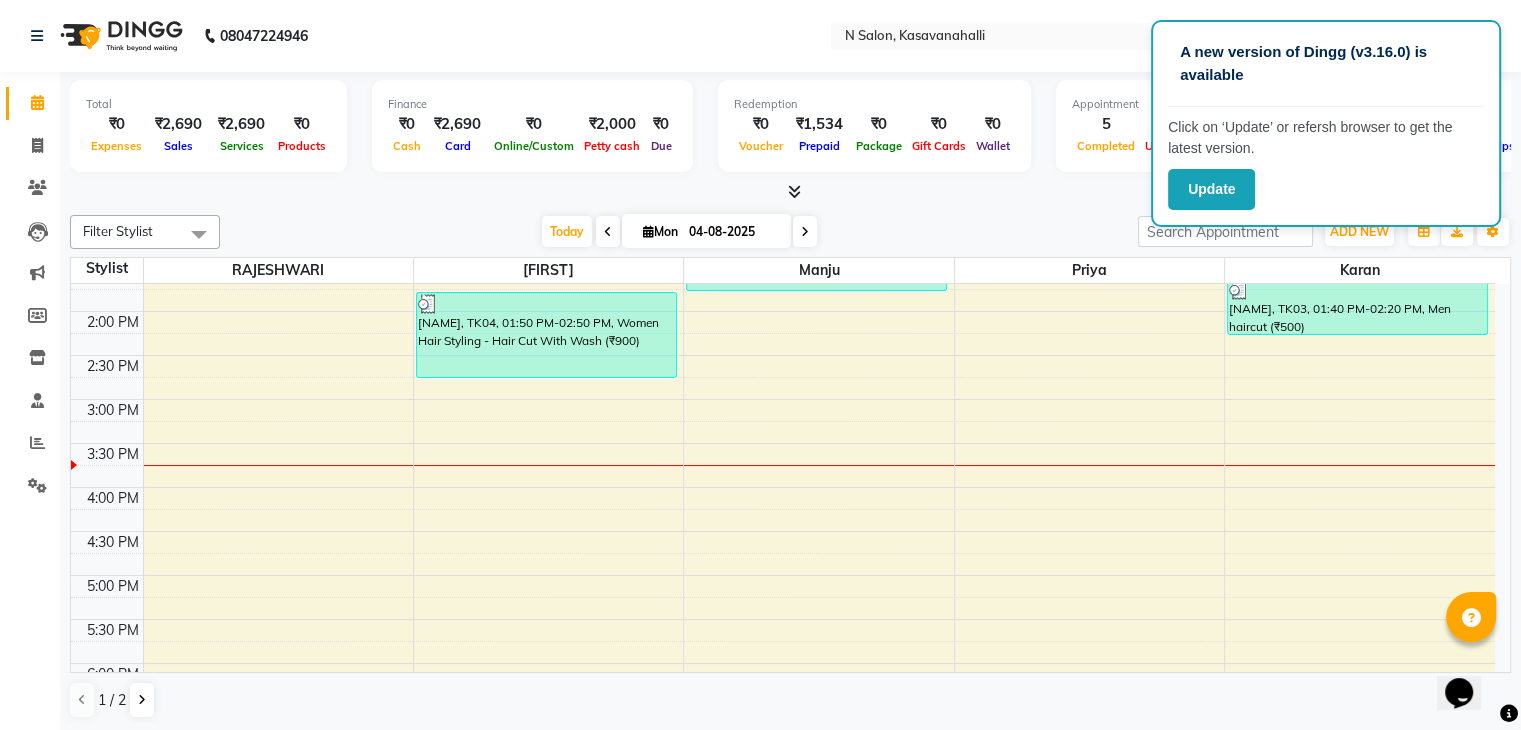 click on "8:00 AM 8:30 AM 9:00 AM 9:30 AM 10:00 AM 10:30 AM 11:00 AM 11:30 AM 12:00 PM 12:30 PM 1:00 PM 1:30 PM 2:00 PM 2:30 PM 3:00 PM 3:30 PM 4:00 PM 4:30 PM 5:00 PM 5:30 PM 6:00 PM 6:30 PM 7:00 PM 7:30 PM 8:00 PM 8:30 PM     Anshula, TK04, 01:50 PM-02:50 PM, Women Hair Styling - Hair Cut With Wash (₹900)     Anshula, TK04, 12:50 PM-01:50 PM, Women Hair Styling - Hair Cut With Wash (₹900)             Supriya singh, TK01, 12:30 PM-01:00 PM, GEL POLISH      Mr Yashwanth, TK02, 11:50 AM-12:50 PM, Men haircut (₹500),Beard (₹200)     Amay, TK03, 01:40 PM-02:20 PM, Men haircut (₹500)" at bounding box center (783, 355) 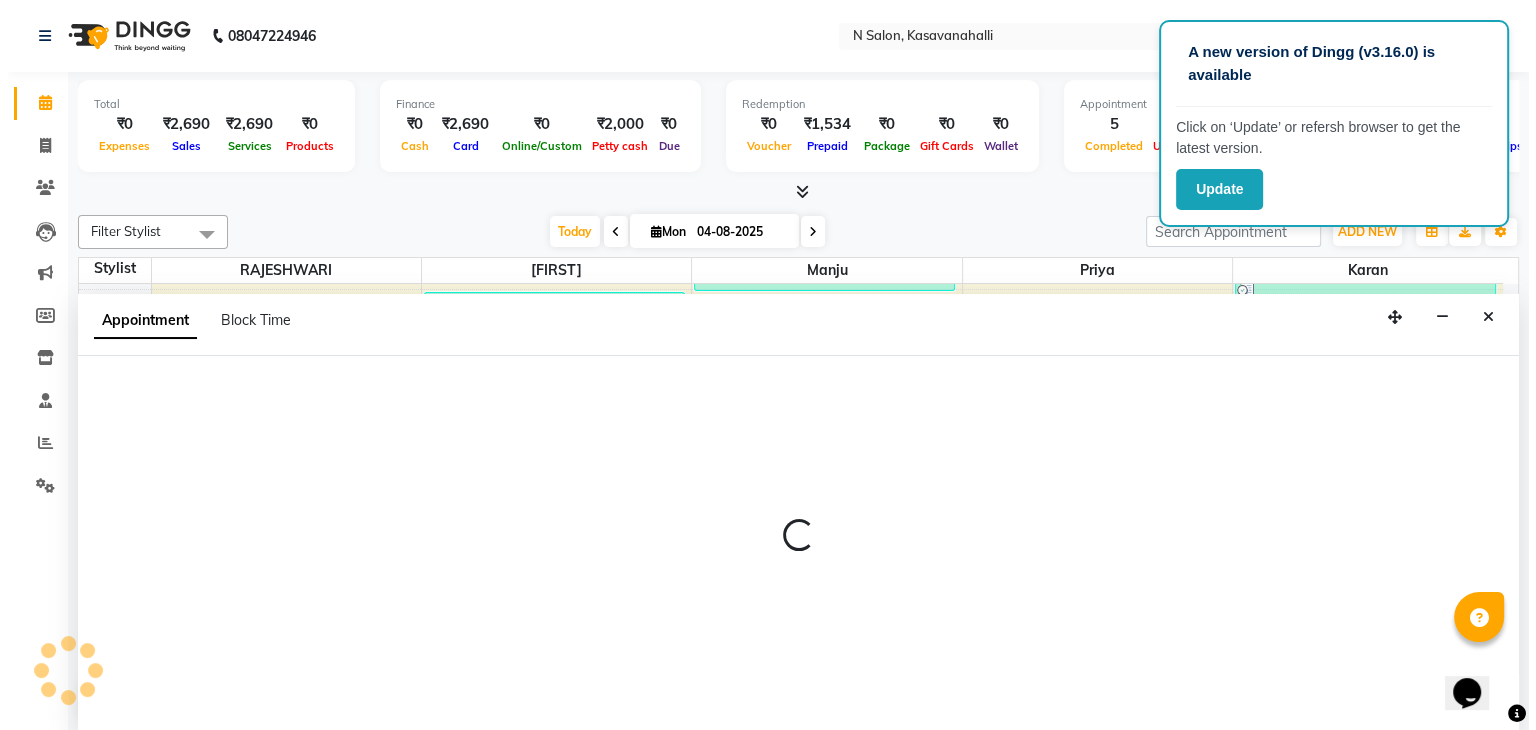 scroll, scrollTop: 1, scrollLeft: 0, axis: vertical 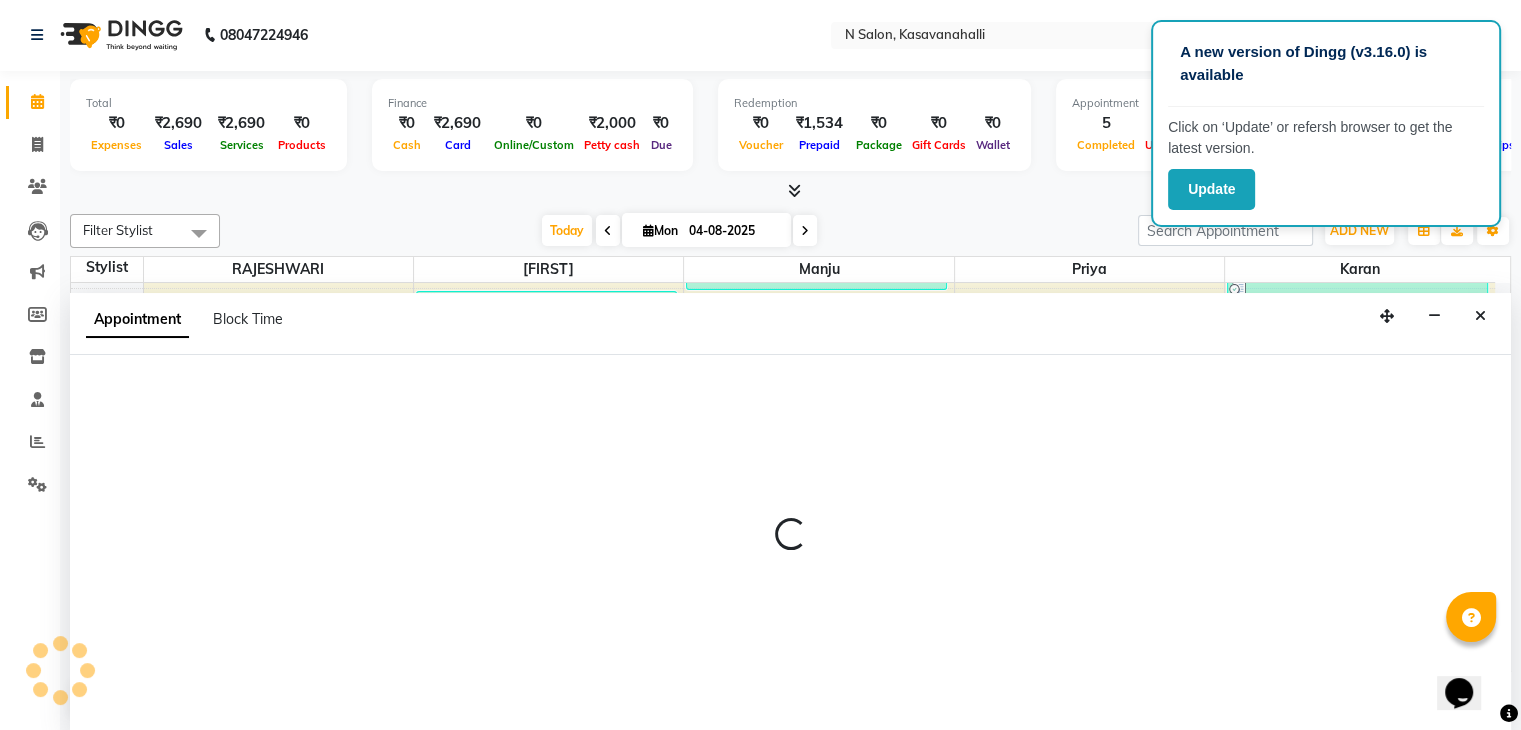 select on "75765" 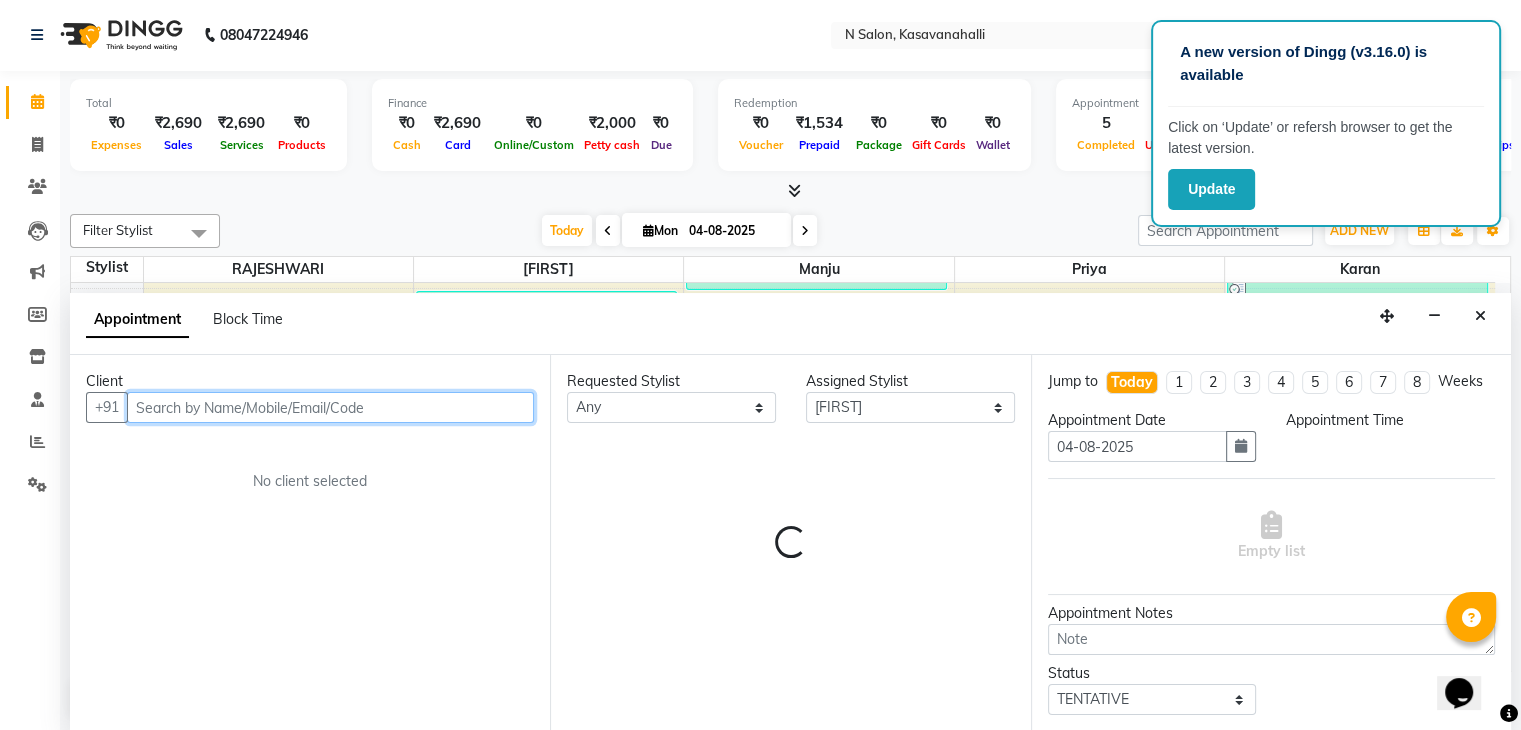 select on "960" 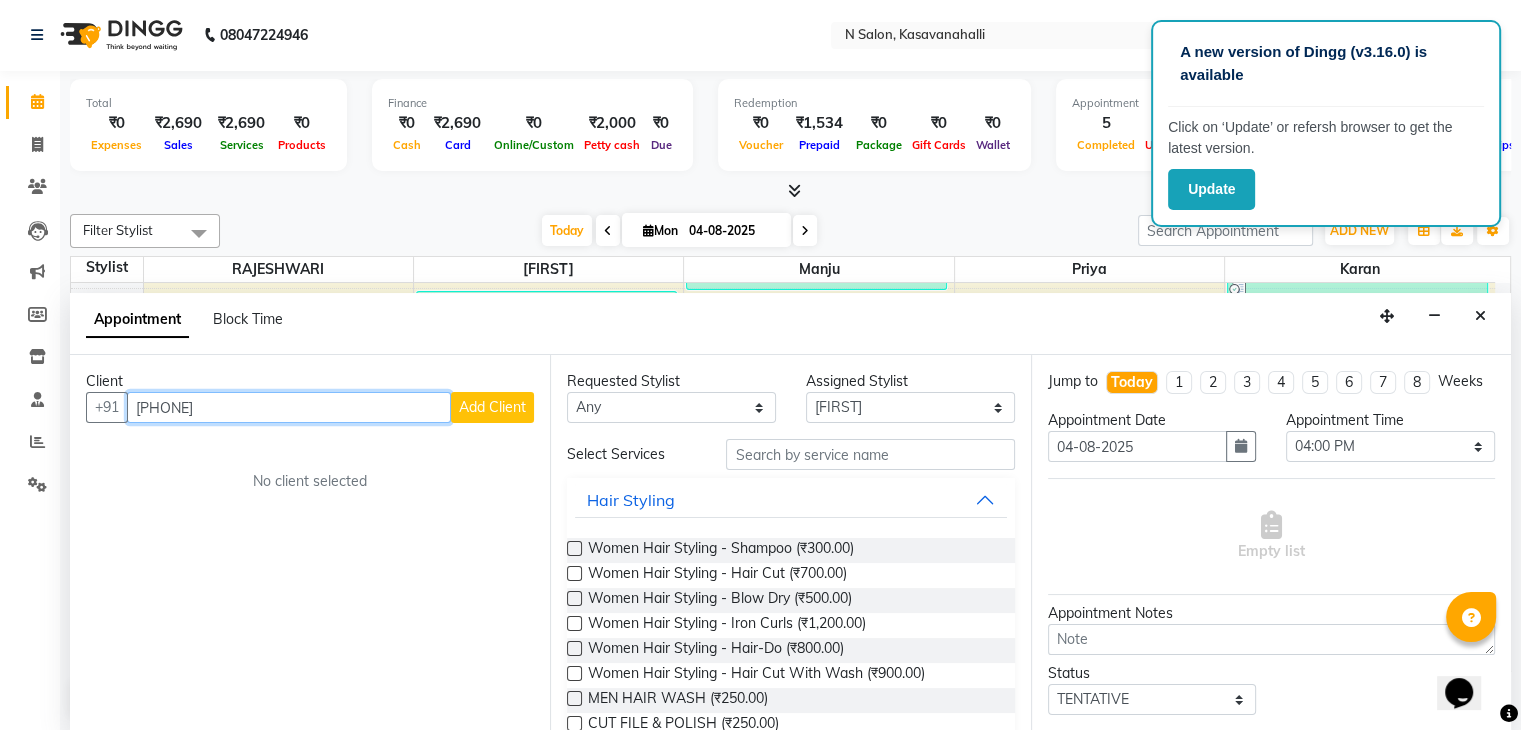 type on "9567975960" 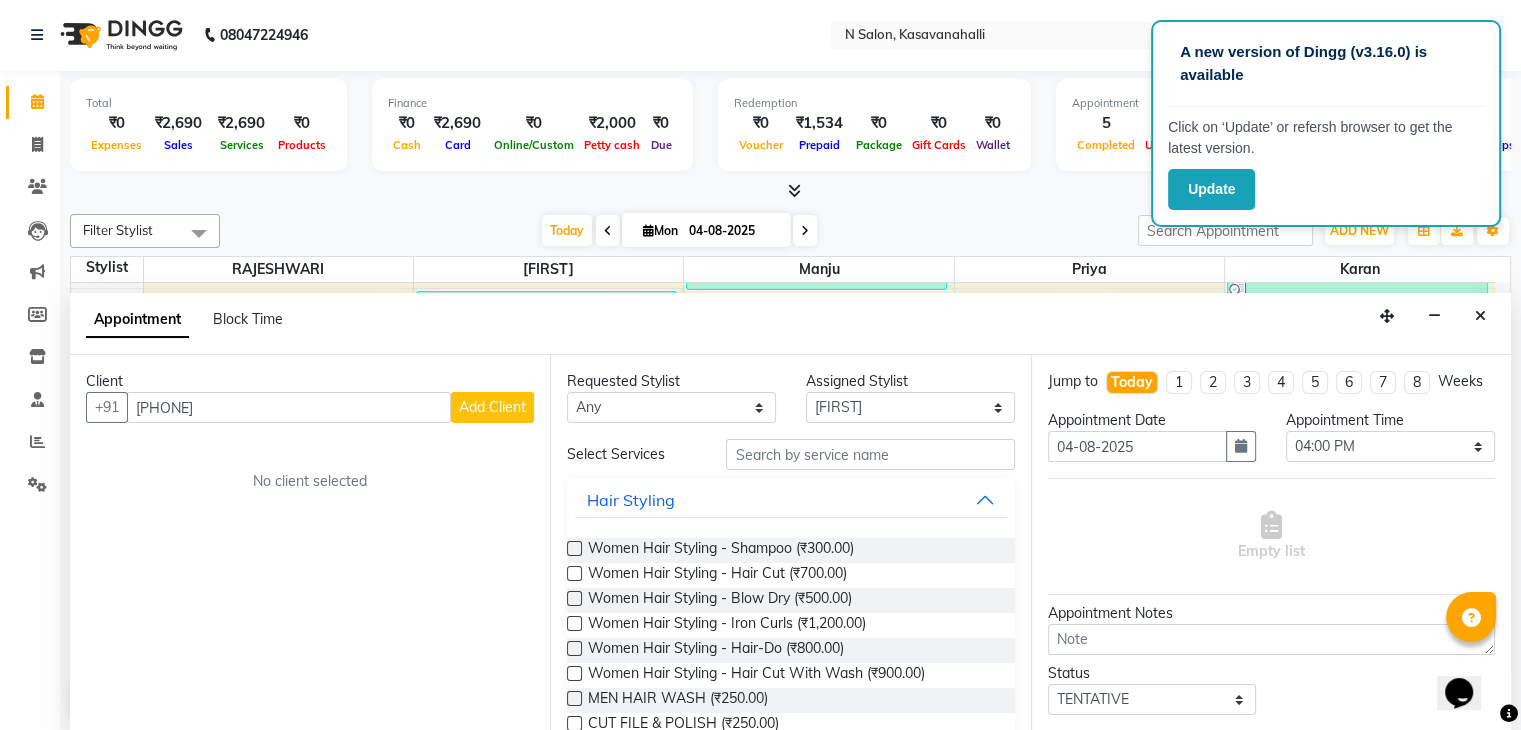 click on "Add Client" at bounding box center (492, 407) 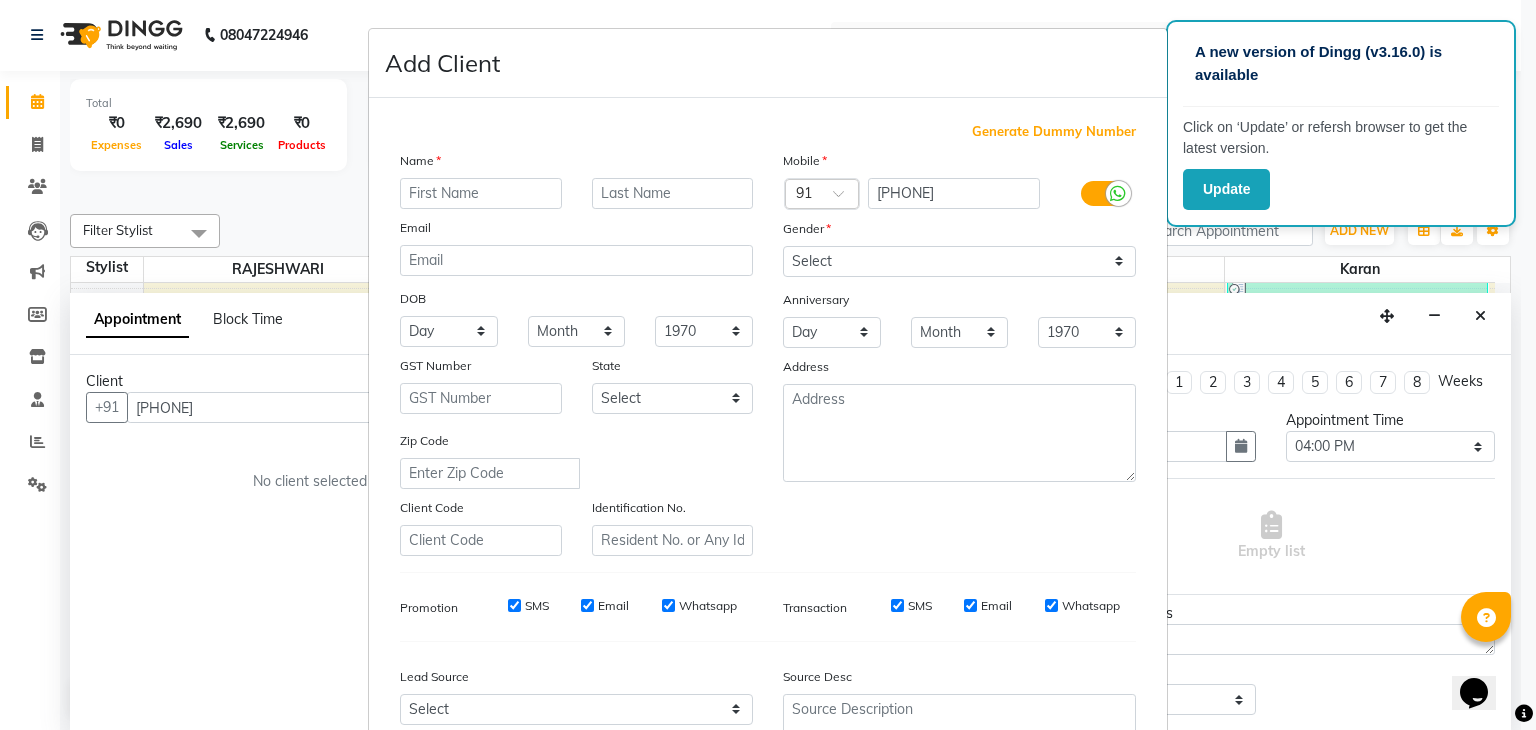 click at bounding box center (481, 193) 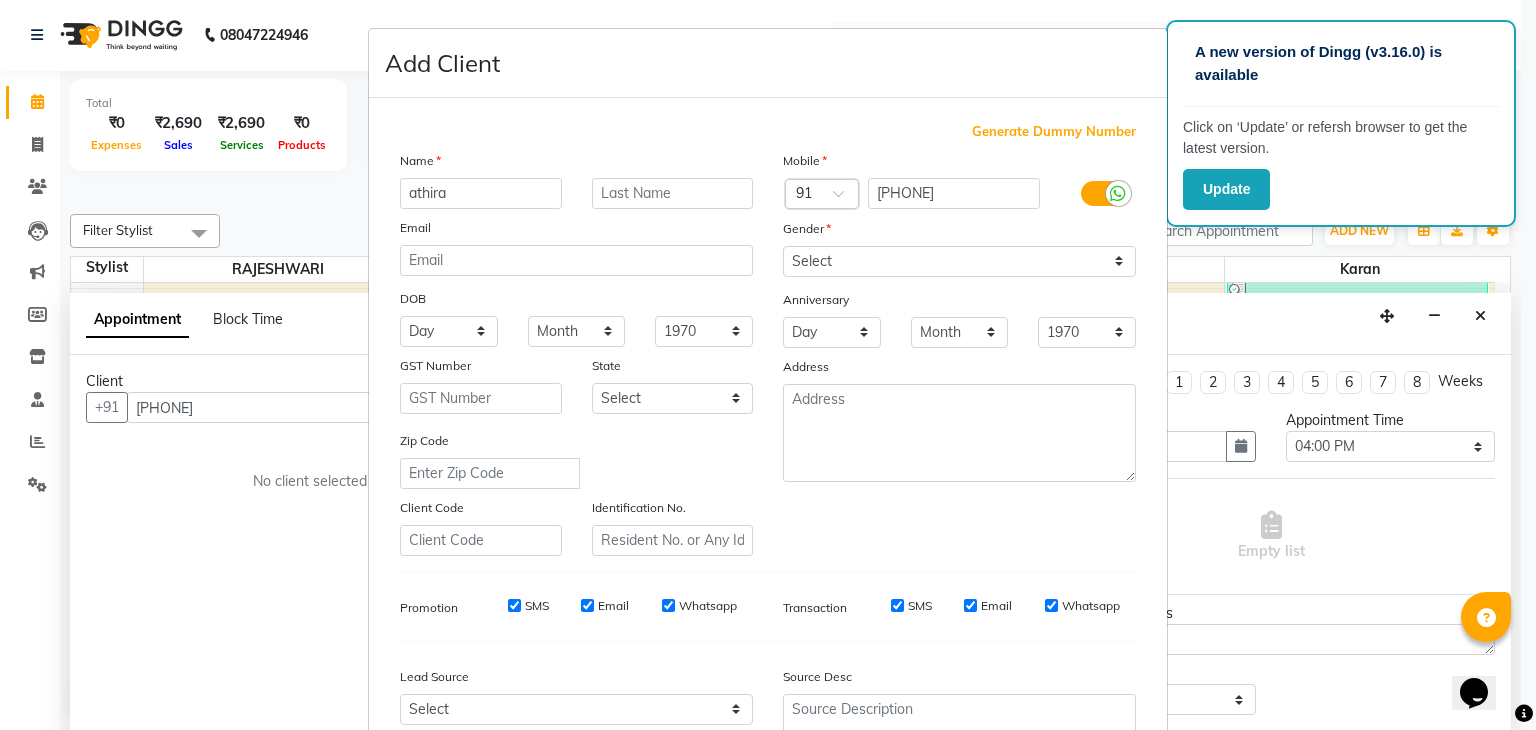 type on "athira" 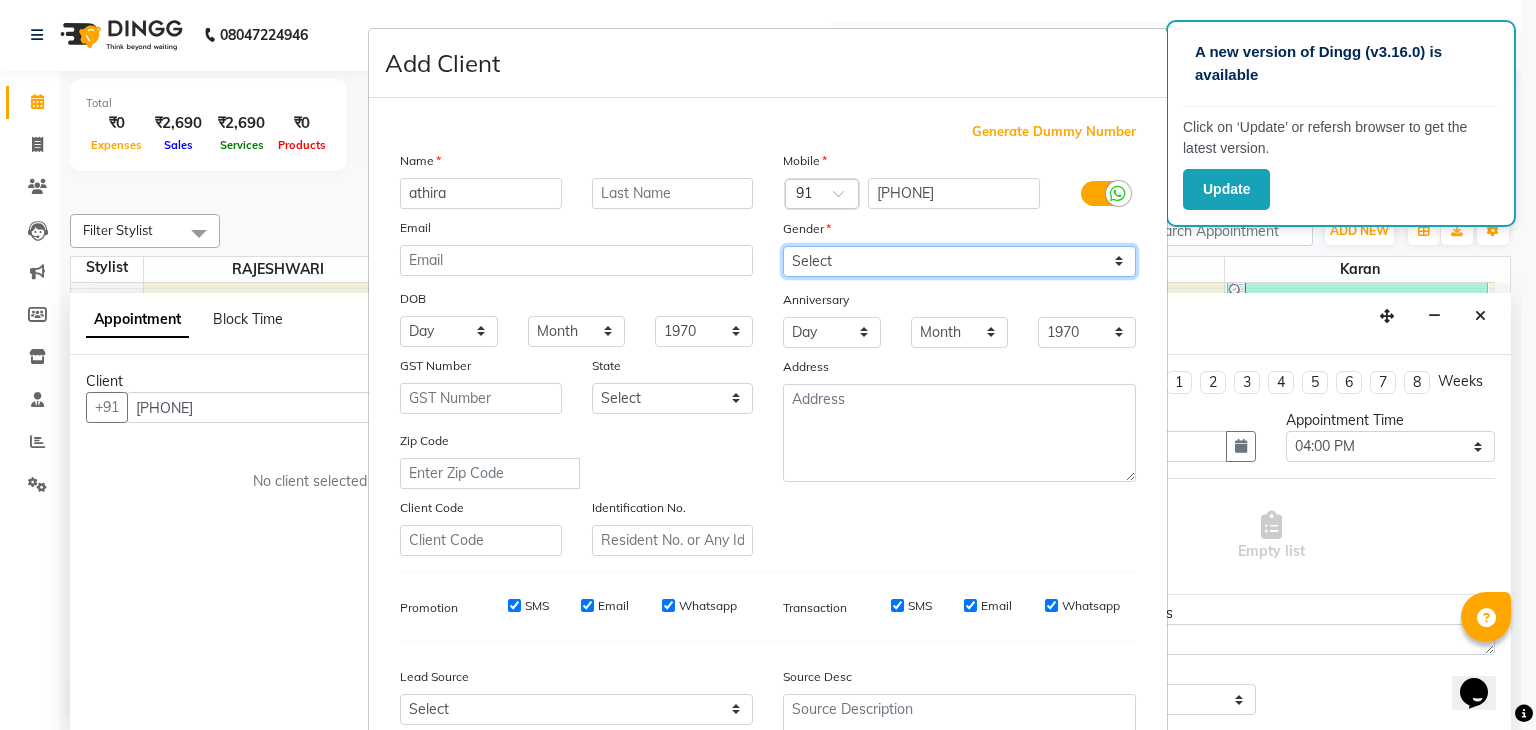 click on "Select Male Female Other Prefer Not To Say" at bounding box center (959, 261) 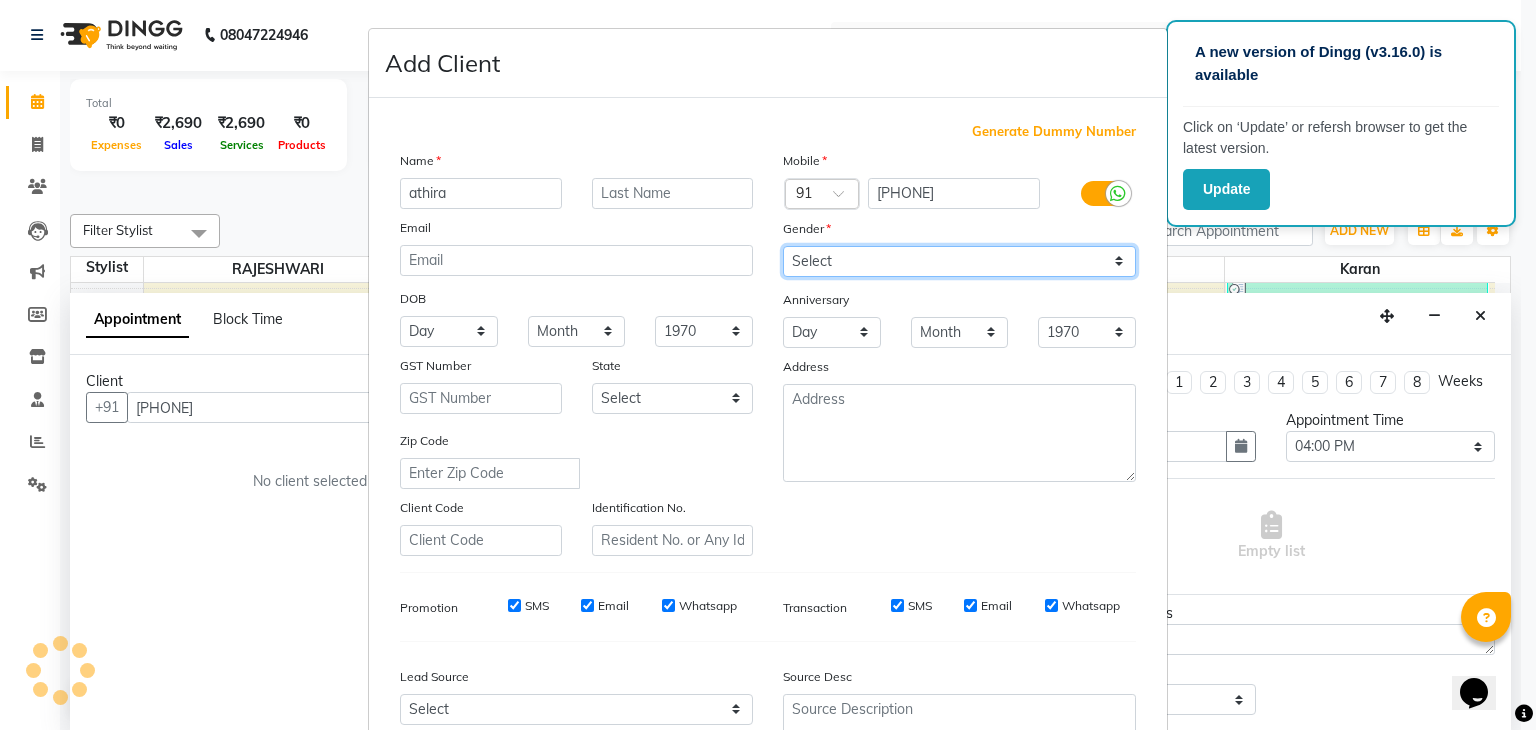 select on "female" 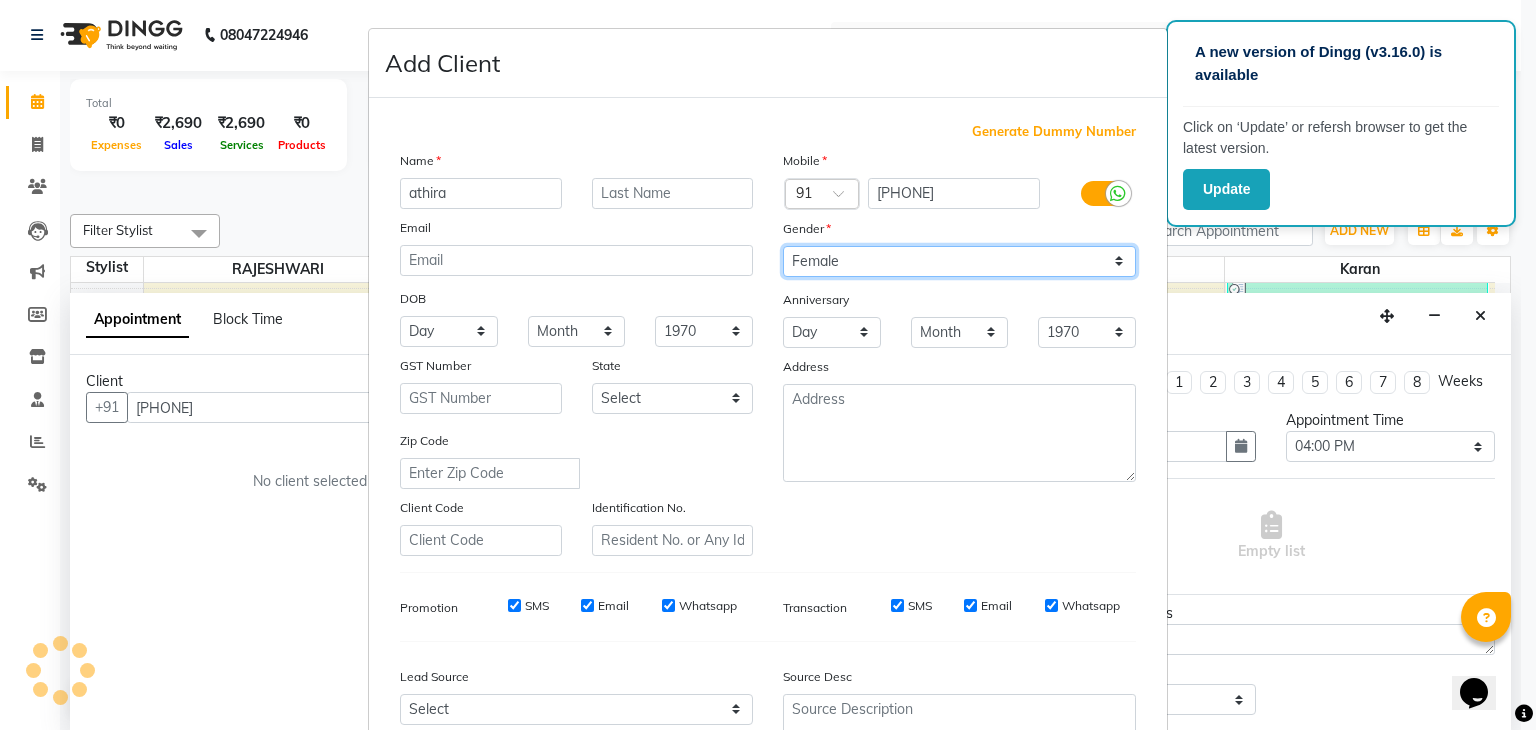 click on "Select Male Female Other Prefer Not To Say" at bounding box center (959, 261) 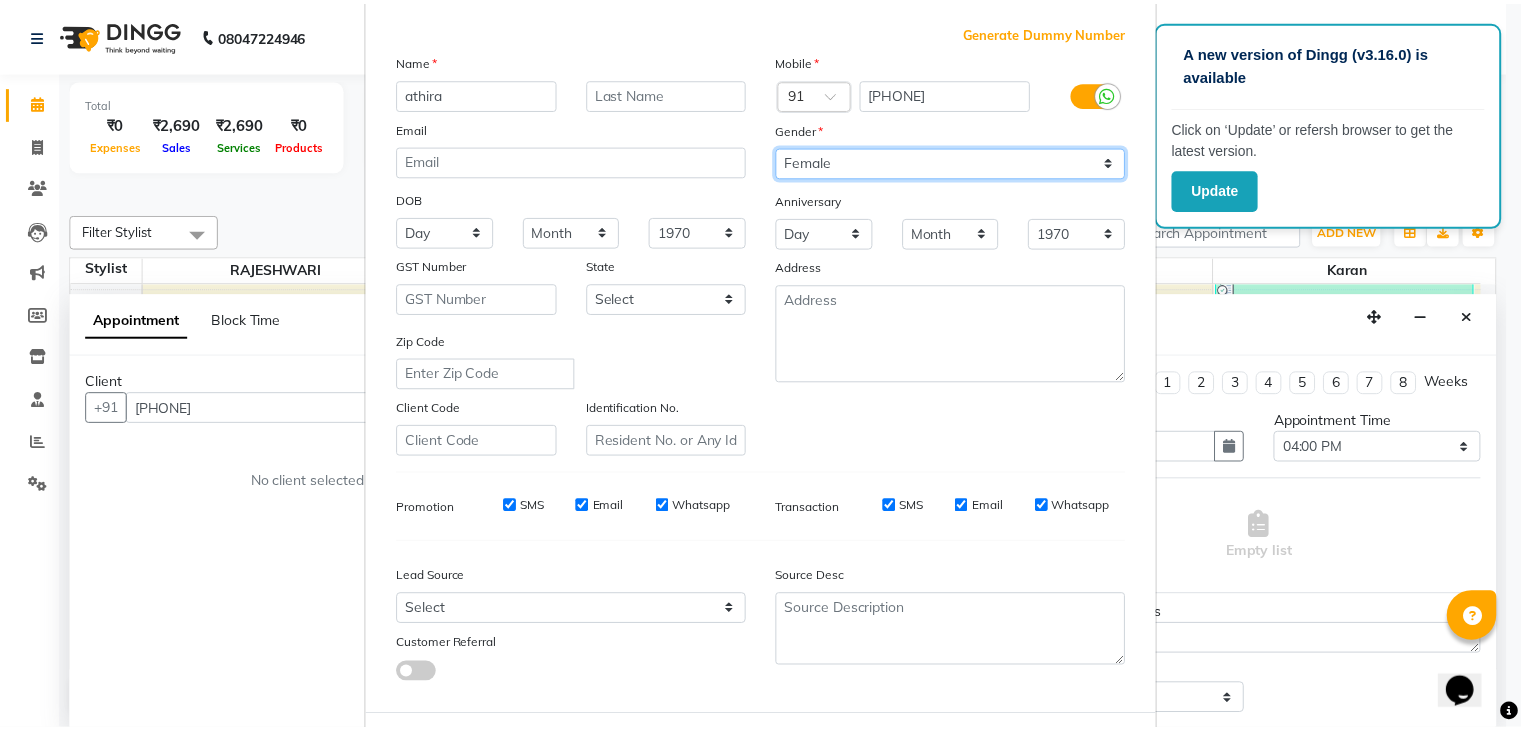 scroll, scrollTop: 203, scrollLeft: 0, axis: vertical 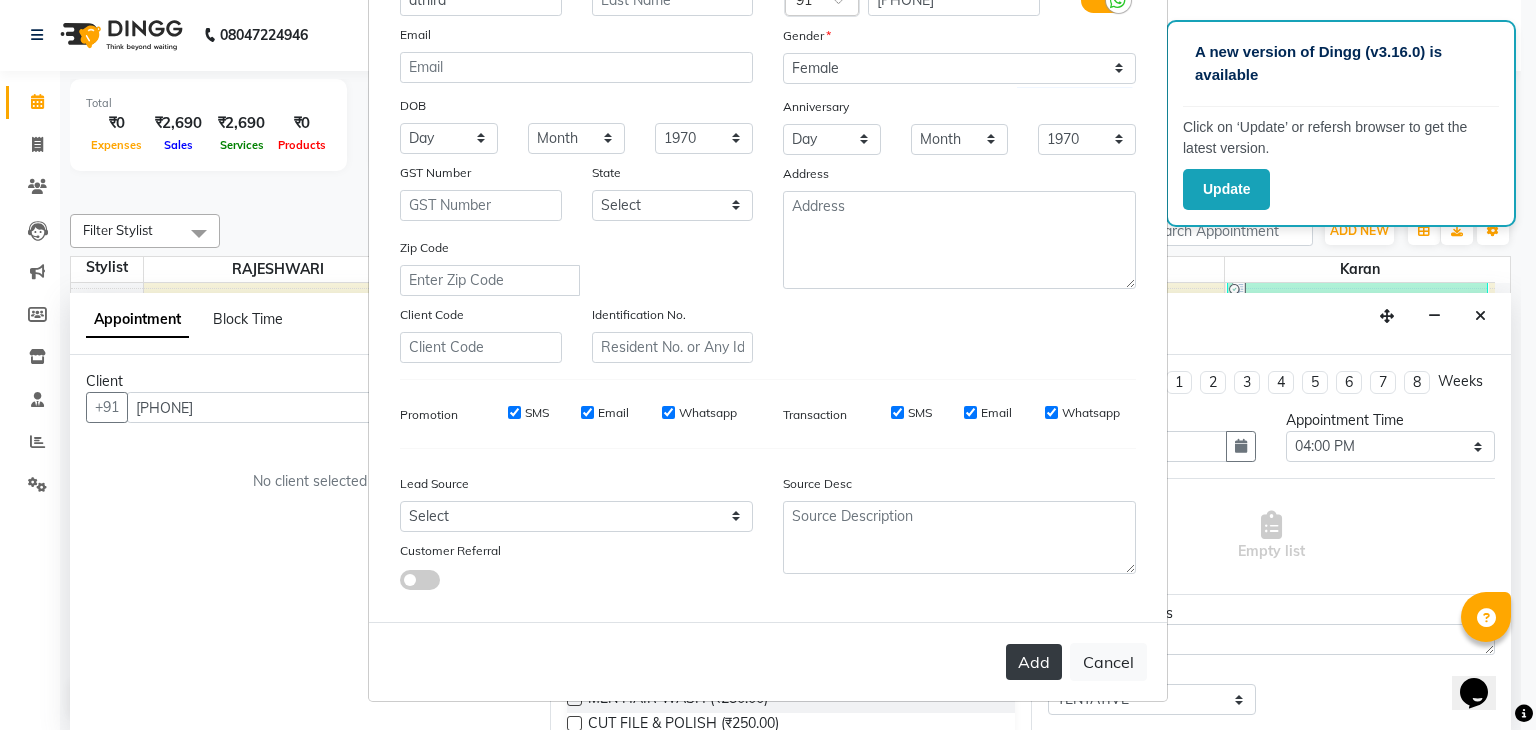 click on "Add" at bounding box center (1034, 662) 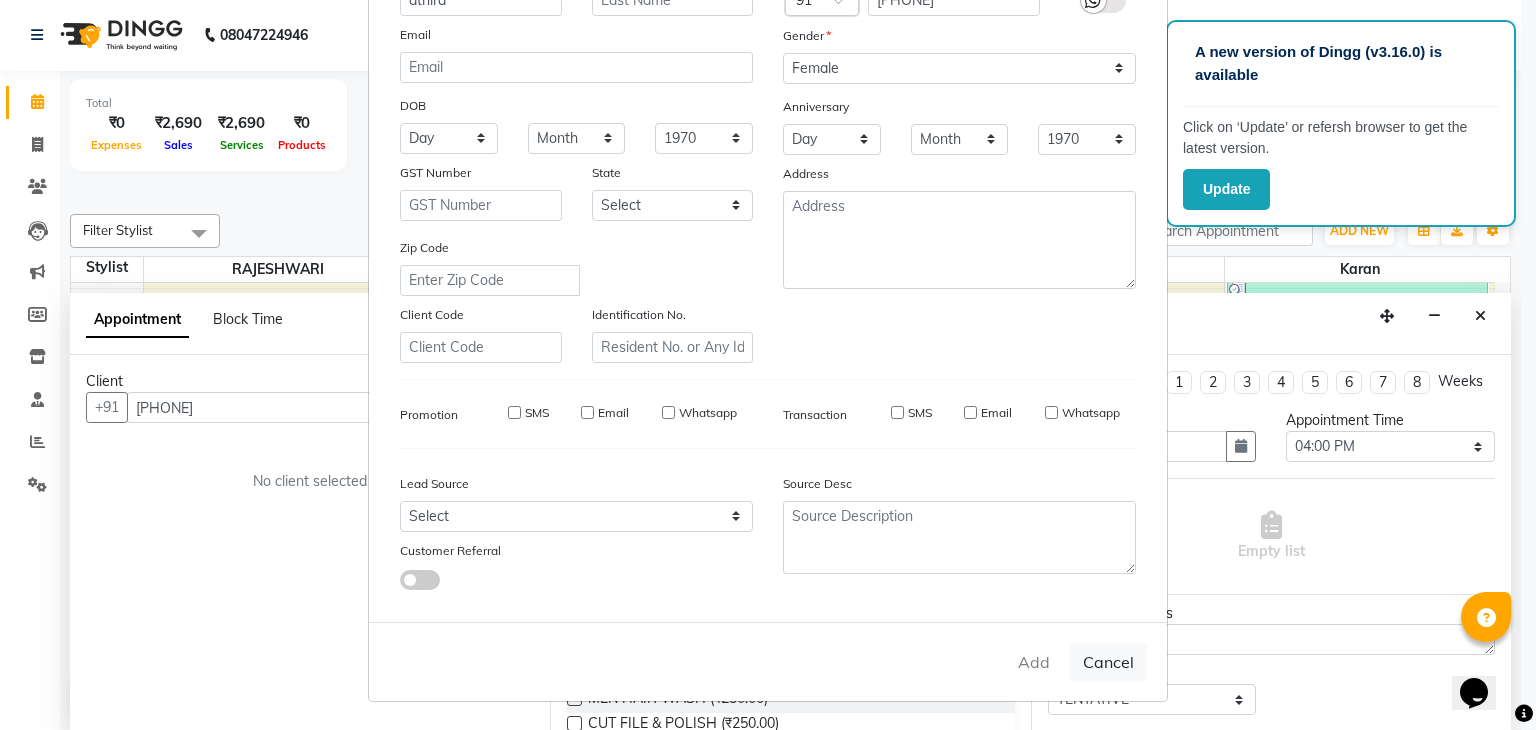 type 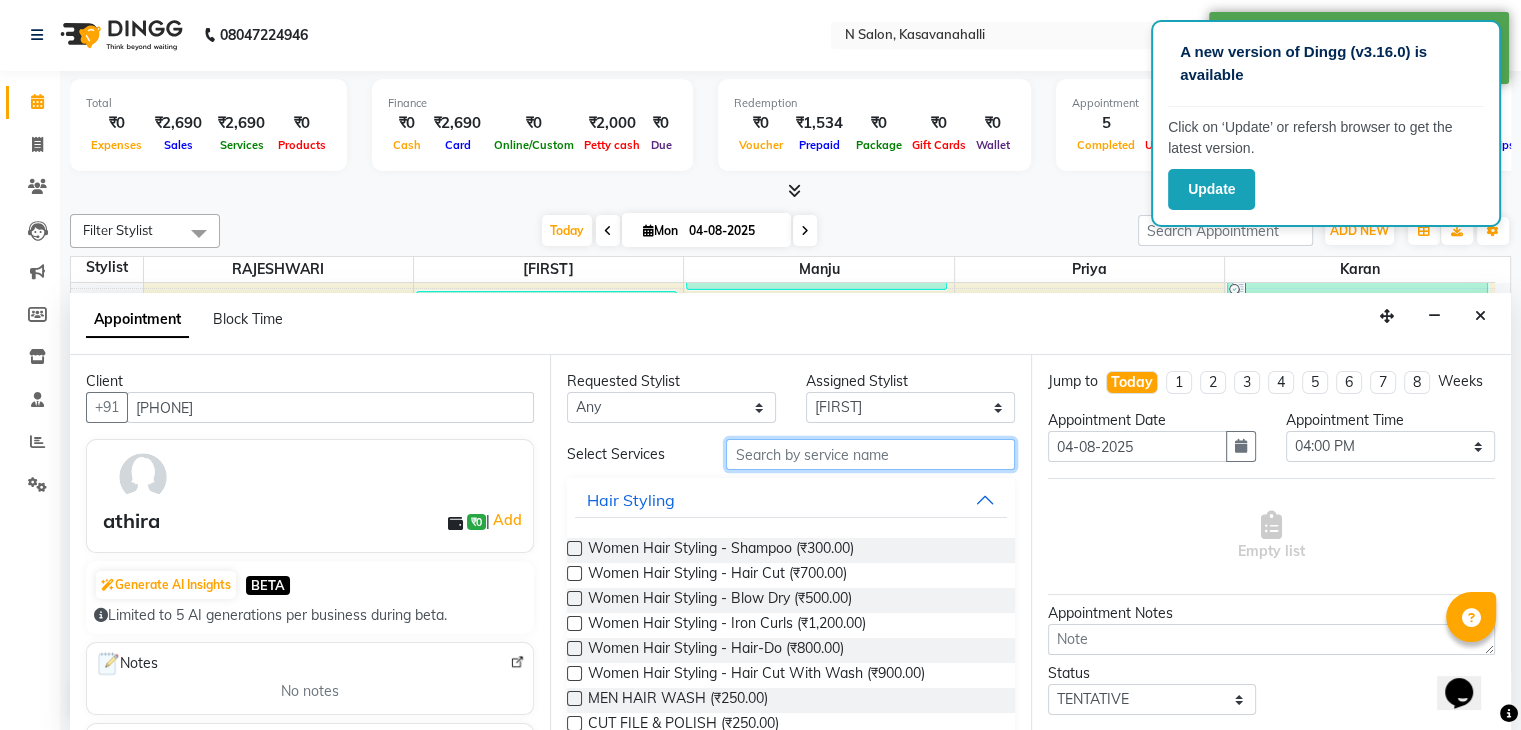 click at bounding box center (870, 454) 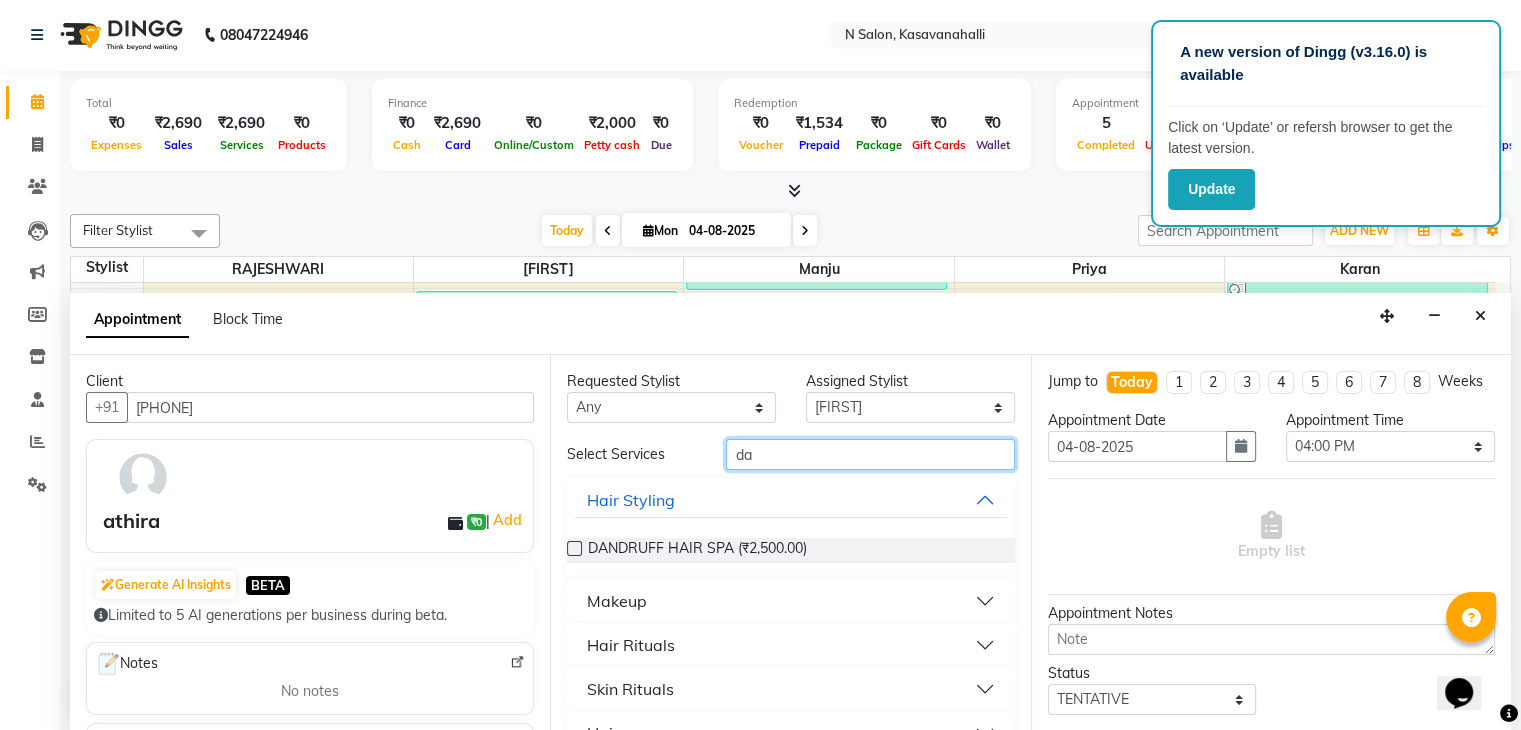 scroll, scrollTop: 40, scrollLeft: 0, axis: vertical 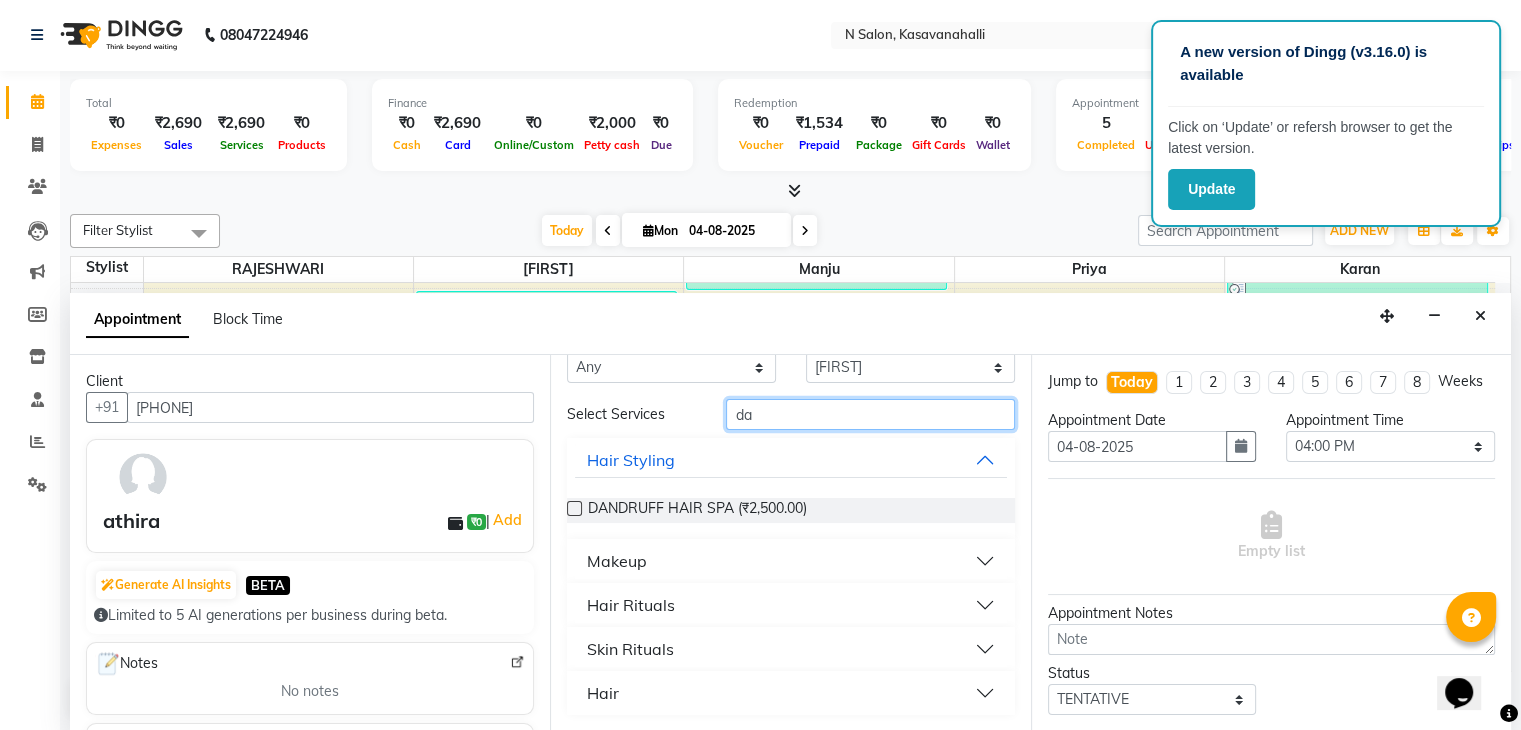 click on "da" at bounding box center (870, 414) 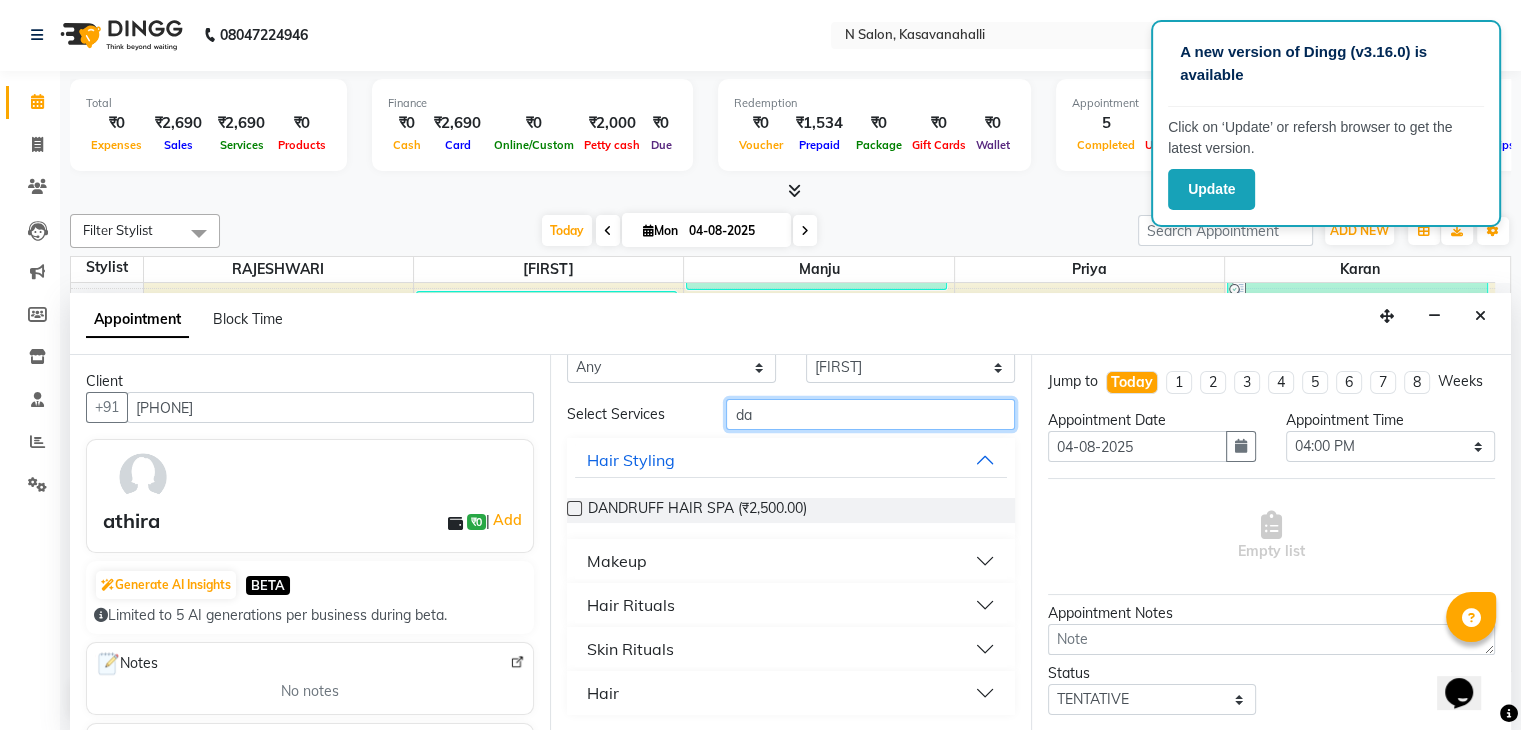 type on "d" 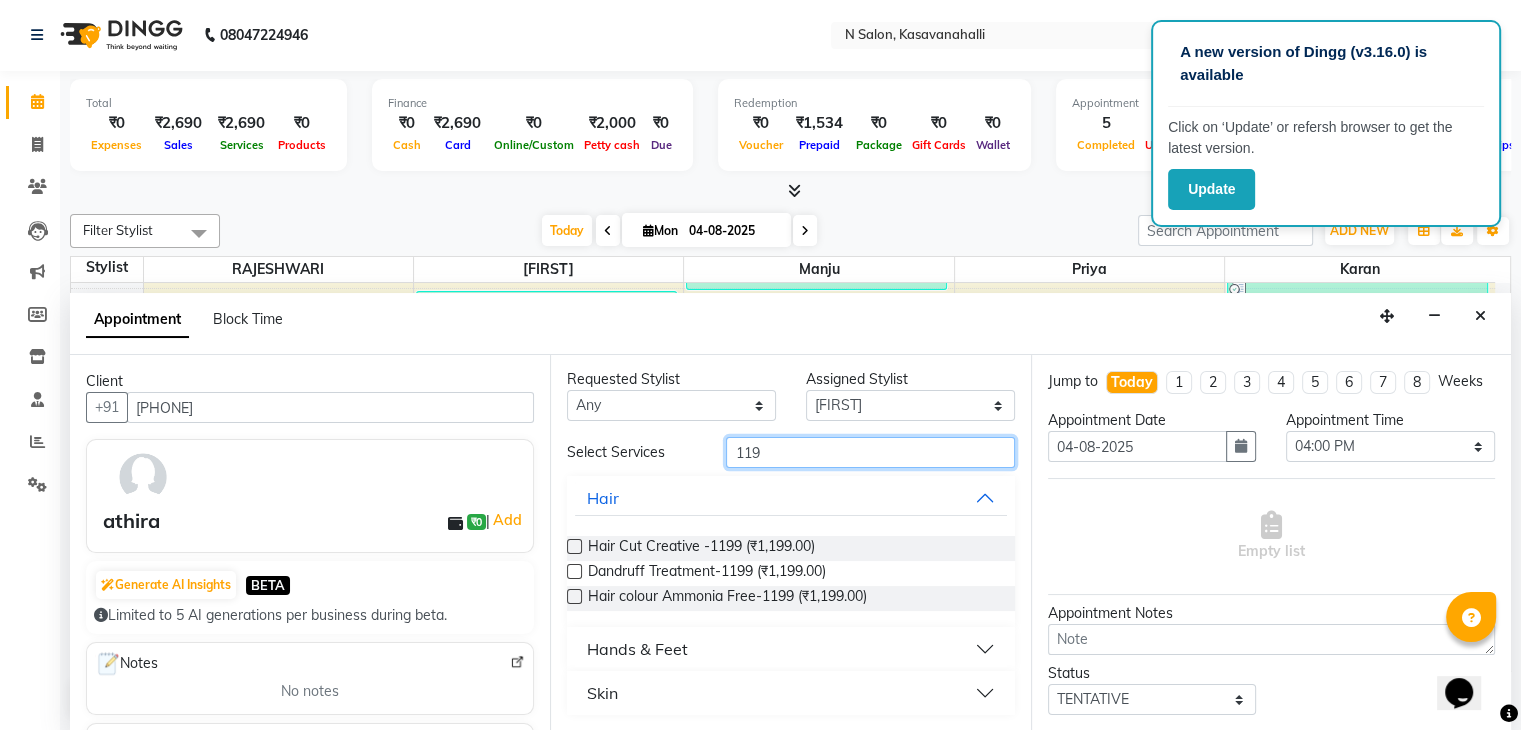 scroll, scrollTop: 2, scrollLeft: 0, axis: vertical 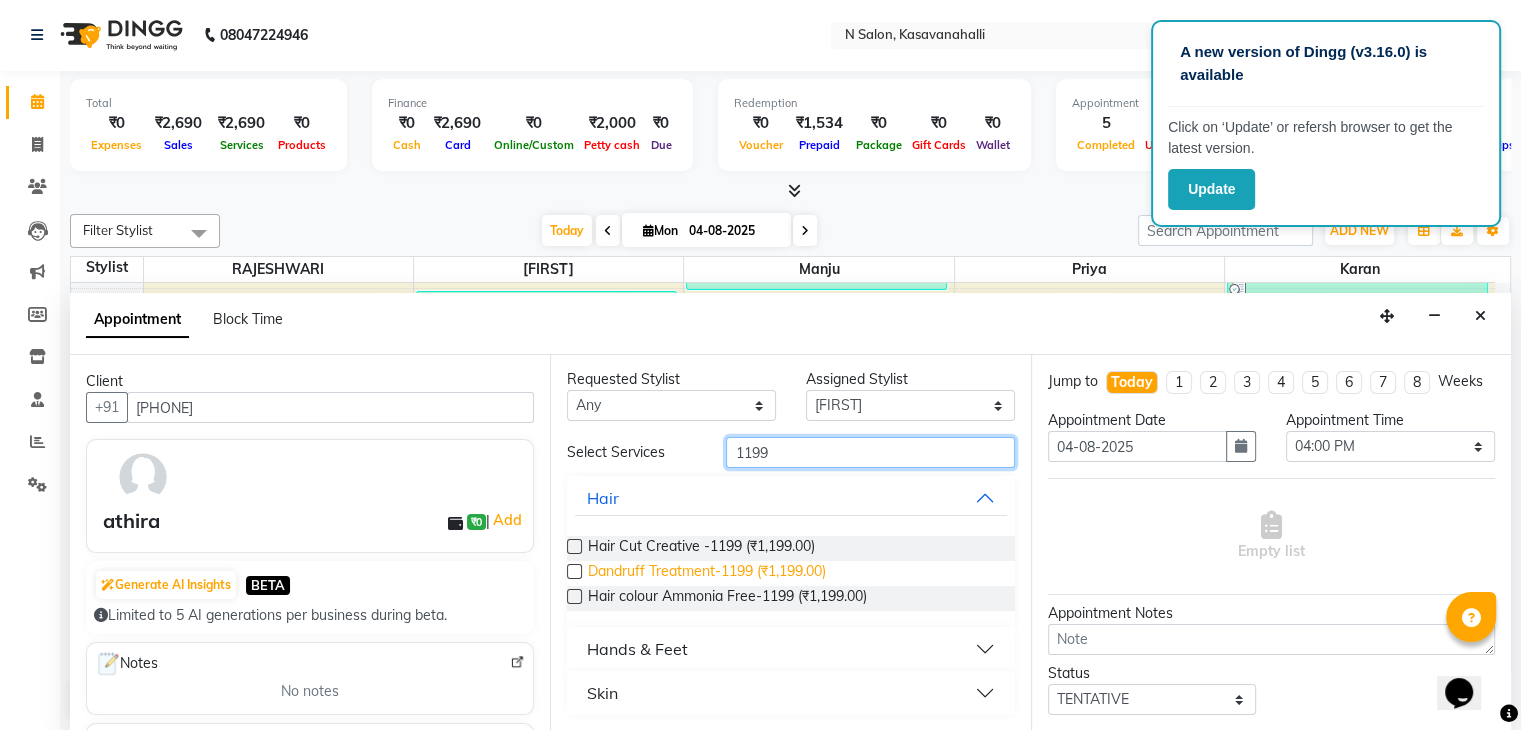type on "1199" 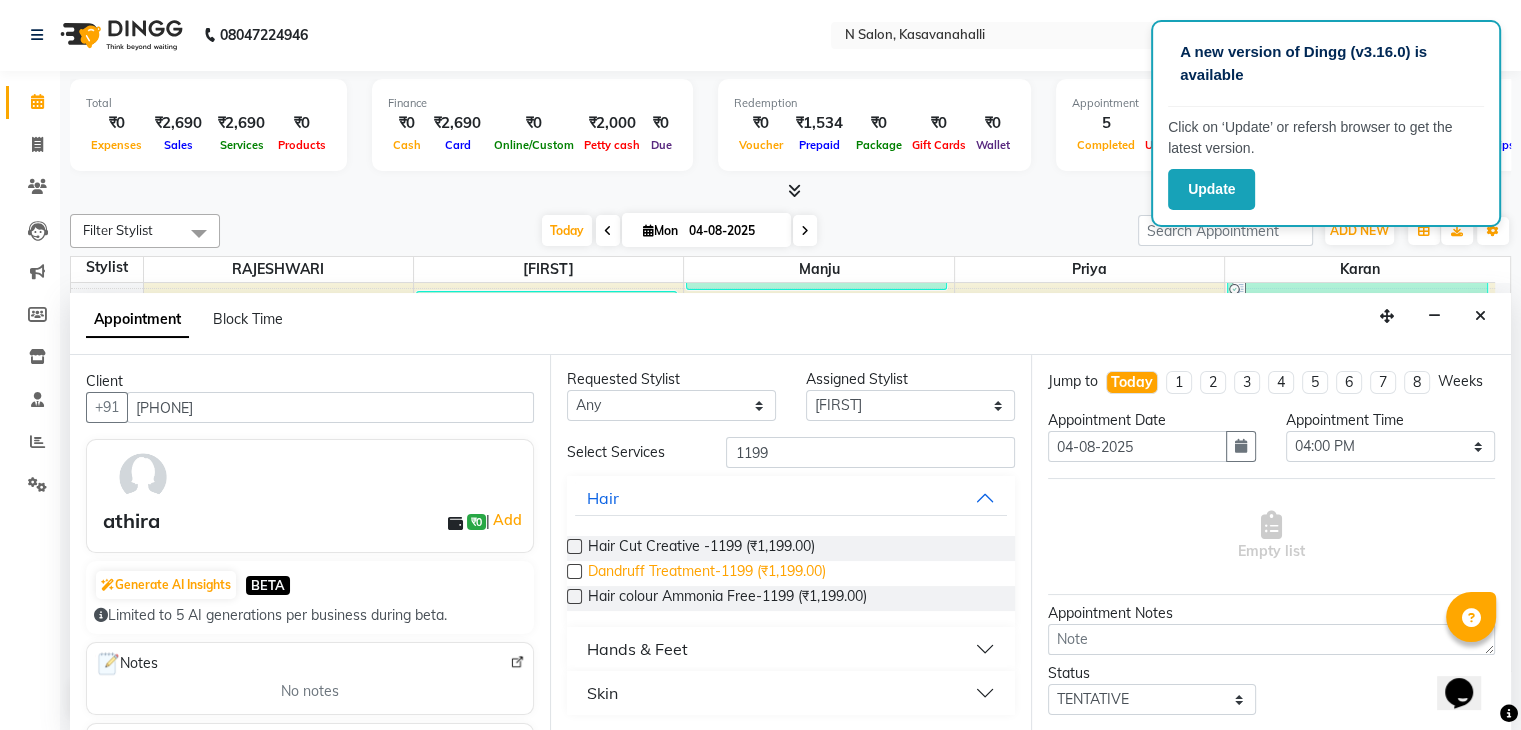 click on "Dandruff Treatment-1199 (₹1,199.00)" at bounding box center [707, 573] 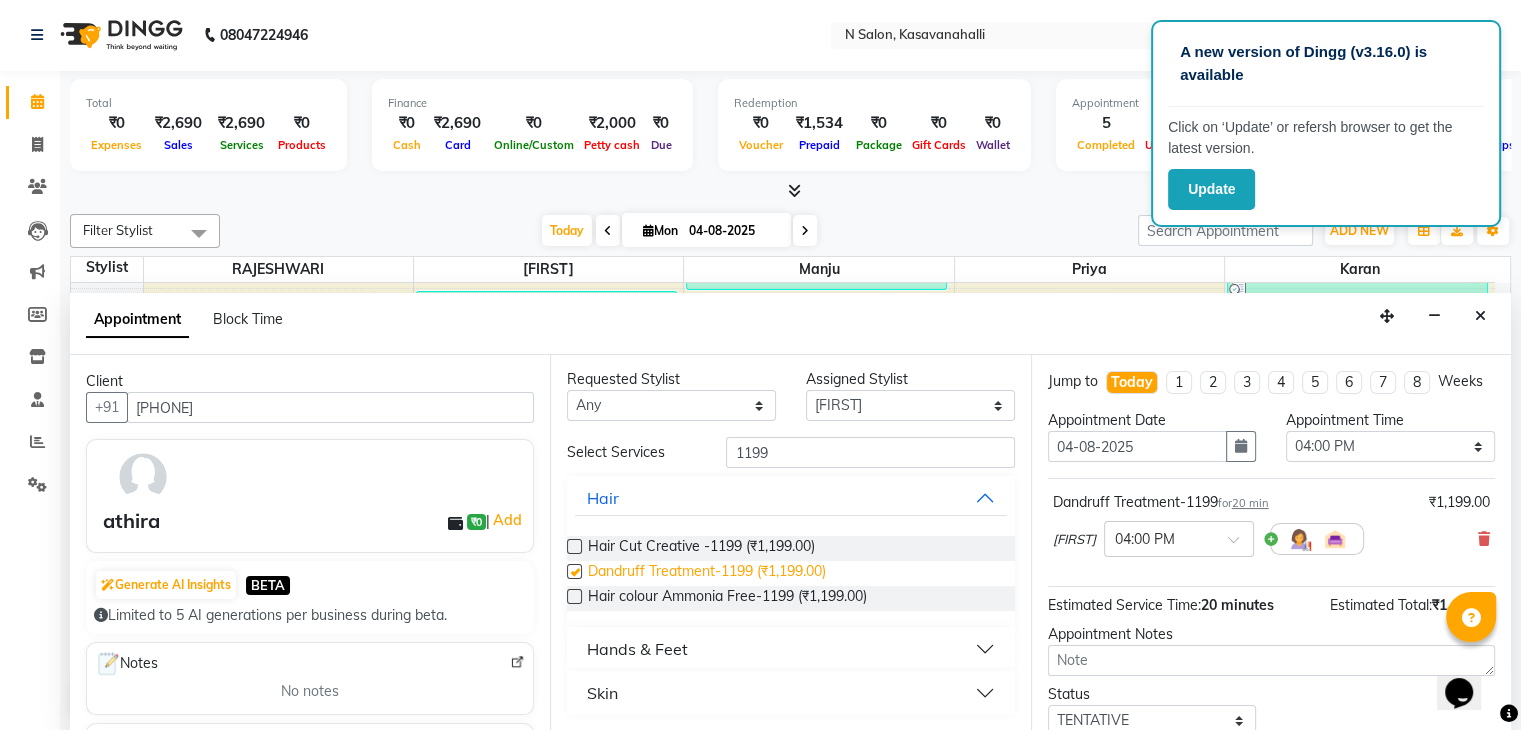 checkbox on "false" 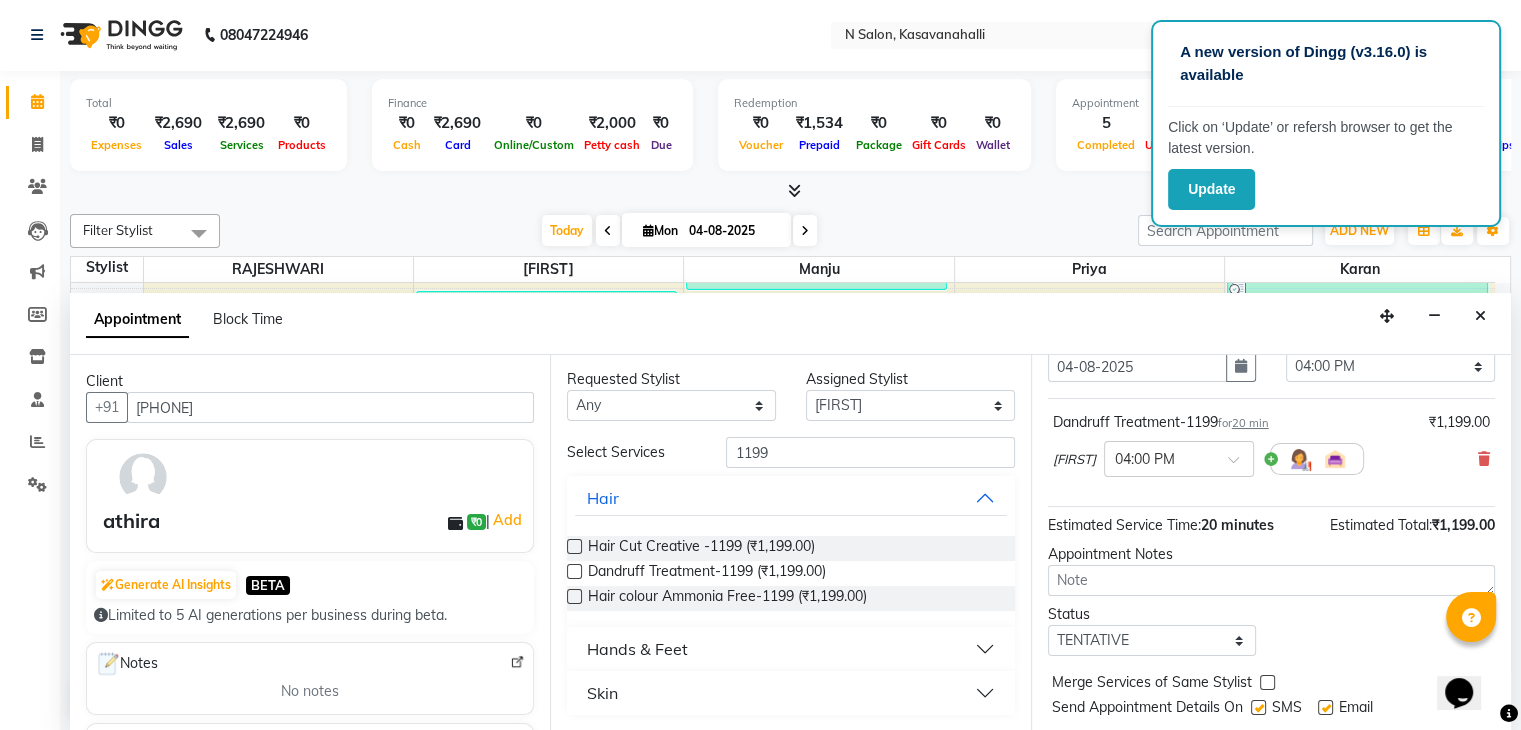 scroll, scrollTop: 149, scrollLeft: 0, axis: vertical 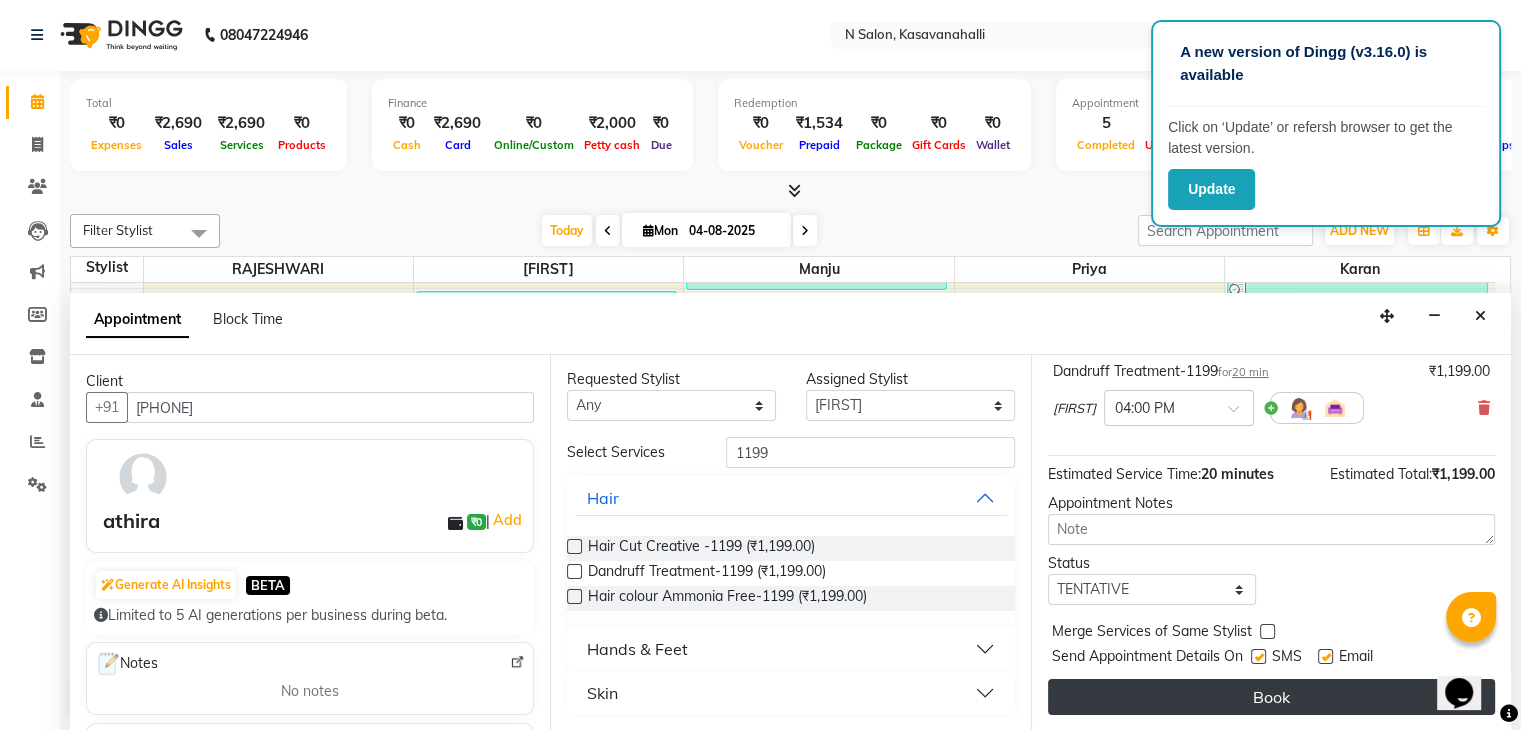 click on "Book" at bounding box center [1271, 697] 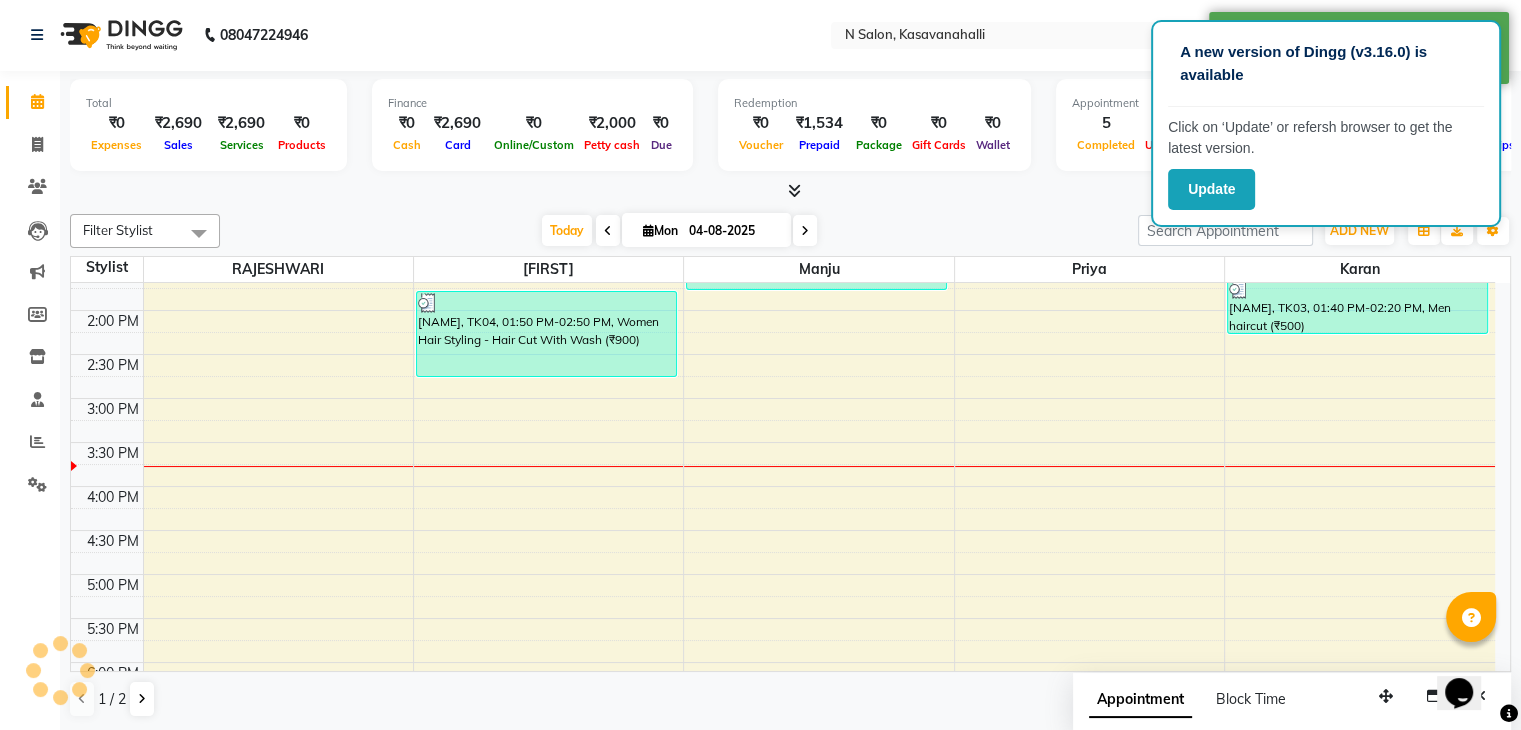 scroll, scrollTop: 0, scrollLeft: 0, axis: both 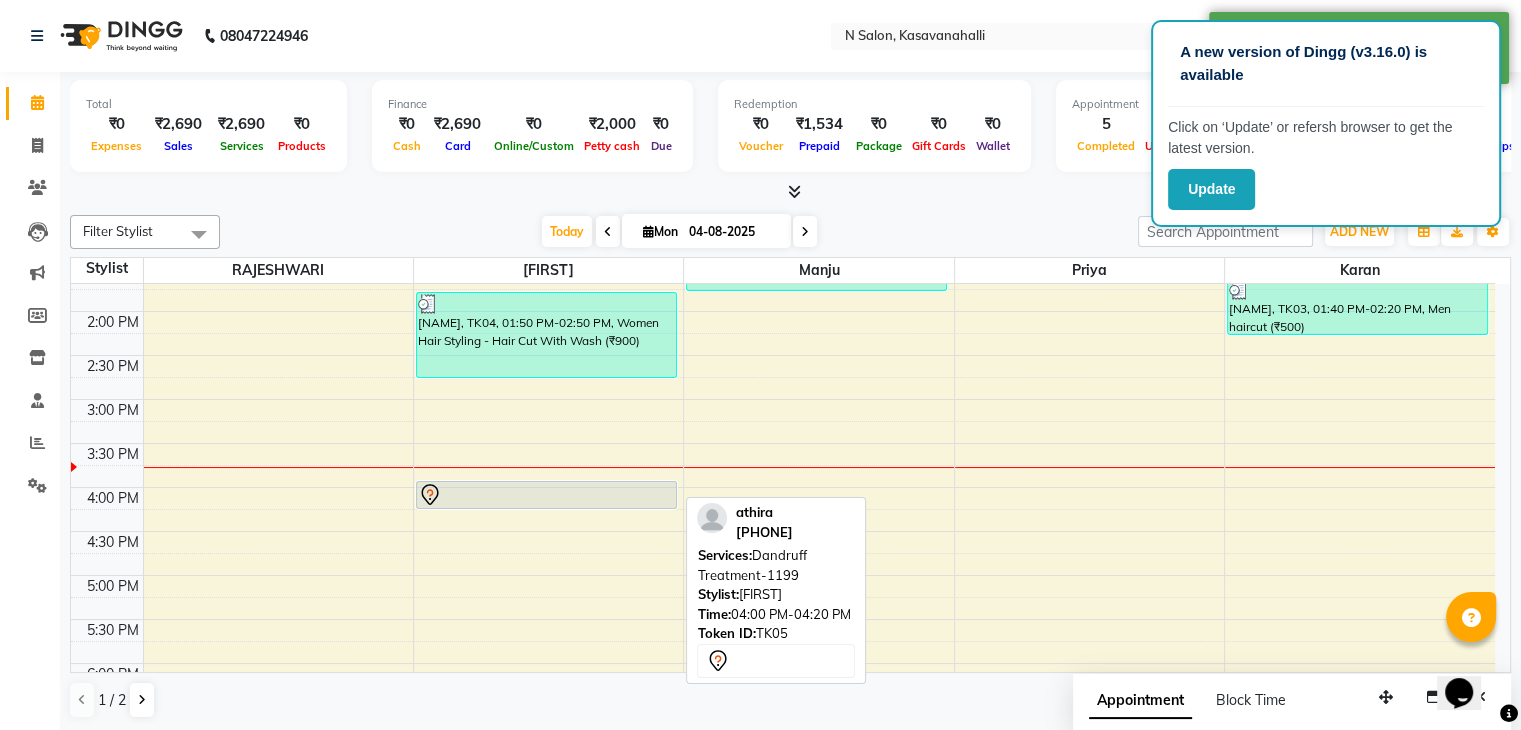 click at bounding box center [546, 508] 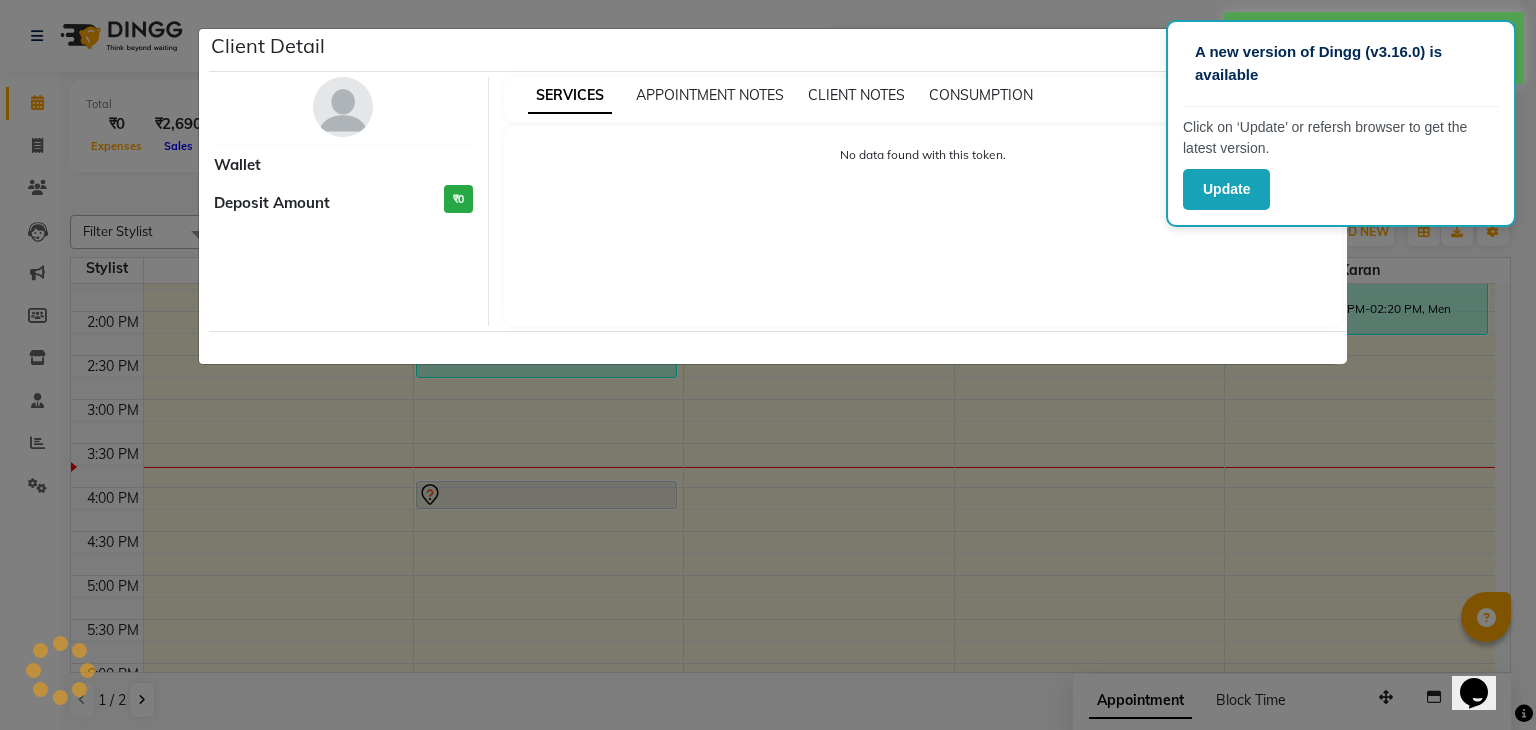 select on "7" 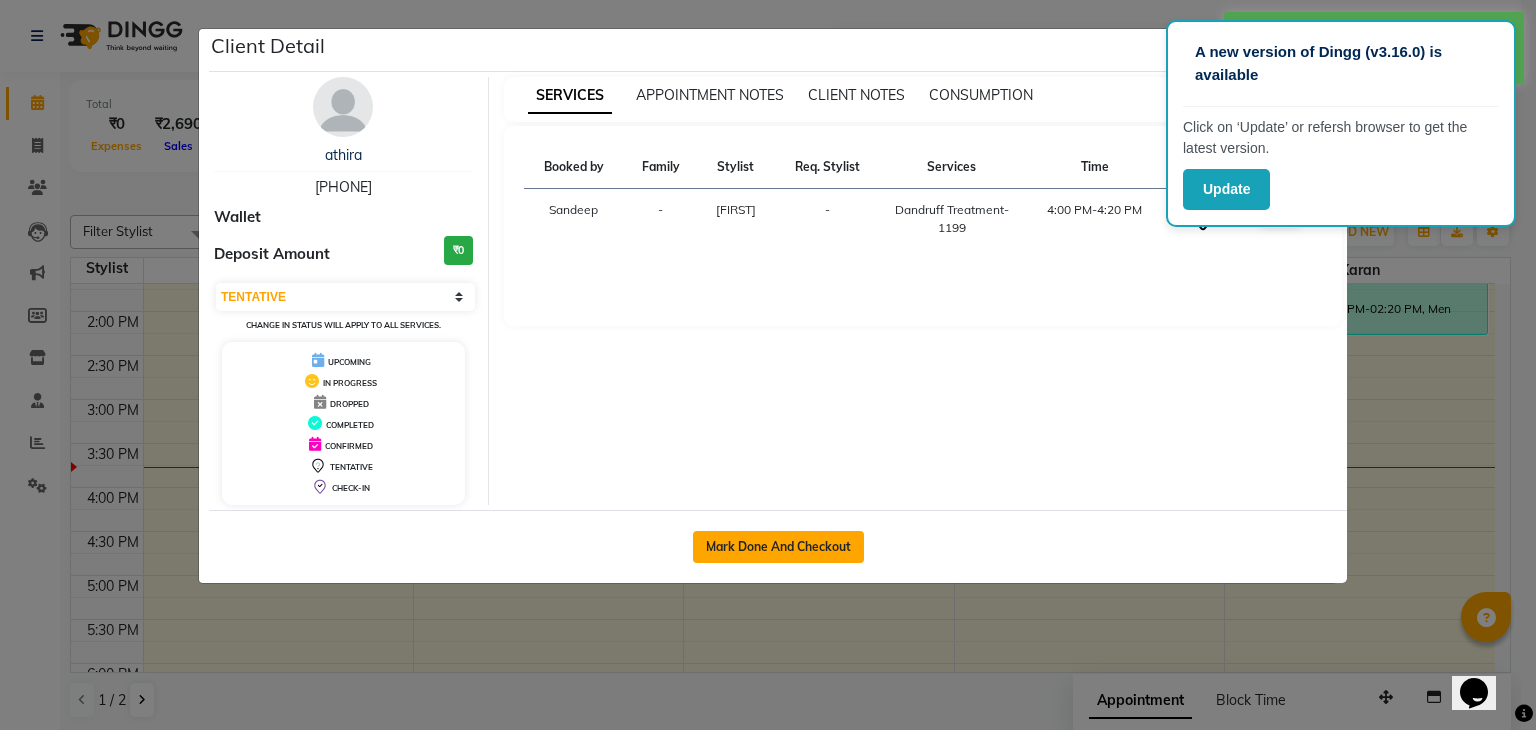 click on "Mark Done And Checkout" 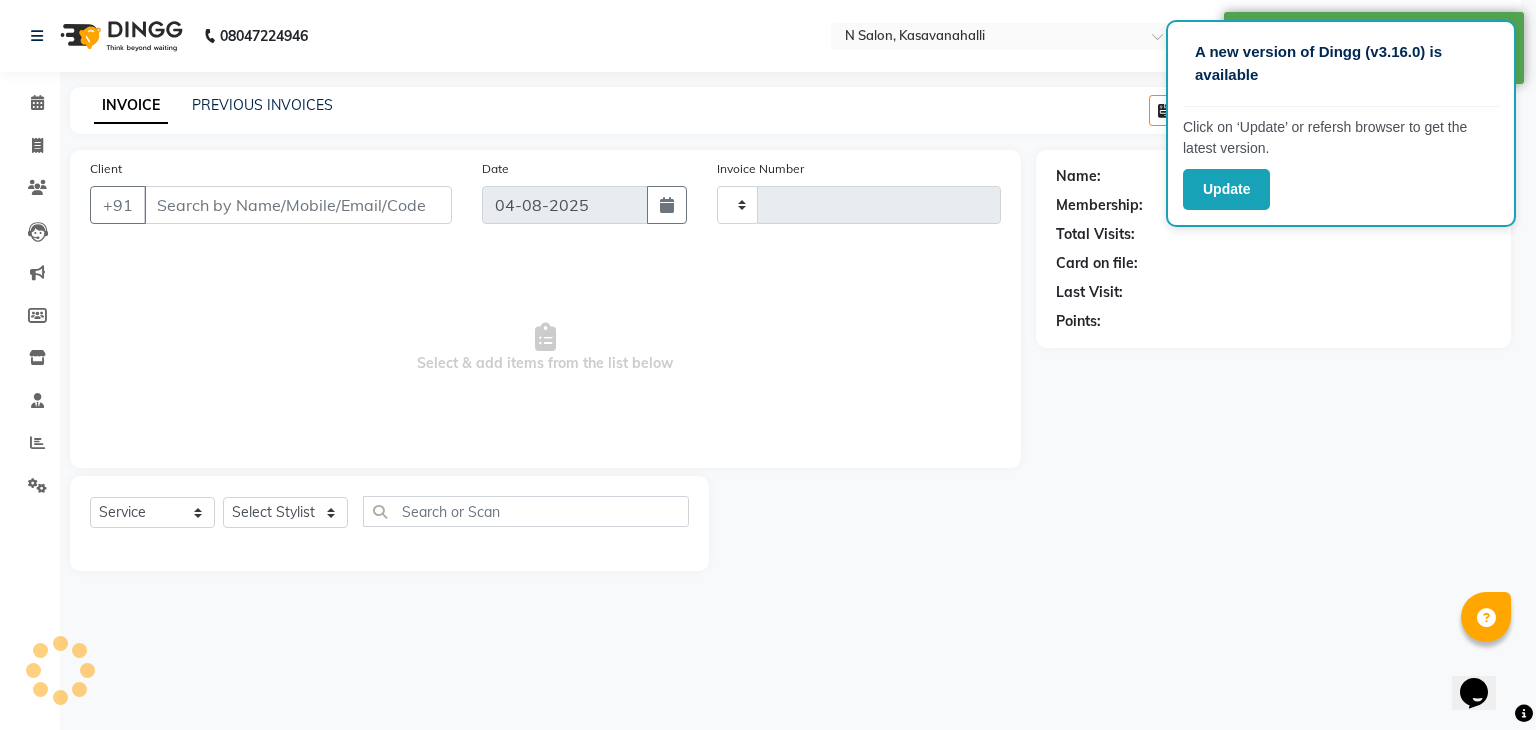 type on "1554" 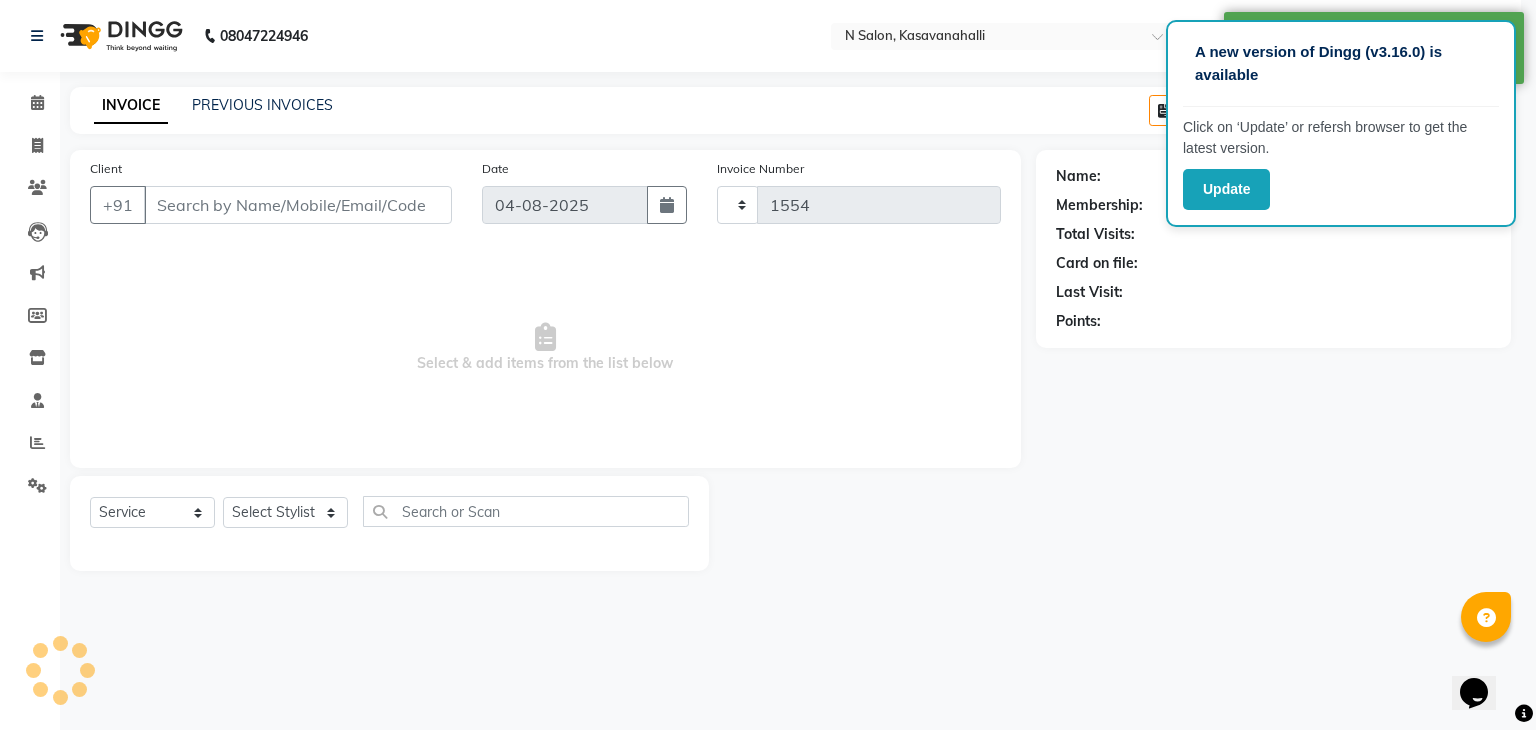select on "7111" 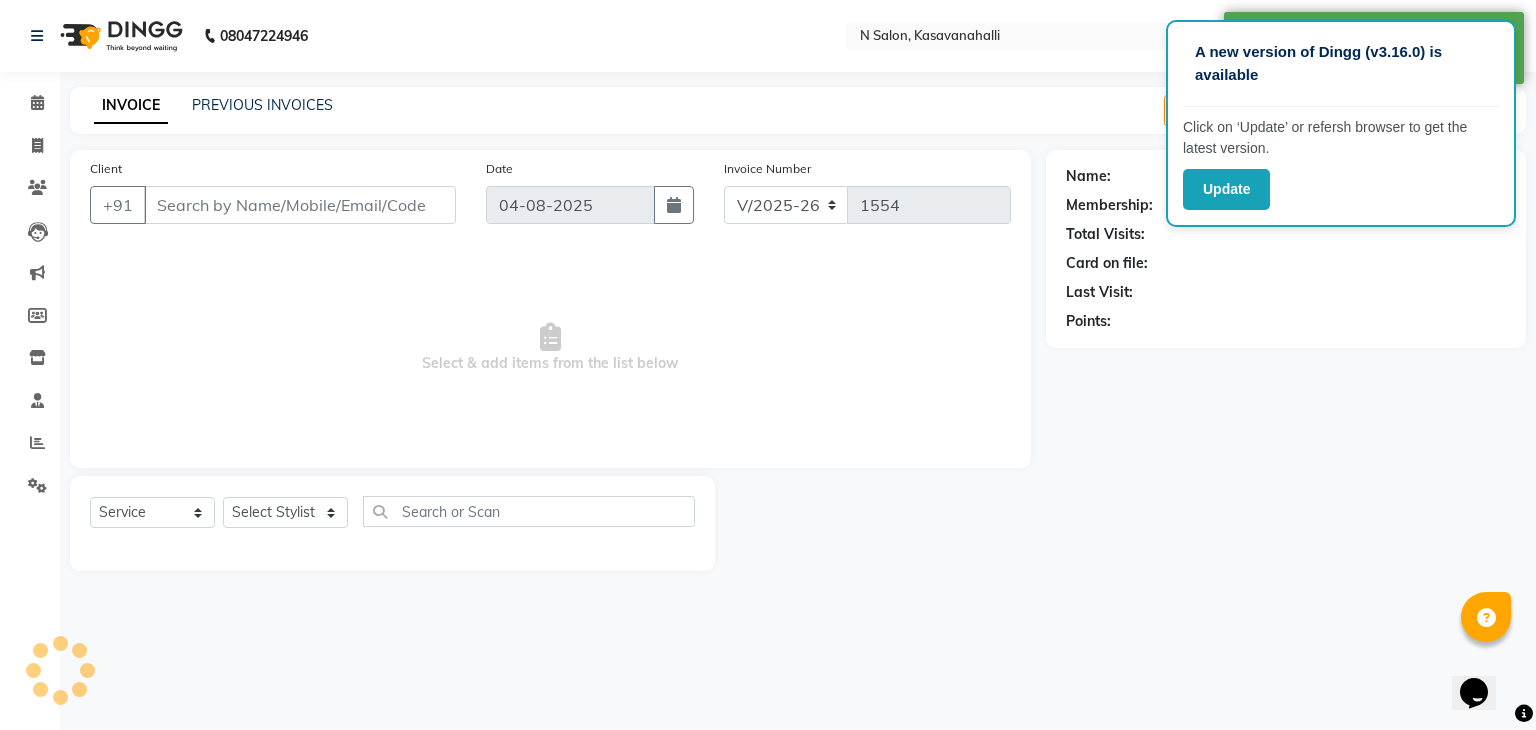 type on "9567975960" 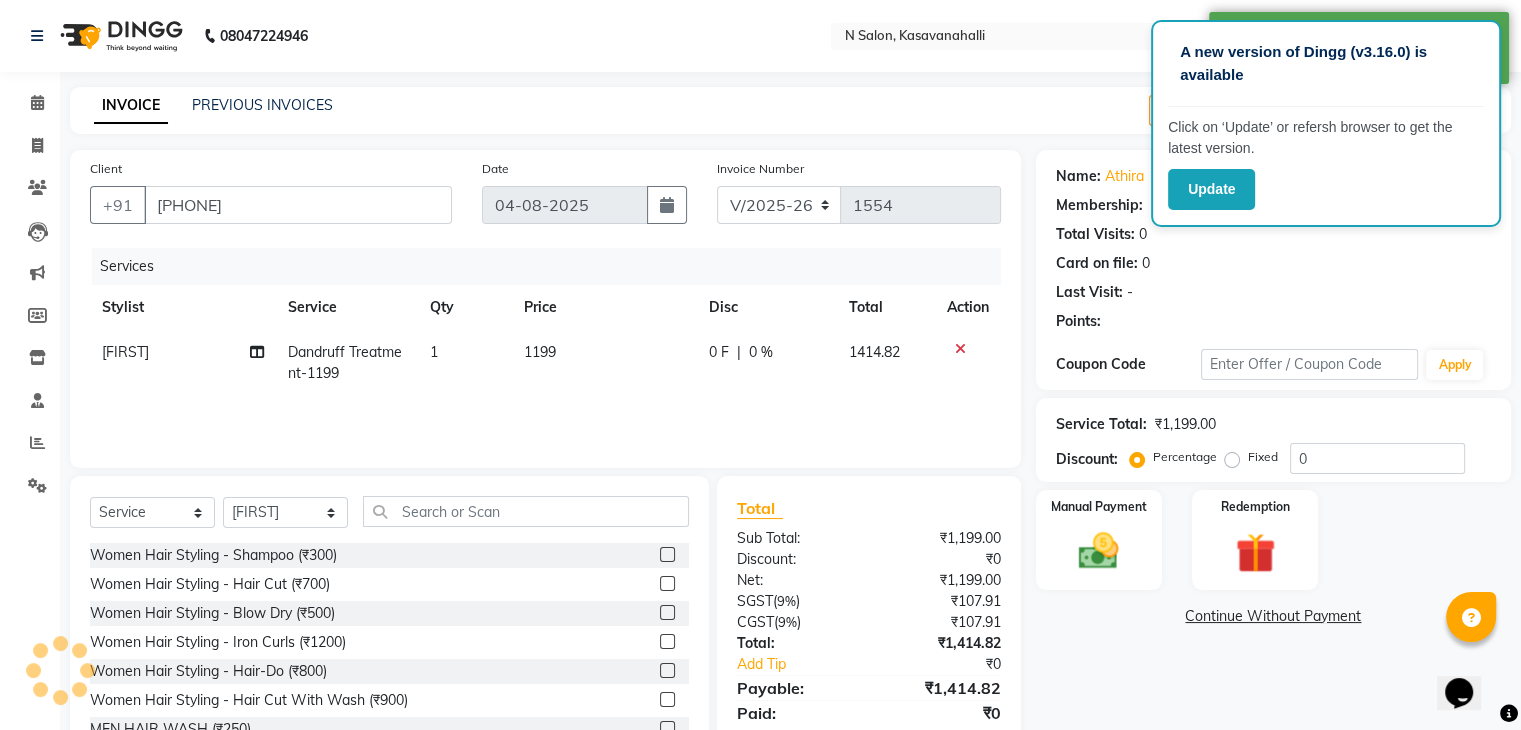 select on "1: Object" 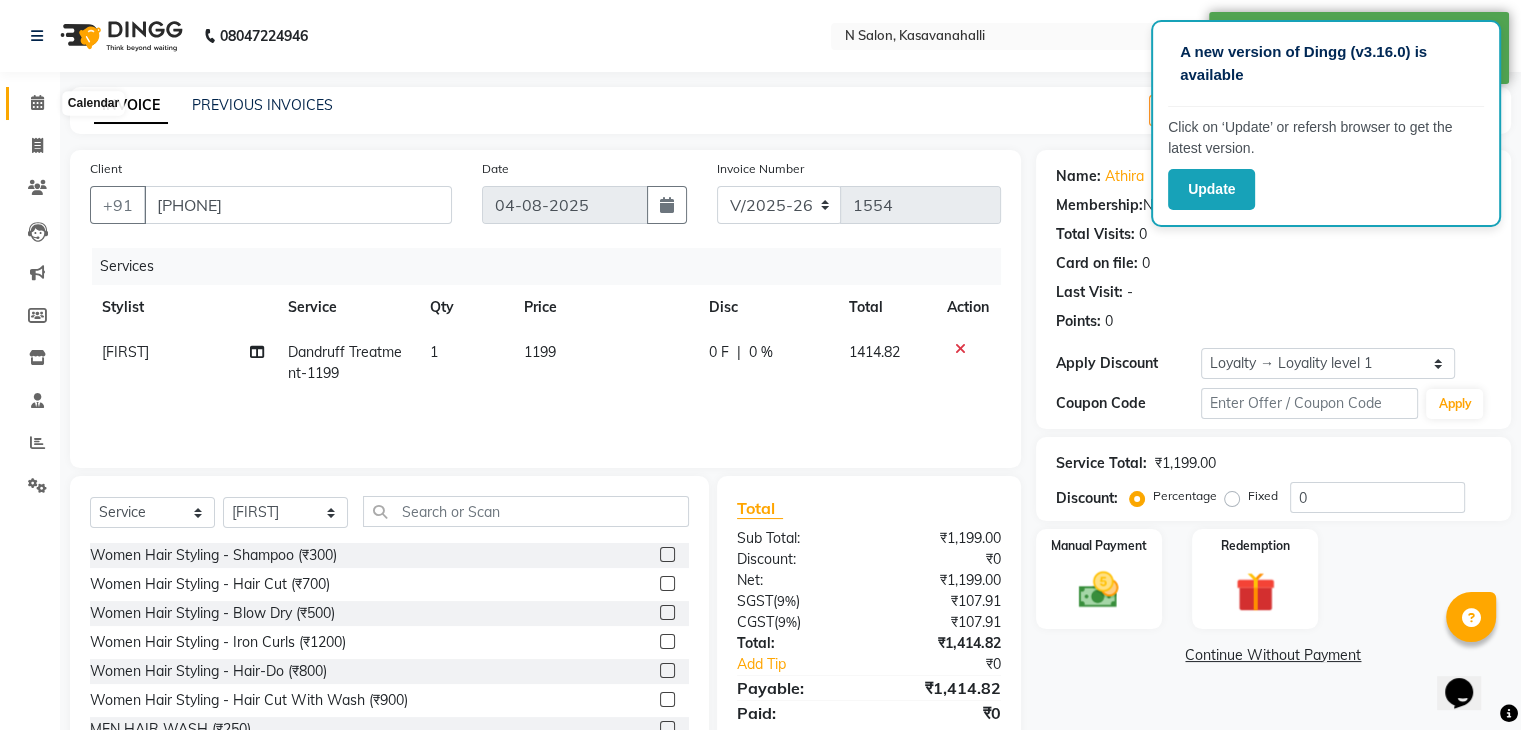click 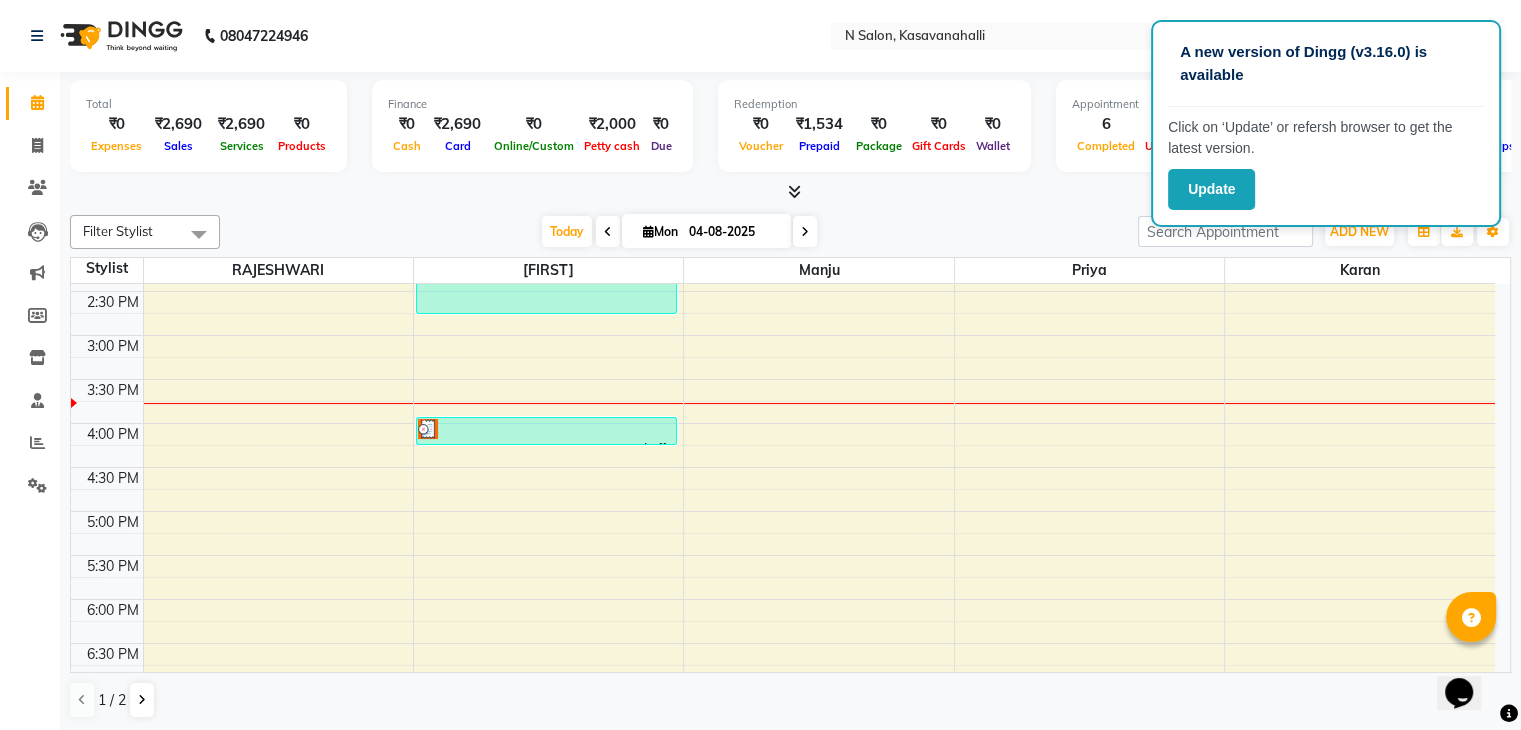 scroll, scrollTop: 600, scrollLeft: 0, axis: vertical 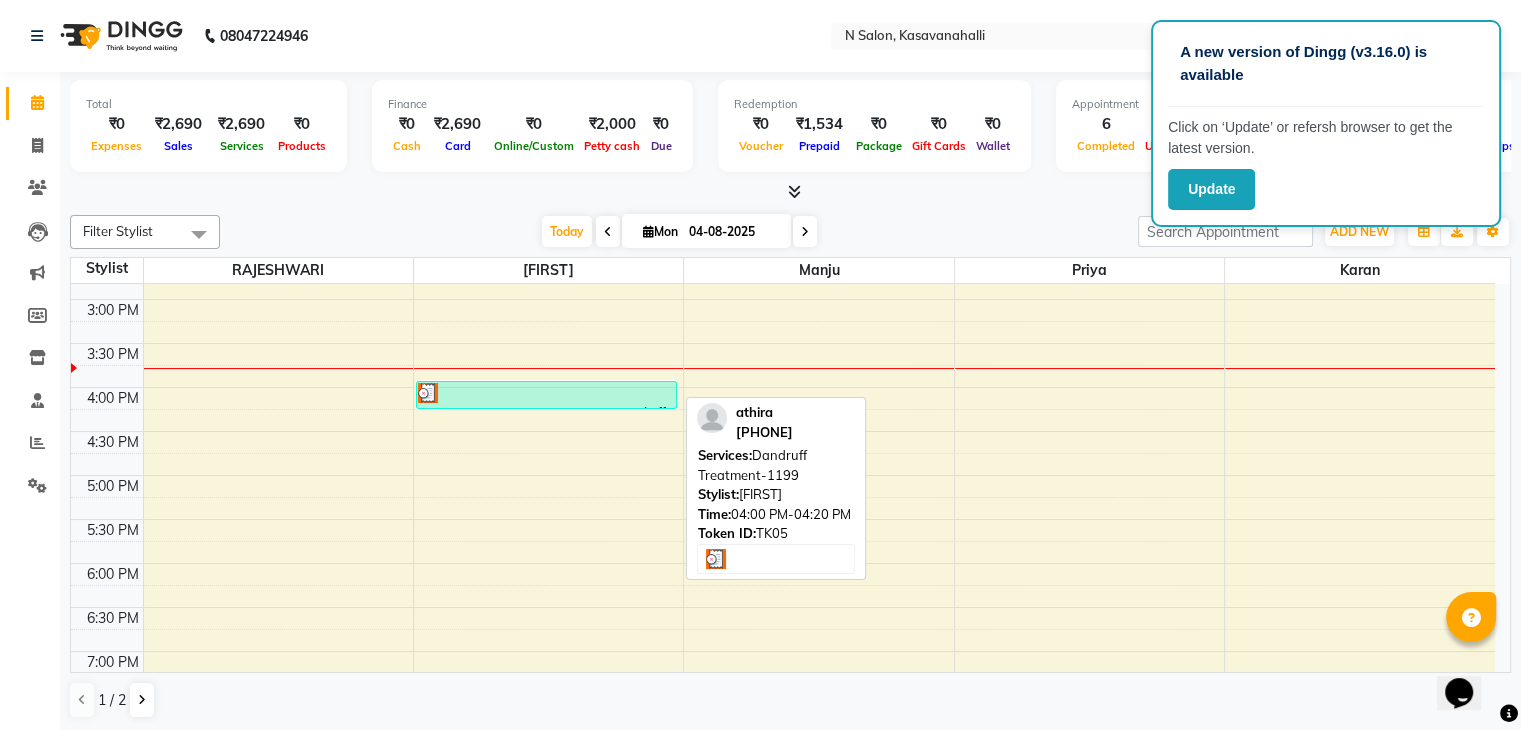 click on "athira, TK05, 04:00 PM-04:20 PM, Dandruff Treatment-1199" at bounding box center [546, 395] 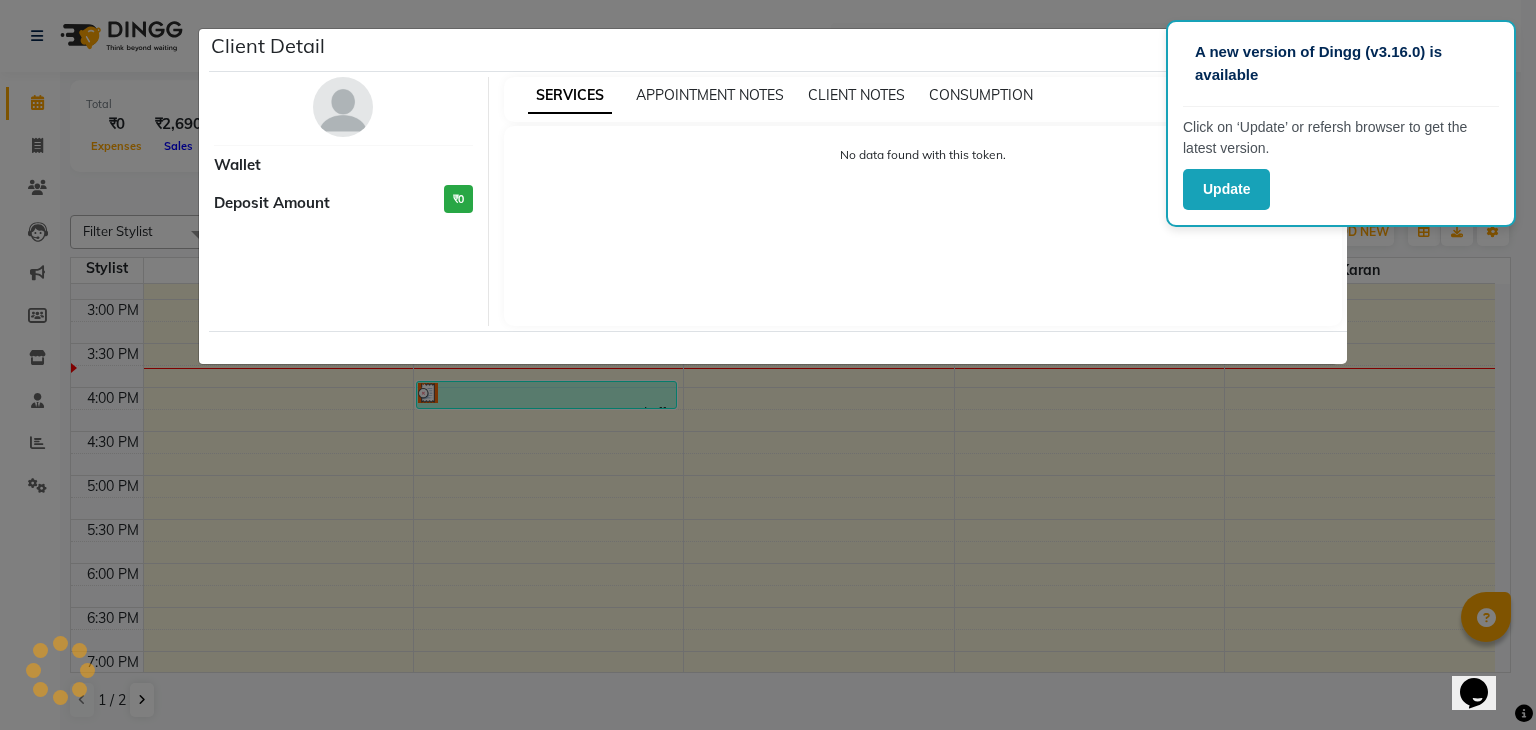 select on "3" 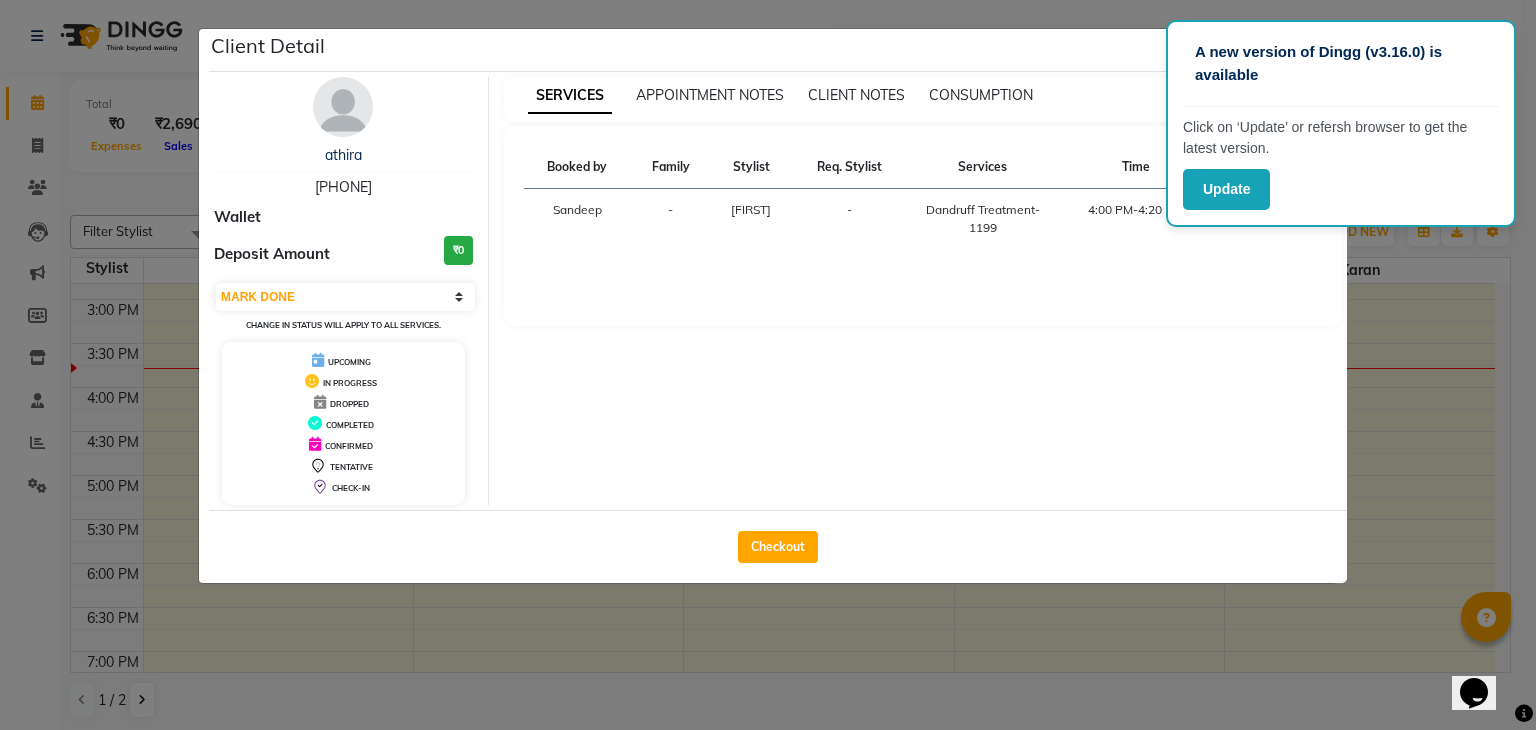 click on "Client Detail  athira    9567975960 Wallet Deposit Amount  ₹0  Select MARK DONE UPCOMING Change in status will apply to all services. UPCOMING IN PROGRESS DROPPED COMPLETED CONFIRMED TENTATIVE CHECK-IN SERVICES APPOINTMENT NOTES CLIENT NOTES CONSUMPTION Booked by Family Stylist Req. Stylist Services Time Status  Sandeep  - Abisekh -  Dandruff Treatment-1199   4:00 PM-4:20 PM   Checkout" 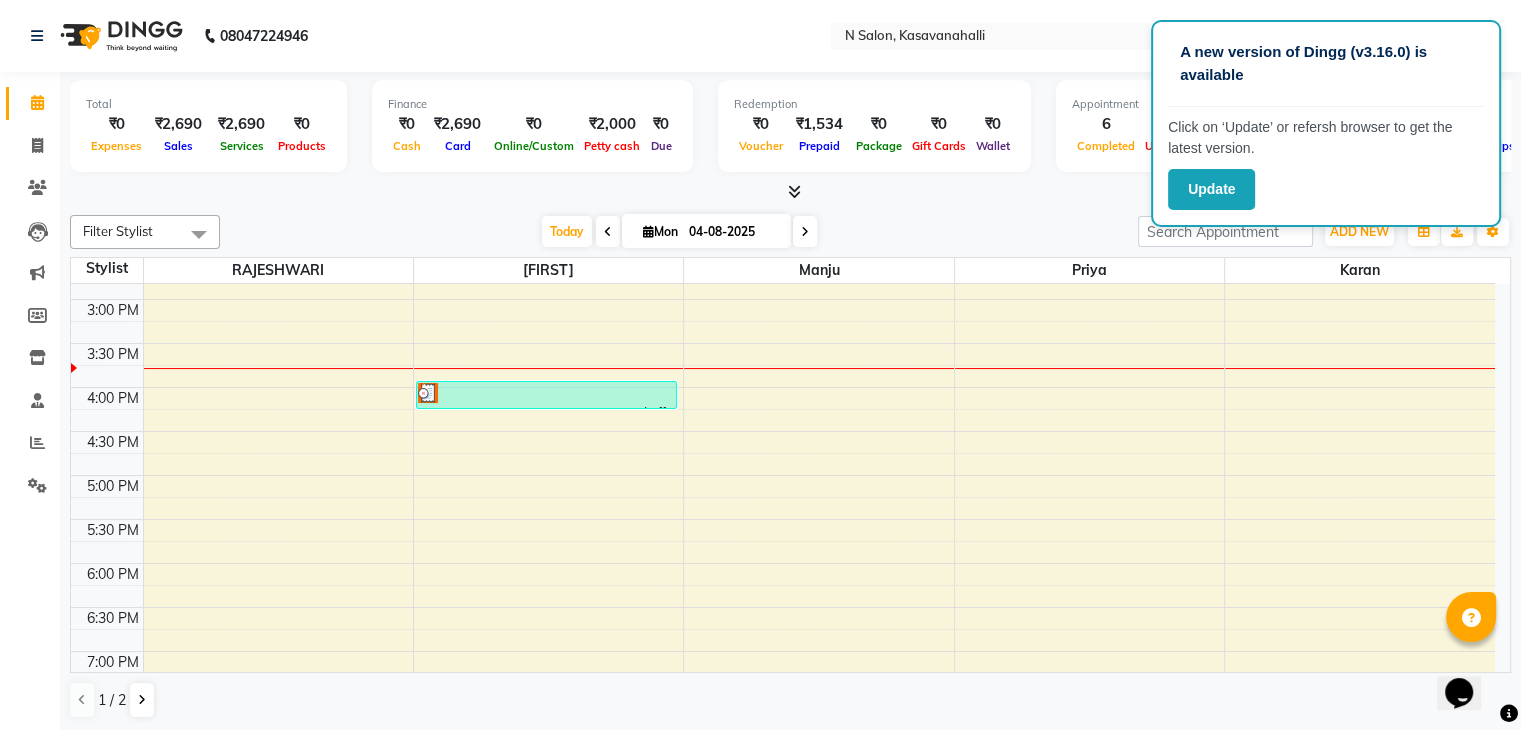drag, startPoint x: 457, startPoint y: 402, endPoint x: 454, endPoint y: 445, distance: 43.104523 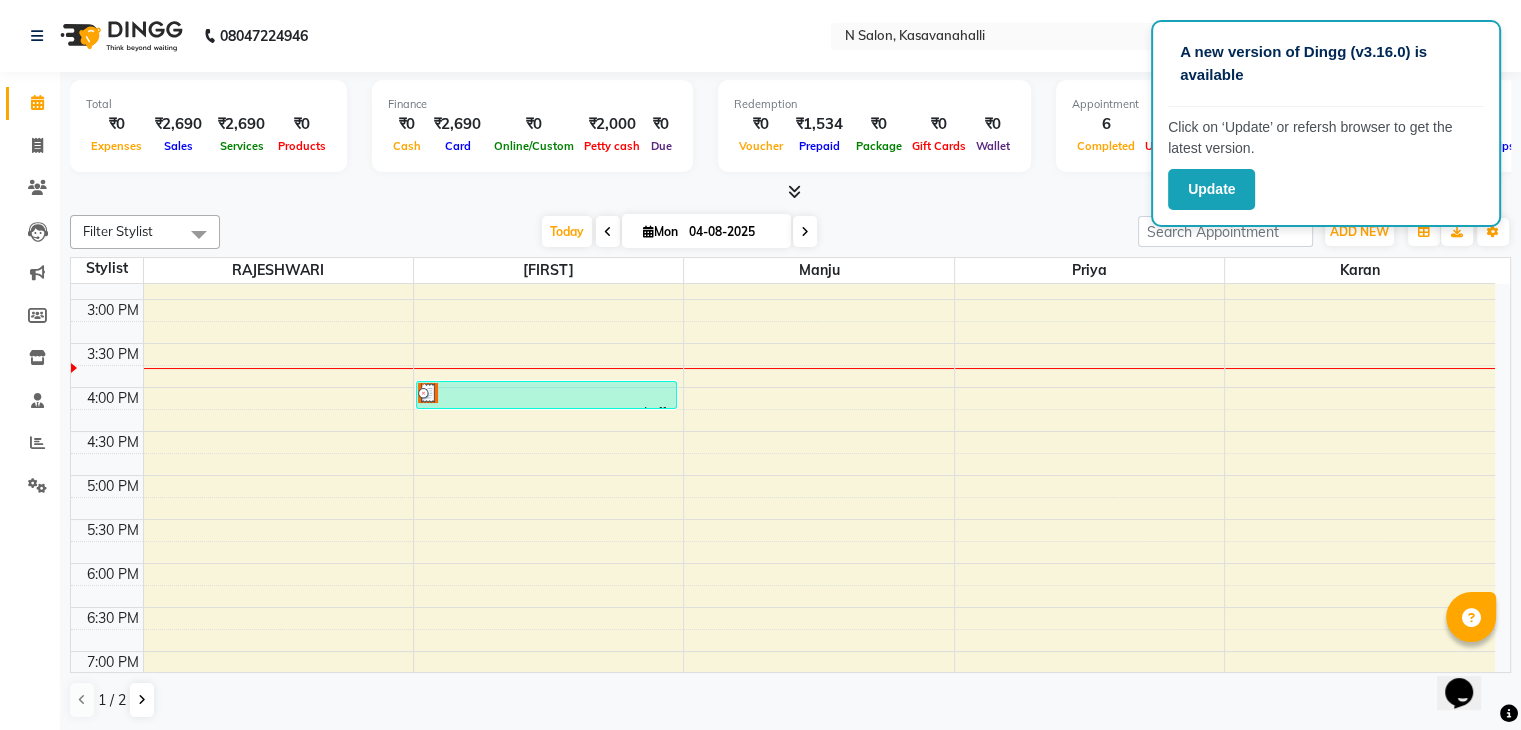 click on "8:00 AM 8:30 AM 9:00 AM 9:30 AM 10:00 AM 10:30 AM 11:00 AM 11:30 AM 12:00 PM 12:30 PM 1:00 PM 1:30 PM 2:00 PM 2:30 PM 3:00 PM 3:30 PM 4:00 PM 4:30 PM 5:00 PM 5:30 PM 6:00 PM 6:30 PM 7:00 PM 7:30 PM 8:00 PM 8:30 PM     Anshula, TK04, 01:50 PM-02:50 PM, Women Hair Styling - Hair Cut With Wash (₹900)     athira, TK05, 04:00 PM-04:20 PM, Dandruff Treatment-1199     Anshula, TK04, 12:50 PM-01:50 PM, Women Hair Styling - Hair Cut With Wash (₹900)             Supriya singh, TK01, 12:30 PM-01:00 PM, GEL POLISH      Mr Yashwanth, TK02, 11:50 AM-12:50 PM, Men haircut (₹500),Beard (₹200)     Amay, TK03, 01:40 PM-02:20 PM, Men haircut (₹500)" at bounding box center (783, 255) 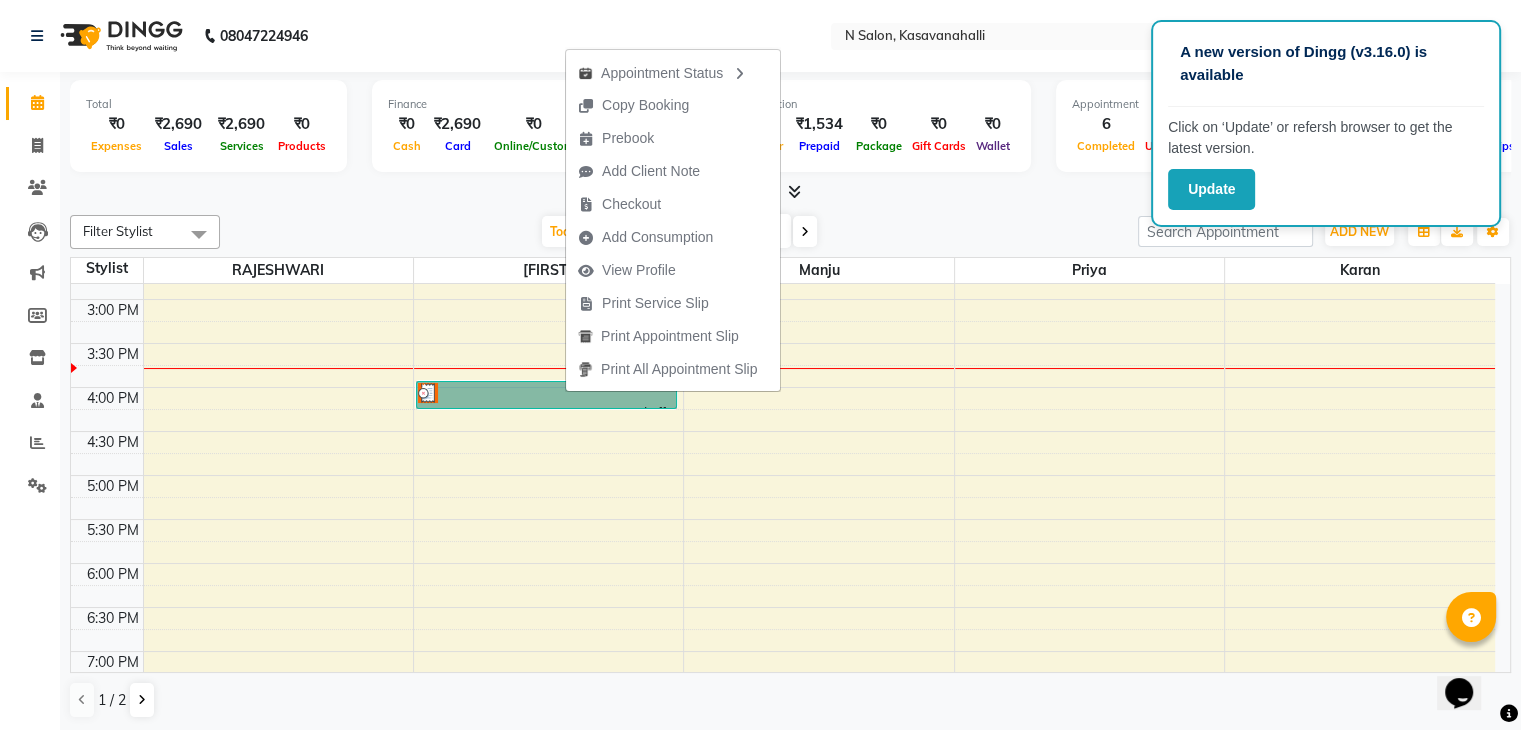drag, startPoint x: 565, startPoint y: 392, endPoint x: 556, endPoint y: 459, distance: 67.601776 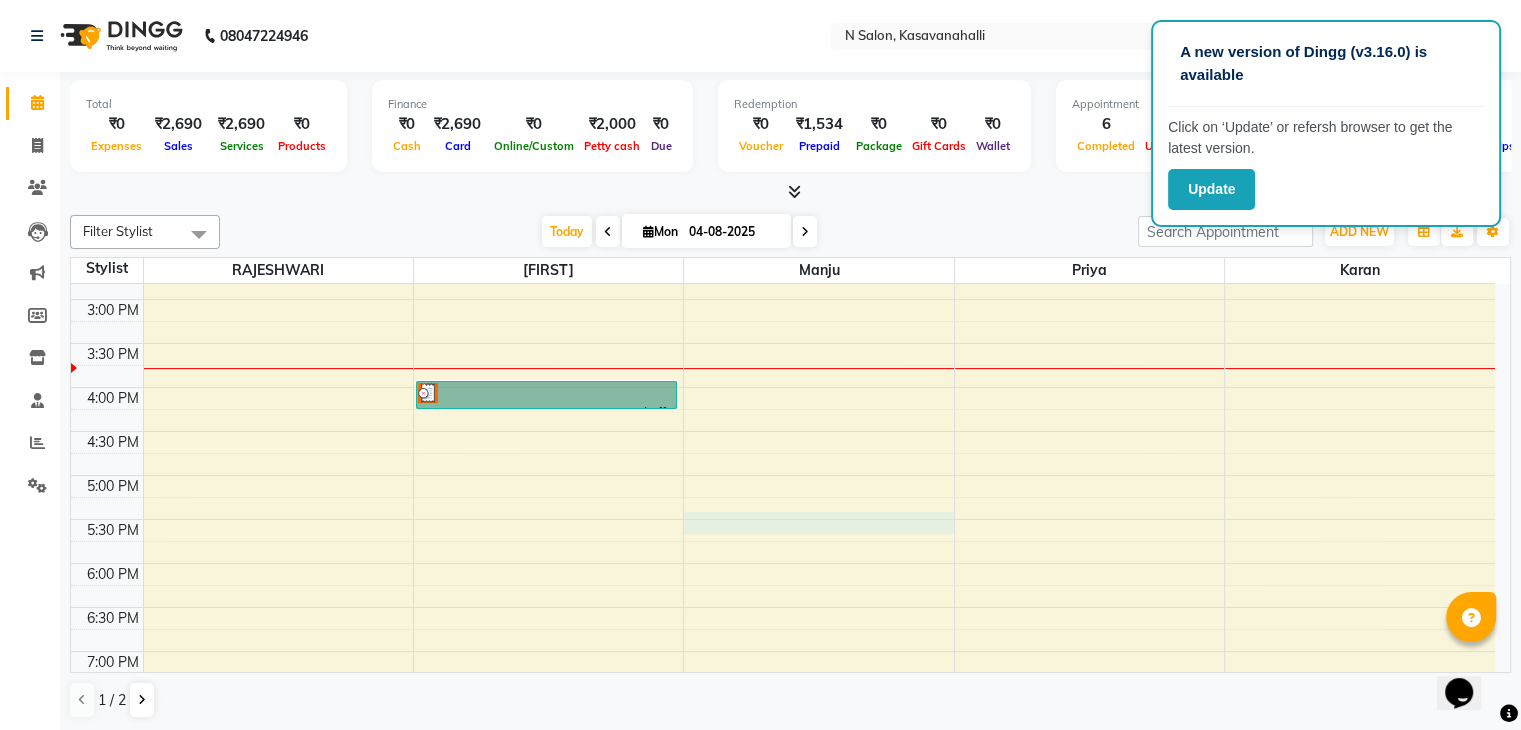 click on "8:00 AM 8:30 AM 9:00 AM 9:30 AM 10:00 AM 10:30 AM 11:00 AM 11:30 AM 12:00 PM 12:30 PM 1:00 PM 1:30 PM 2:00 PM 2:30 PM 3:00 PM 3:30 PM 4:00 PM 4:30 PM 5:00 PM 5:30 PM 6:00 PM 6:30 PM 7:00 PM 7:30 PM 8:00 PM 8:30 PM     Anshula, TK04, 01:50 PM-02:50 PM, Women Hair Styling - Hair Cut With Wash (₹900)     athira, TK05, 04:00 PM-04:20 PM, Dandruff Treatment-1199     Anshula, TK04, 12:50 PM-01:50 PM, Women Hair Styling - Hair Cut With Wash (₹900)             Supriya singh, TK01, 12:30 PM-01:00 PM, GEL POLISH      Mr Yashwanth, TK02, 11:50 AM-12:50 PM, Men haircut (₹500),Beard (₹200)     Amay, TK03, 01:40 PM-02:20 PM, Men haircut (₹500)" at bounding box center [783, 255] 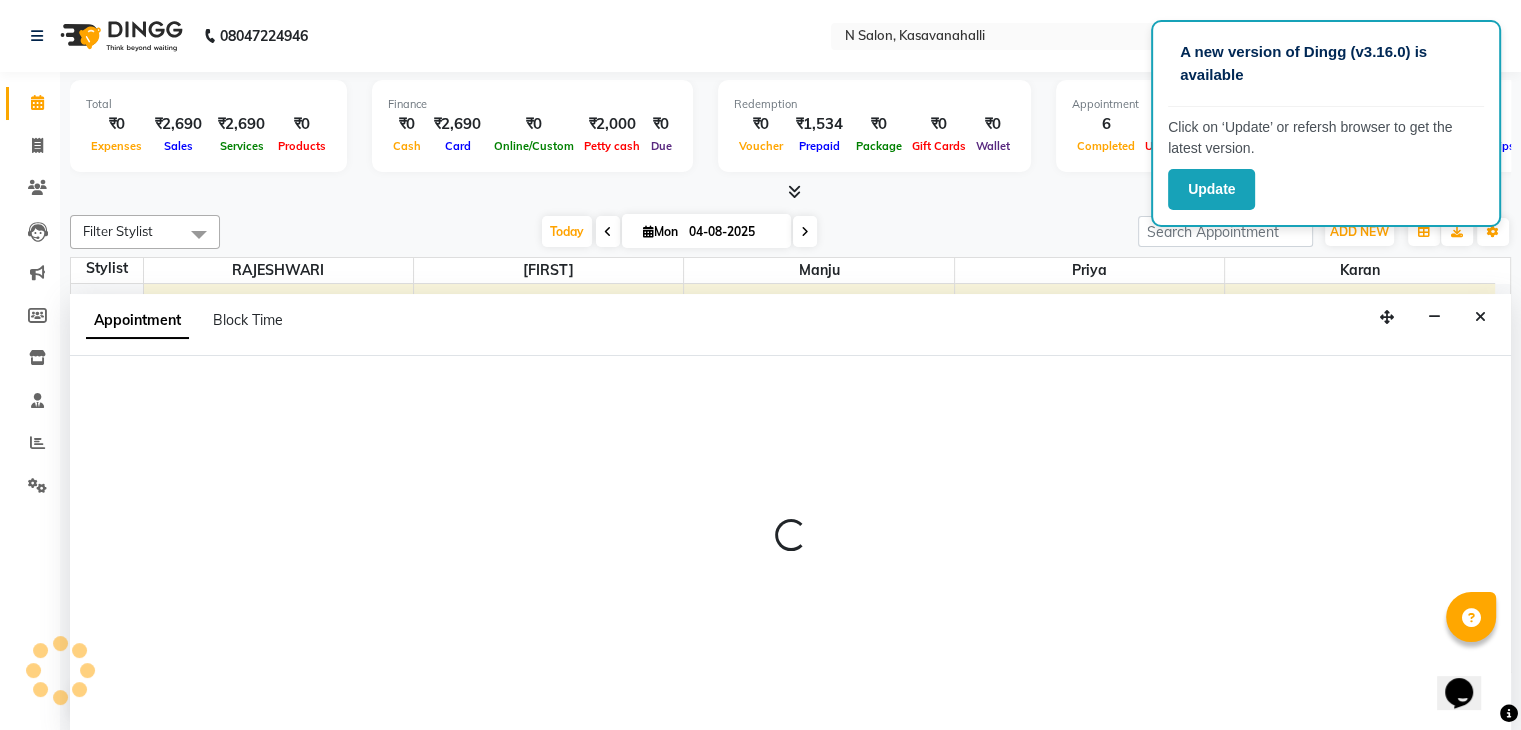 scroll, scrollTop: 1, scrollLeft: 0, axis: vertical 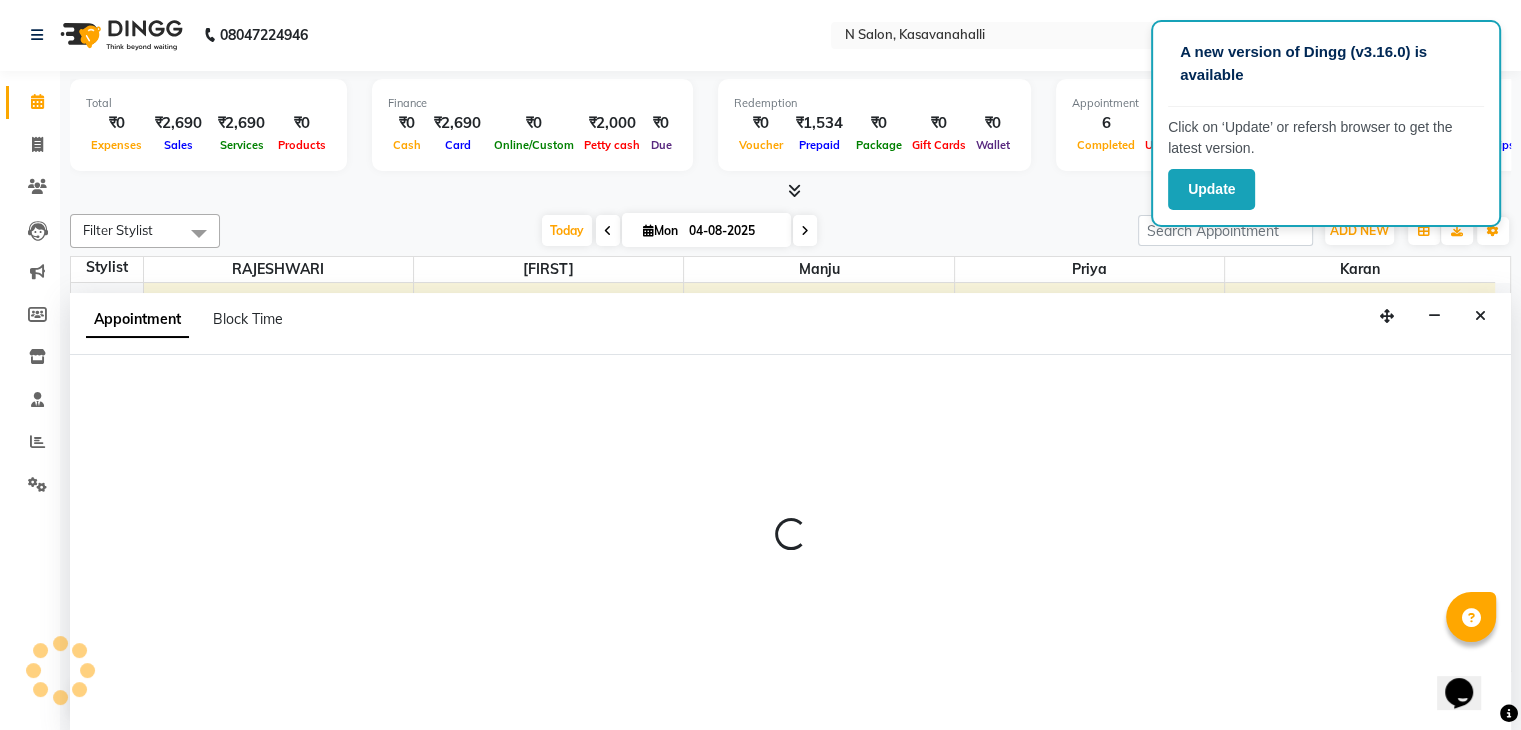 select on "78172" 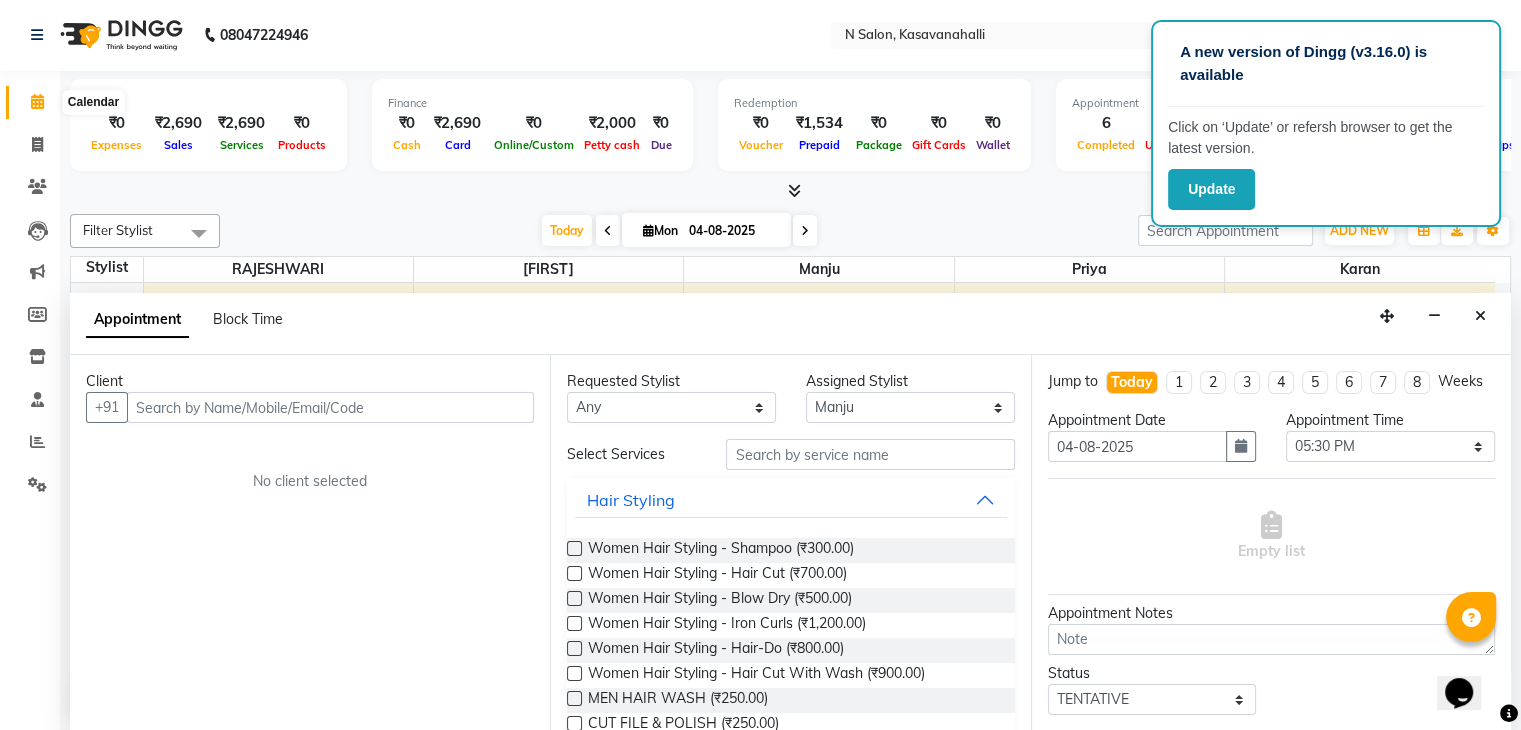 click 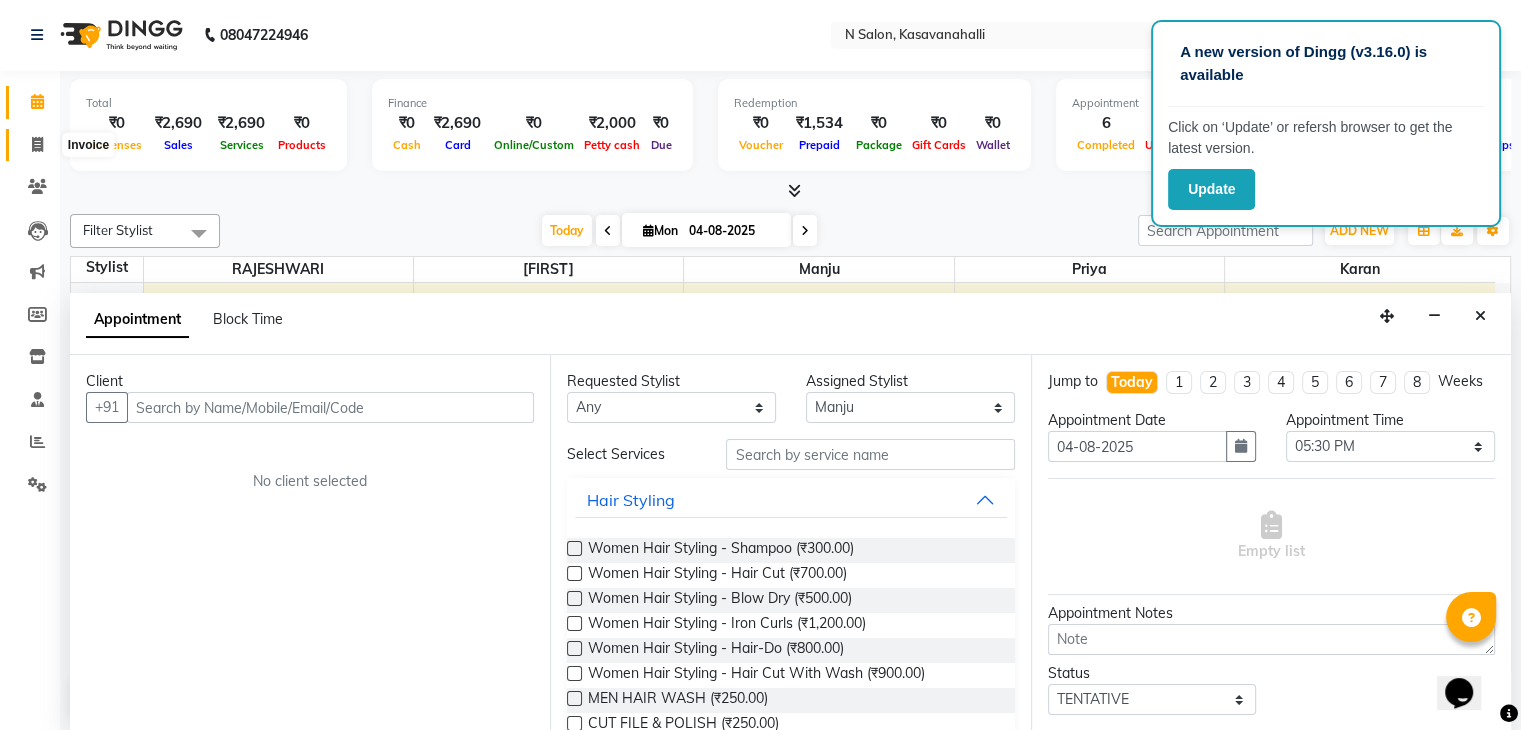 click 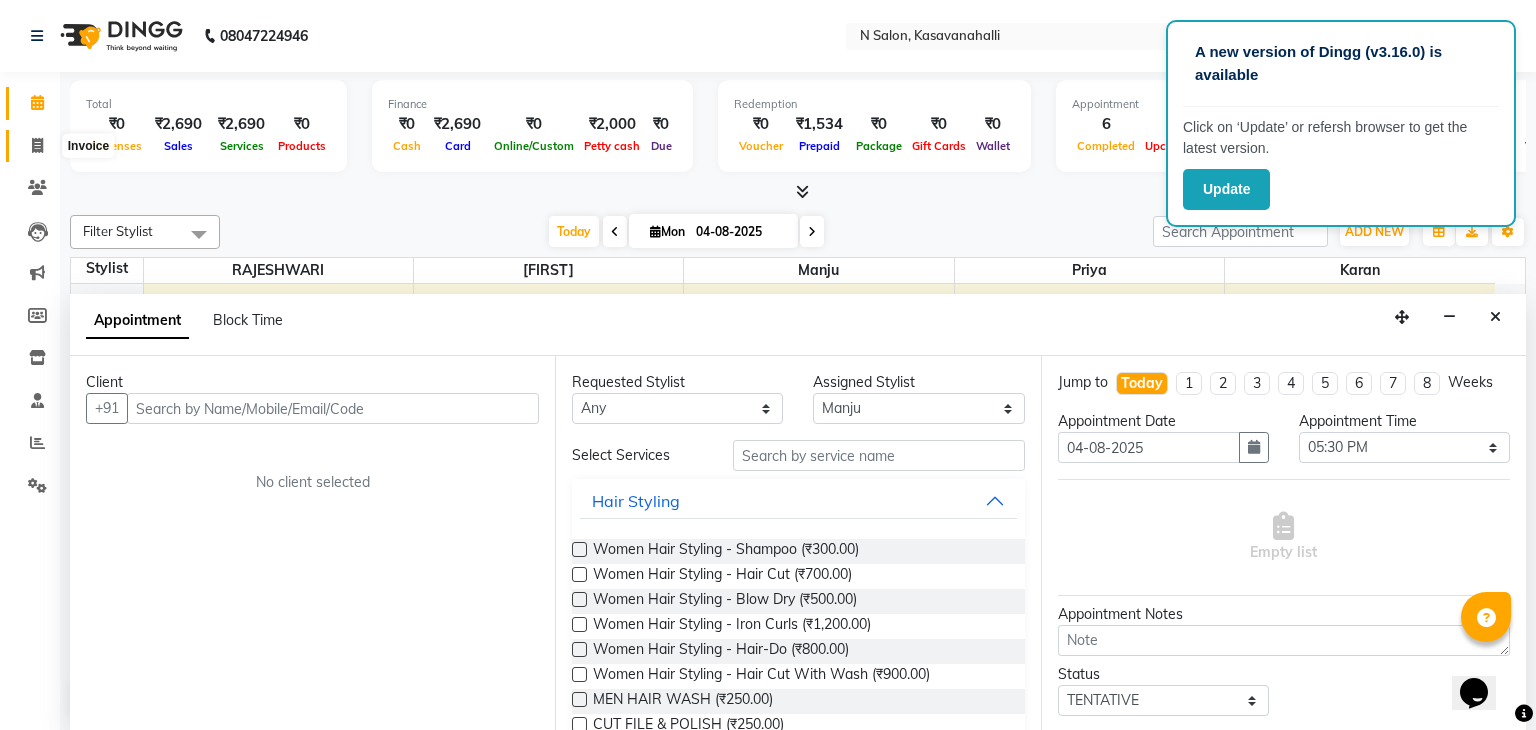 select on "7111" 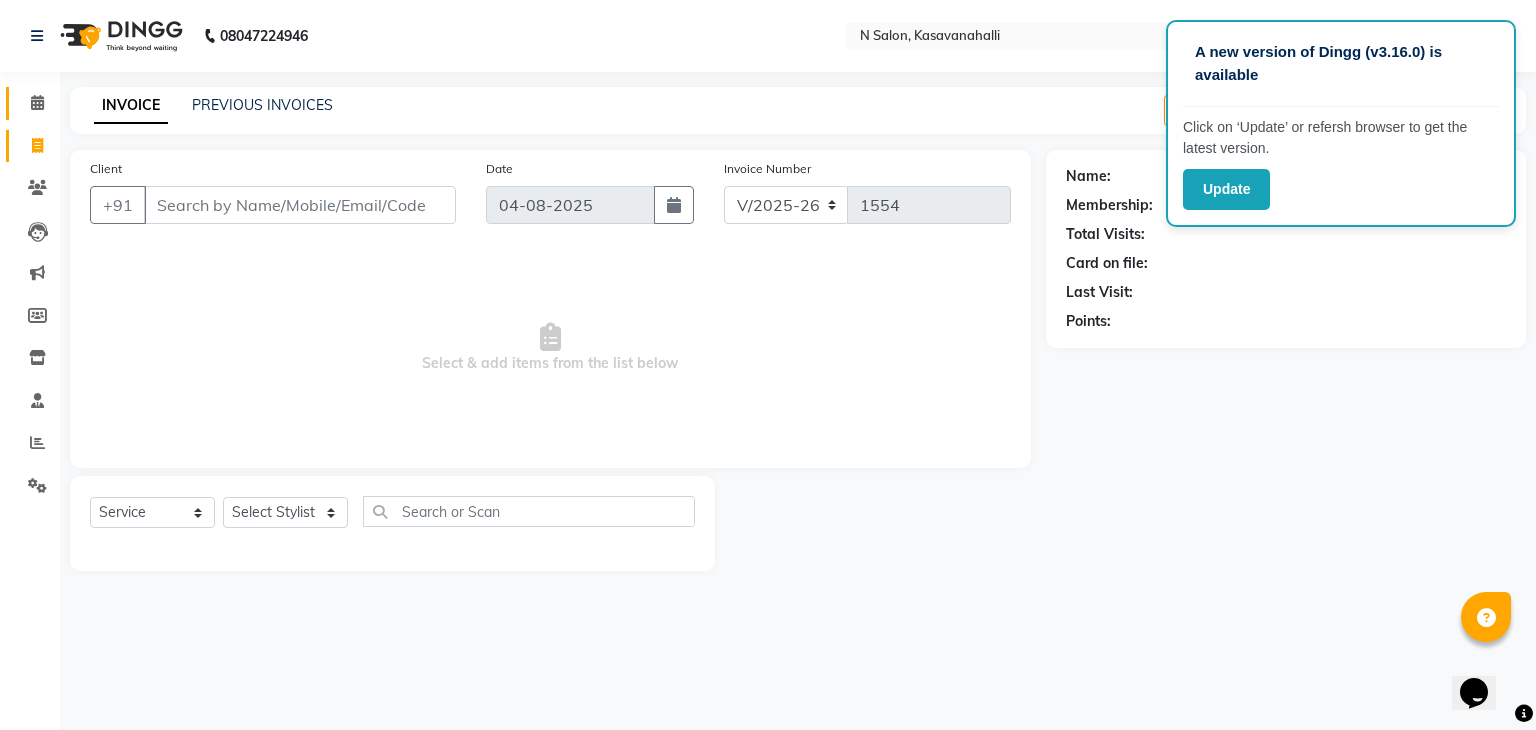 click on "Calendar" 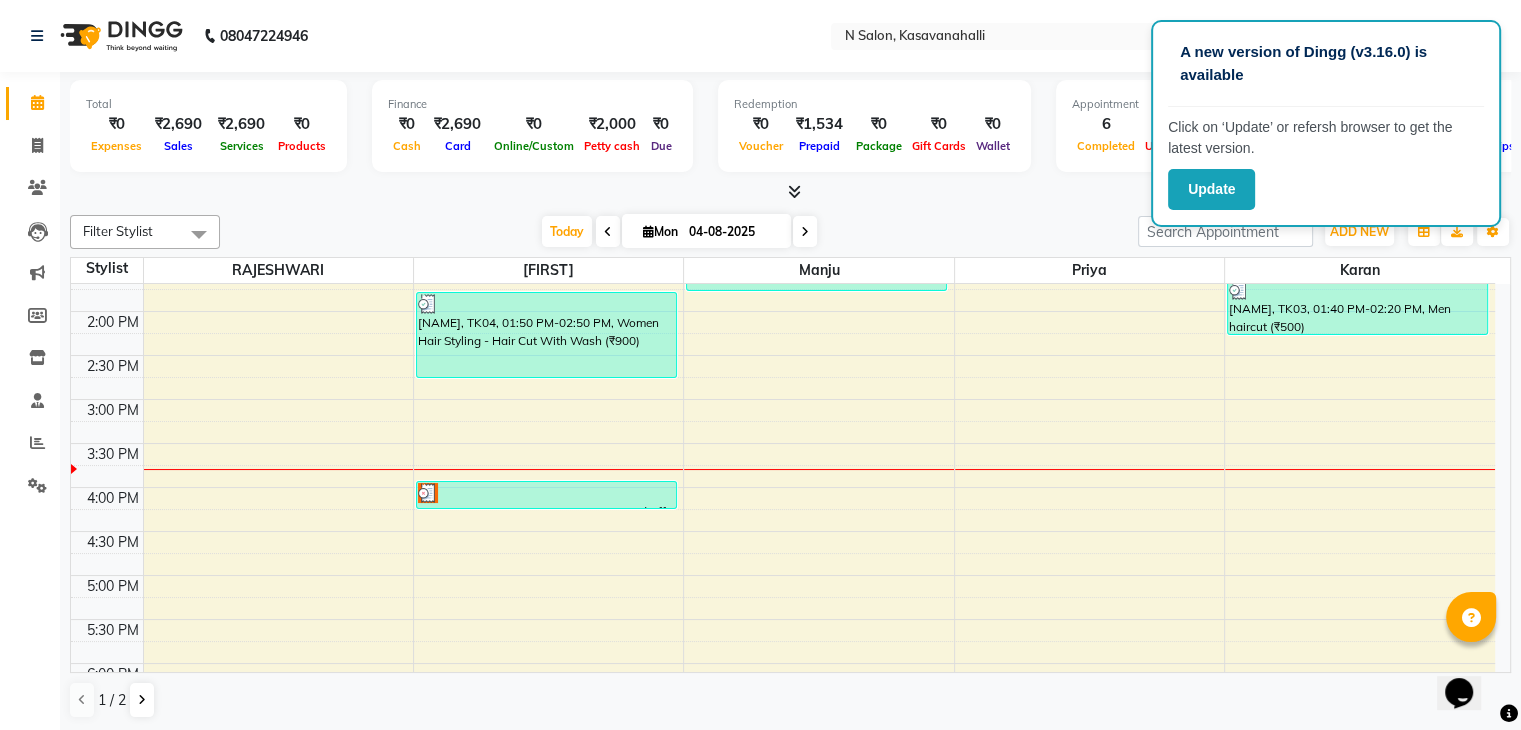 scroll, scrollTop: 400, scrollLeft: 0, axis: vertical 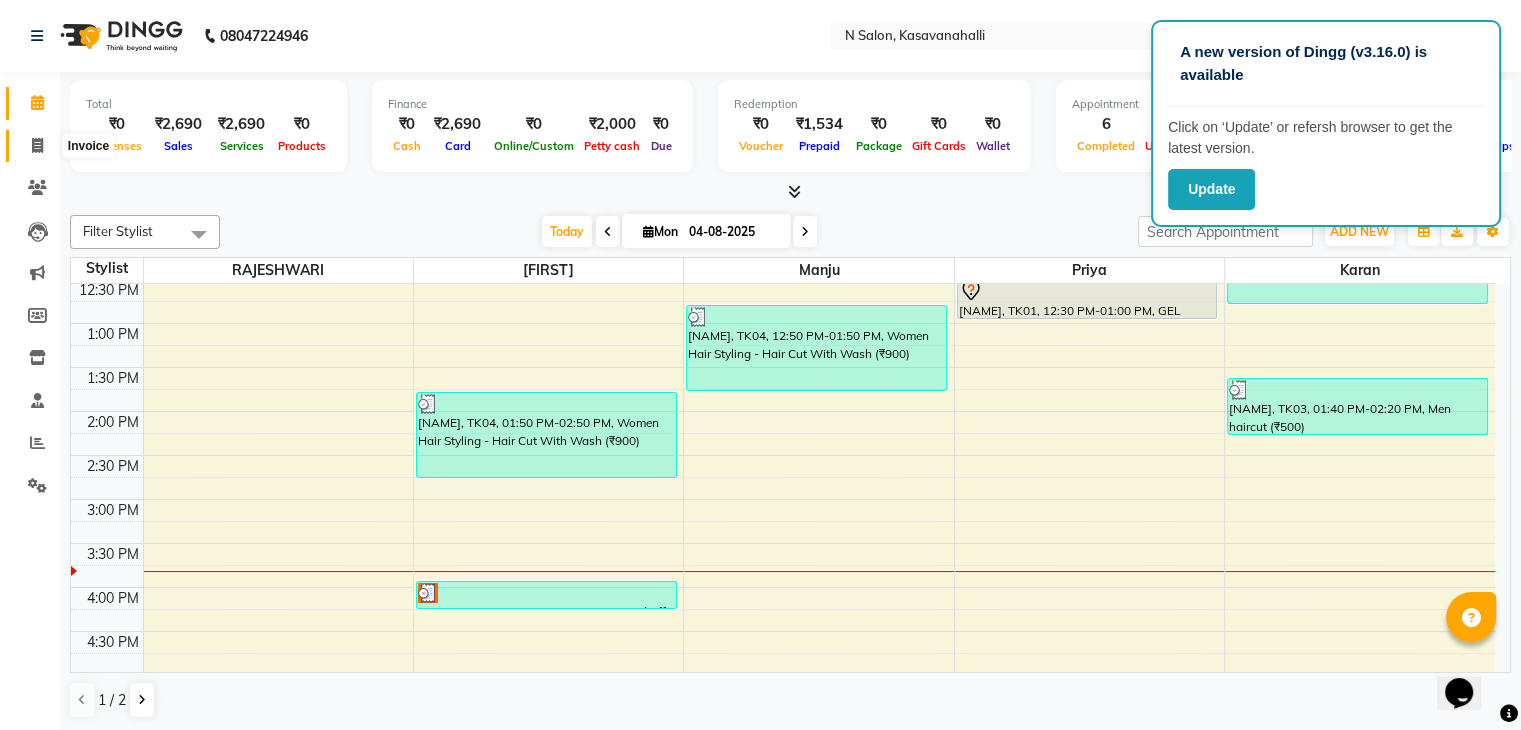 click 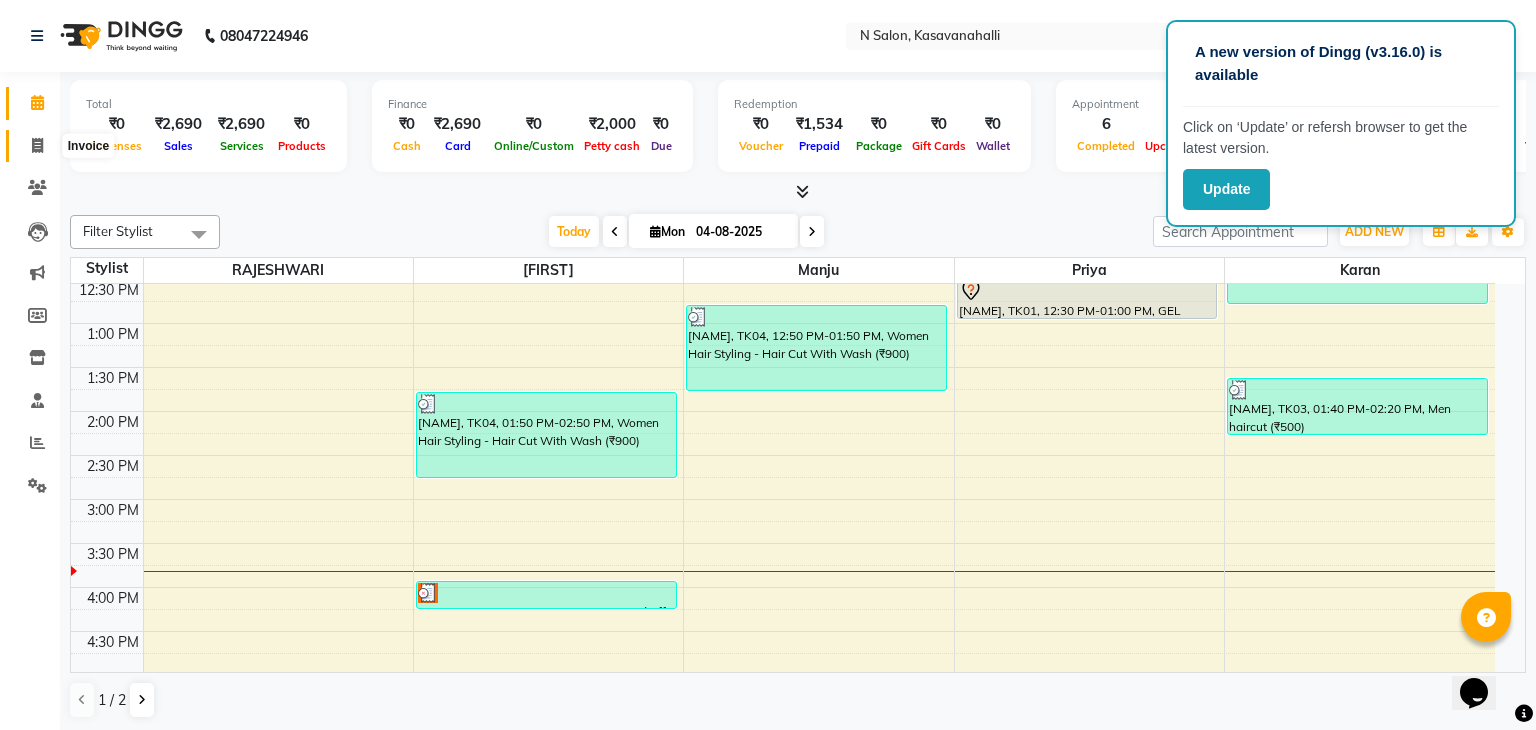 select on "service" 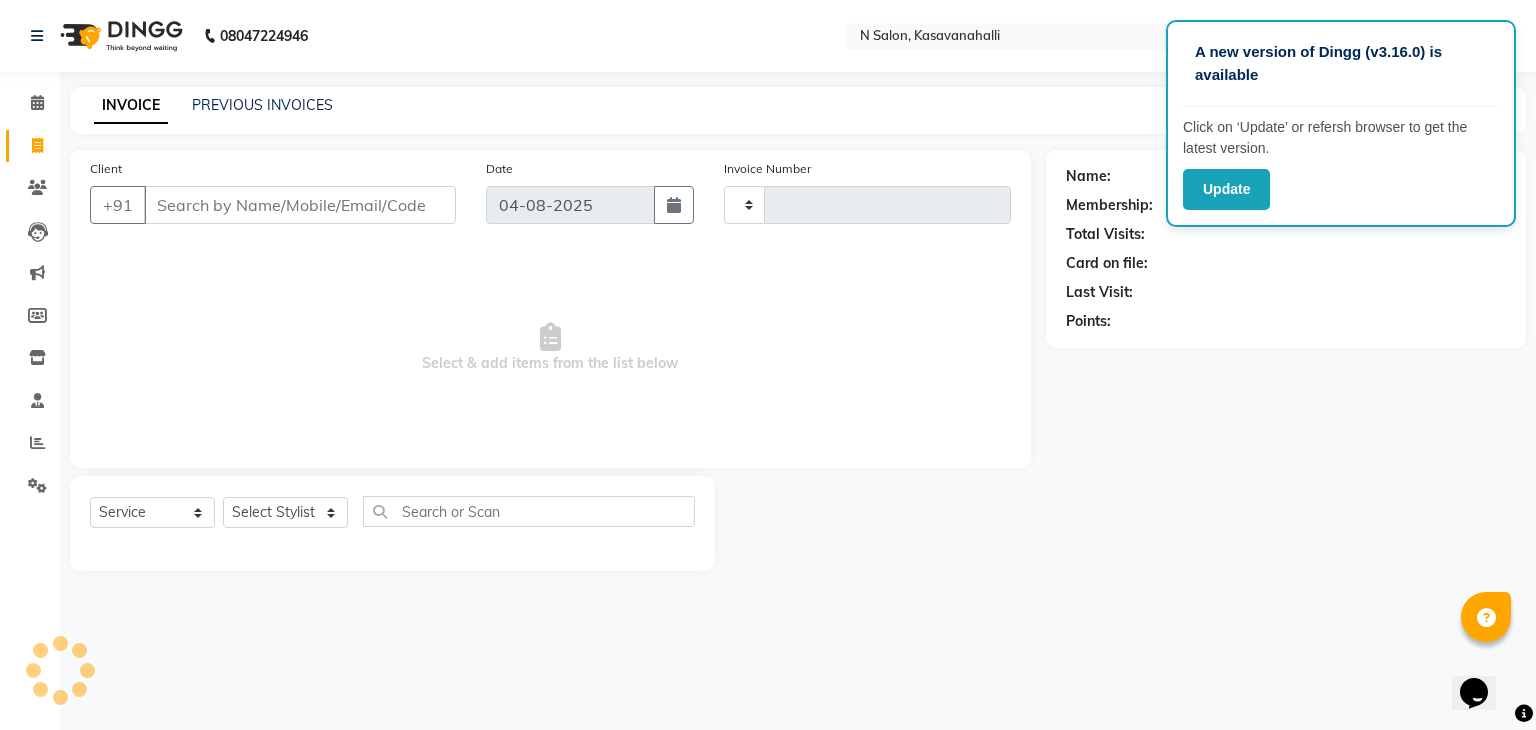 type on "1554" 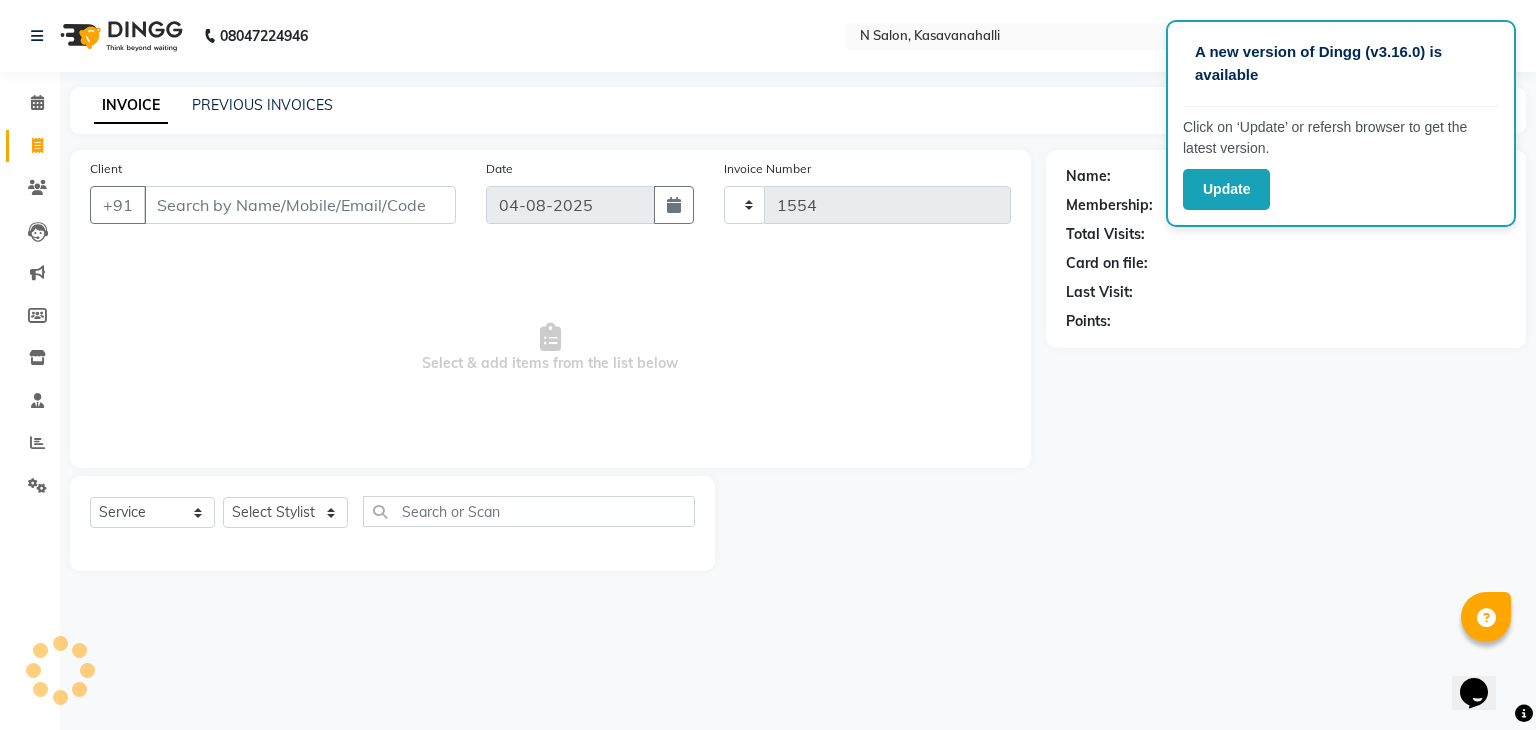 select on "7111" 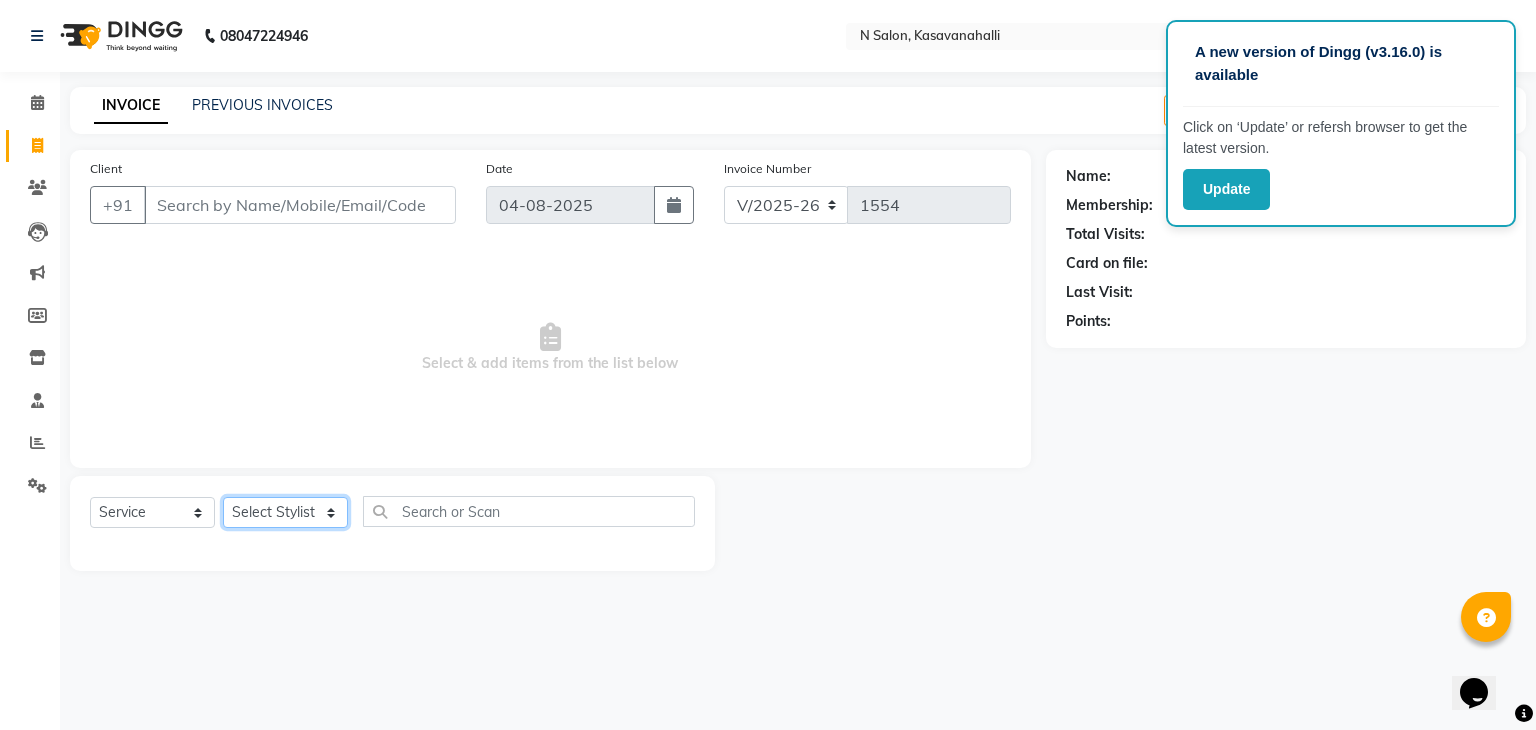 click on "Select Stylist Abisekh Karan  Manju Owner Priya RAJESHWARI  Sandeep Tika" 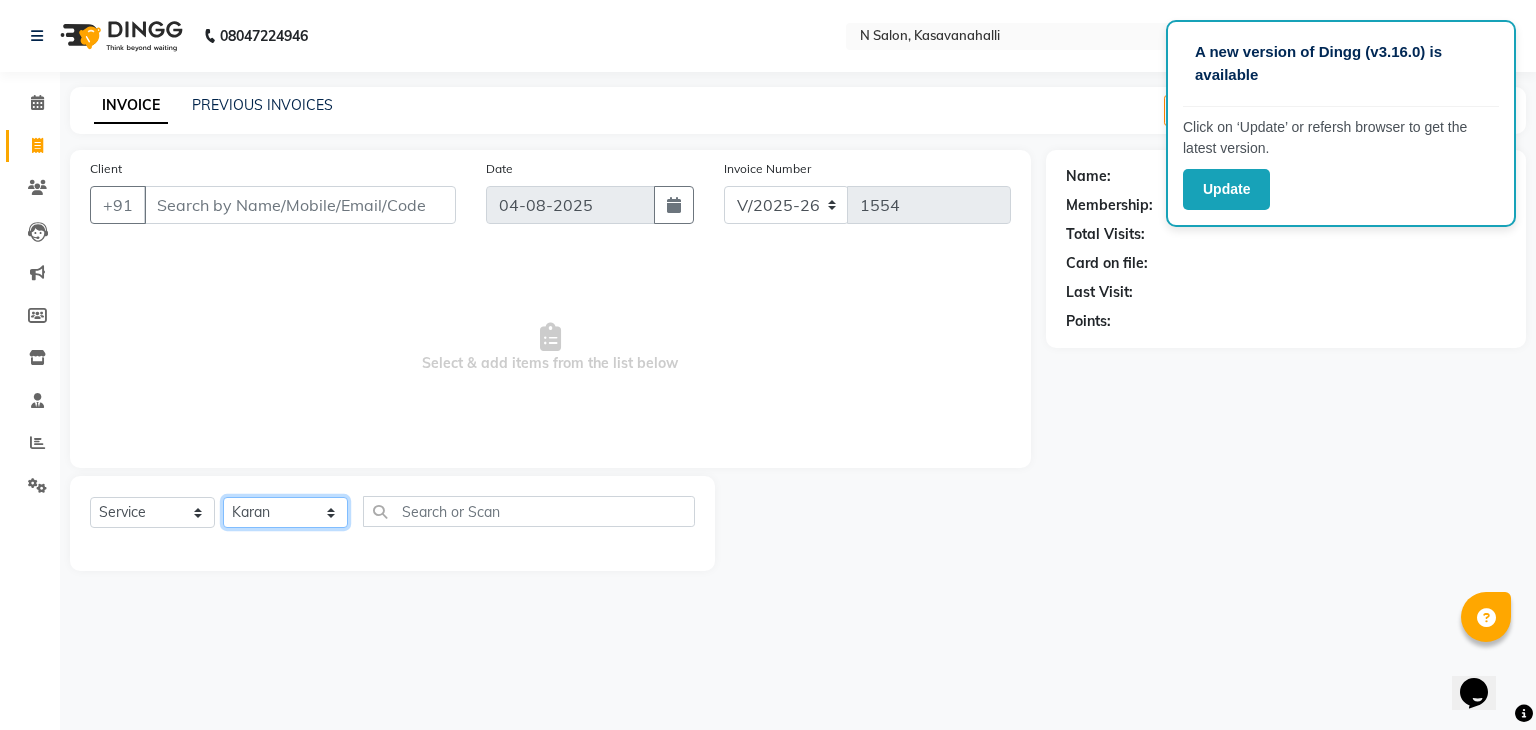 click on "Select Stylist Abisekh Karan  Manju Owner Priya RAJESHWARI  Sandeep Tika" 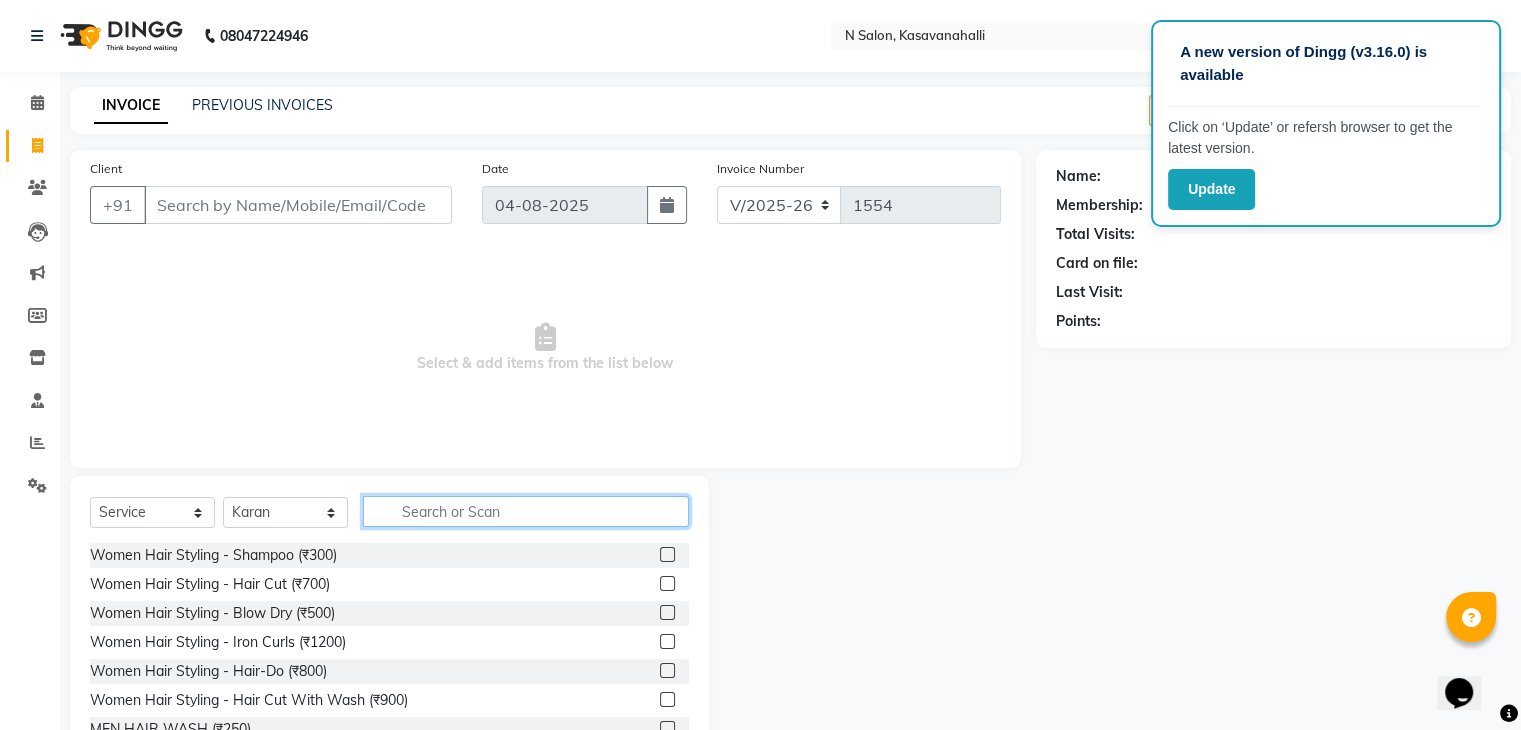 click 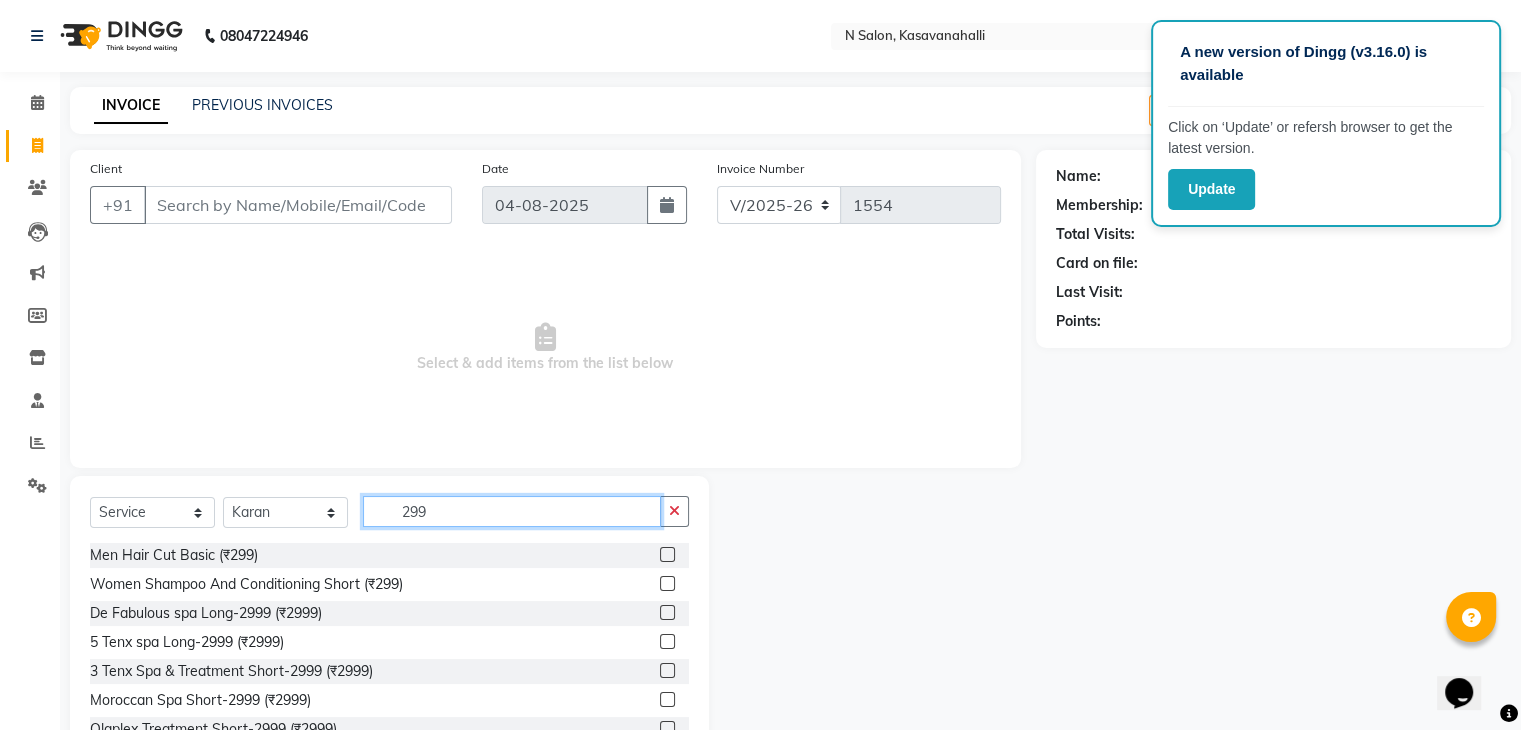 click on "299" 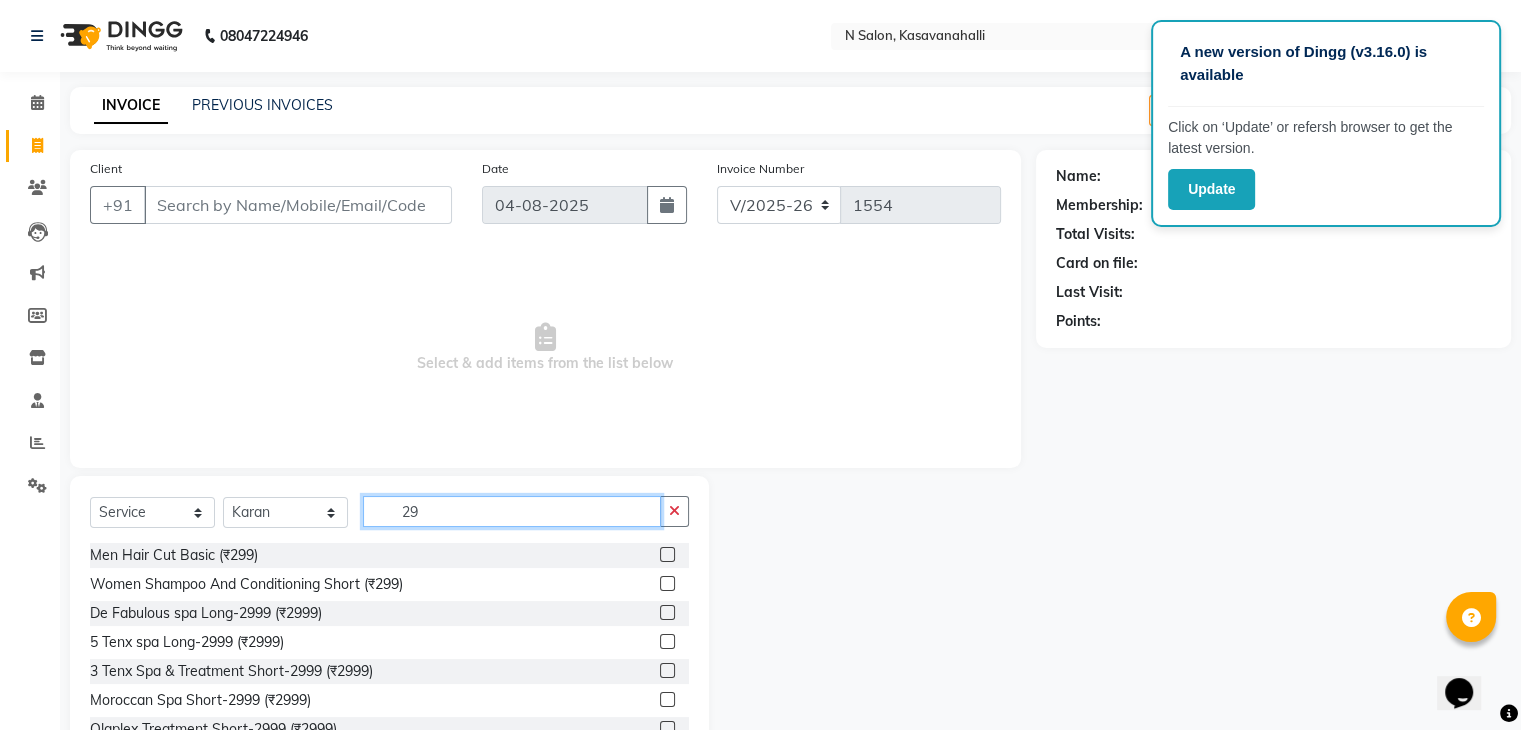 type on "2" 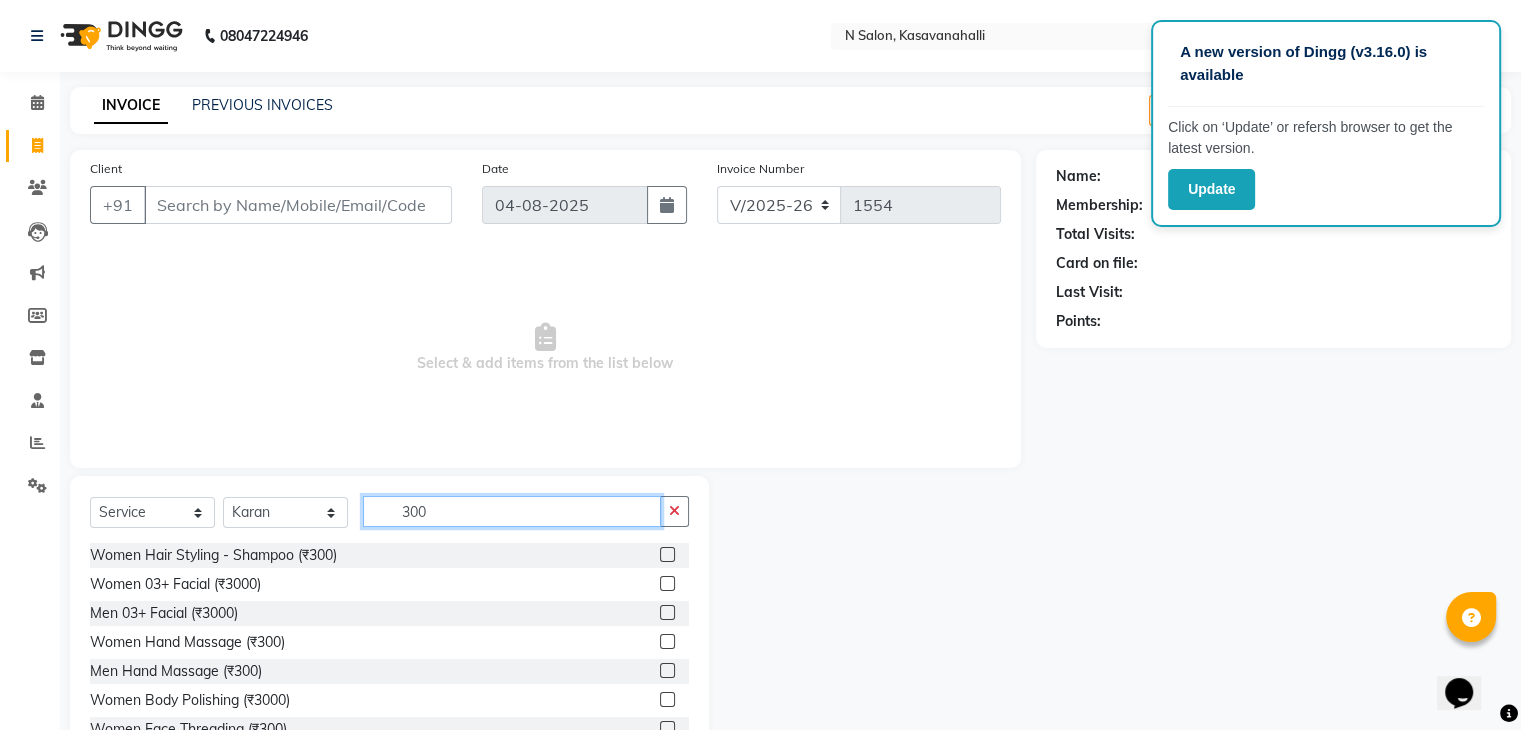 scroll, scrollTop: 100, scrollLeft: 0, axis: vertical 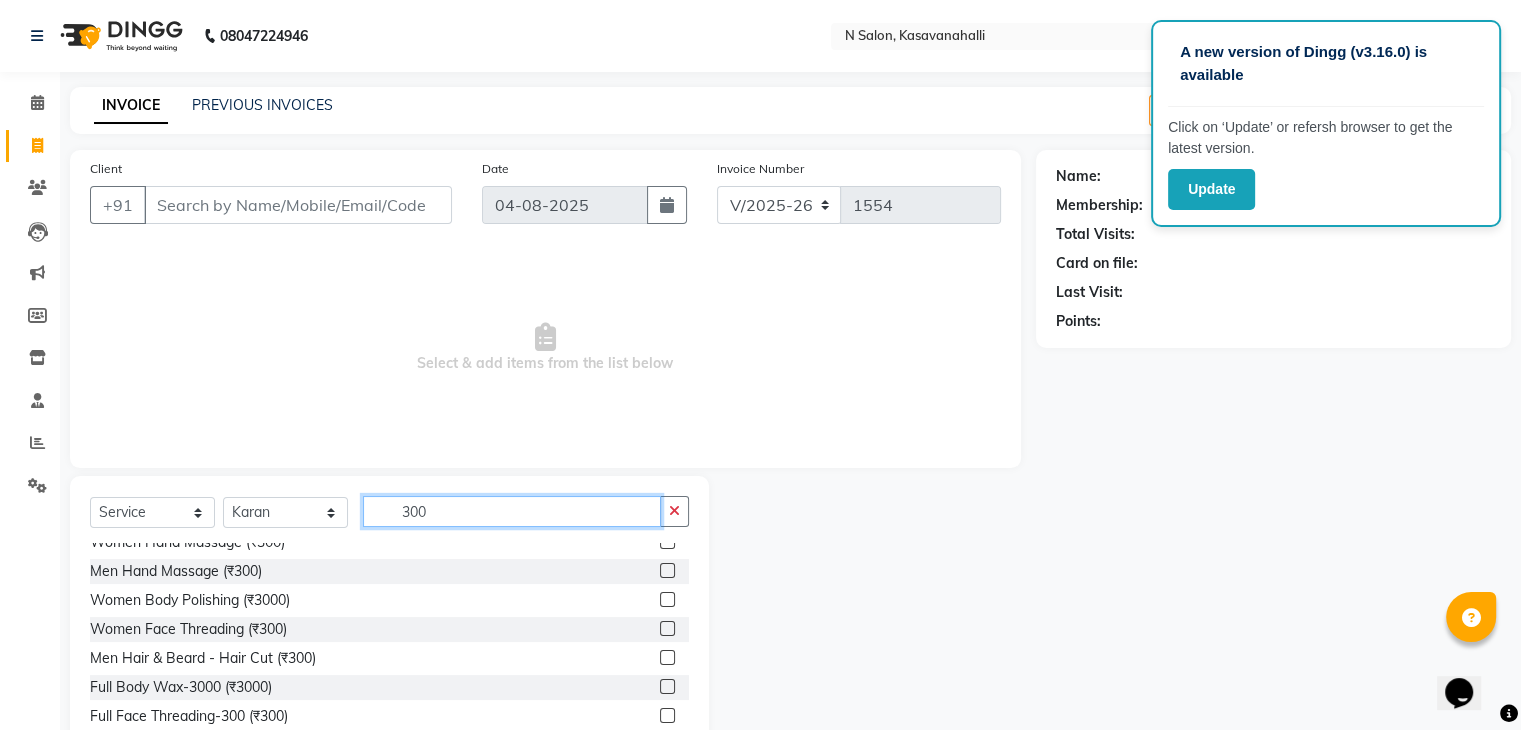 type on "300" 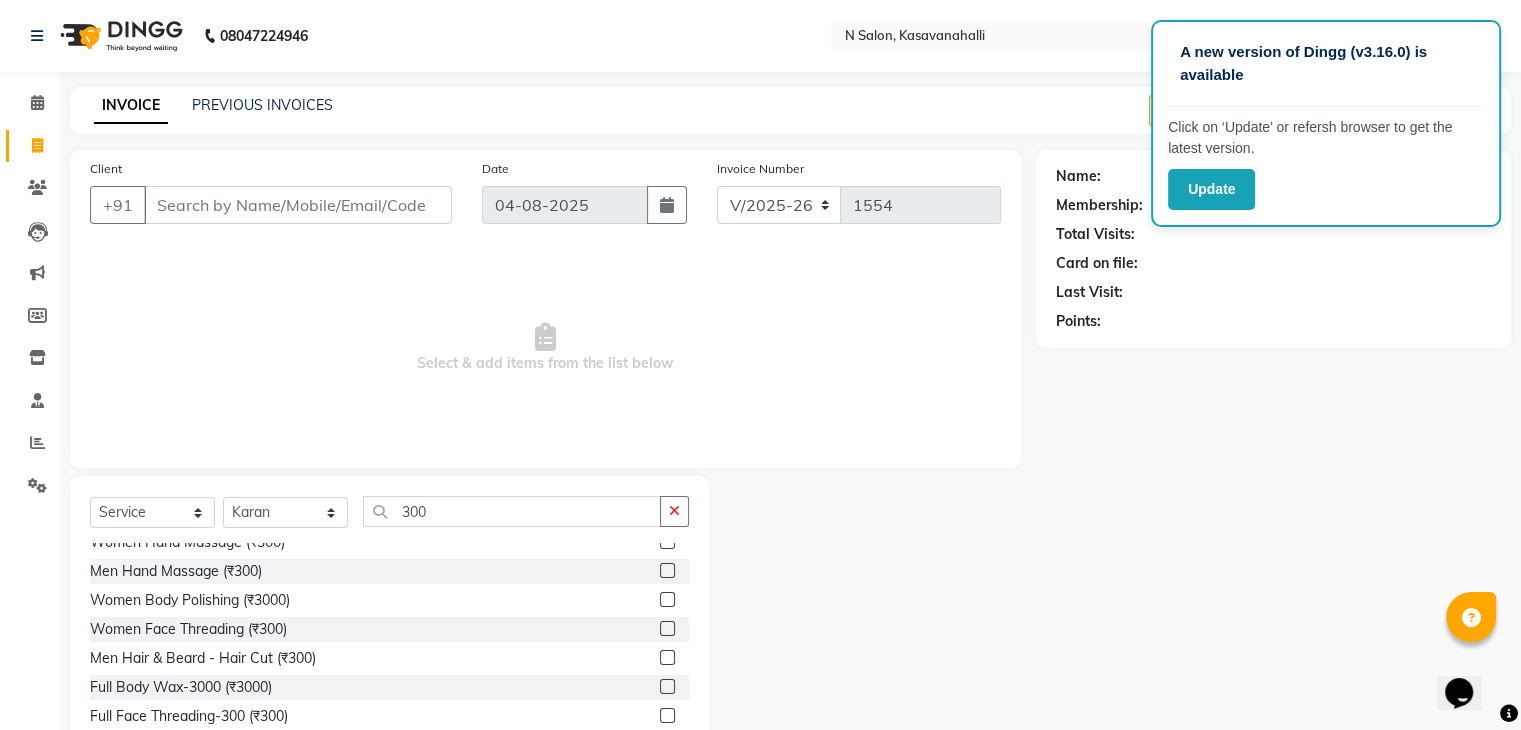 click 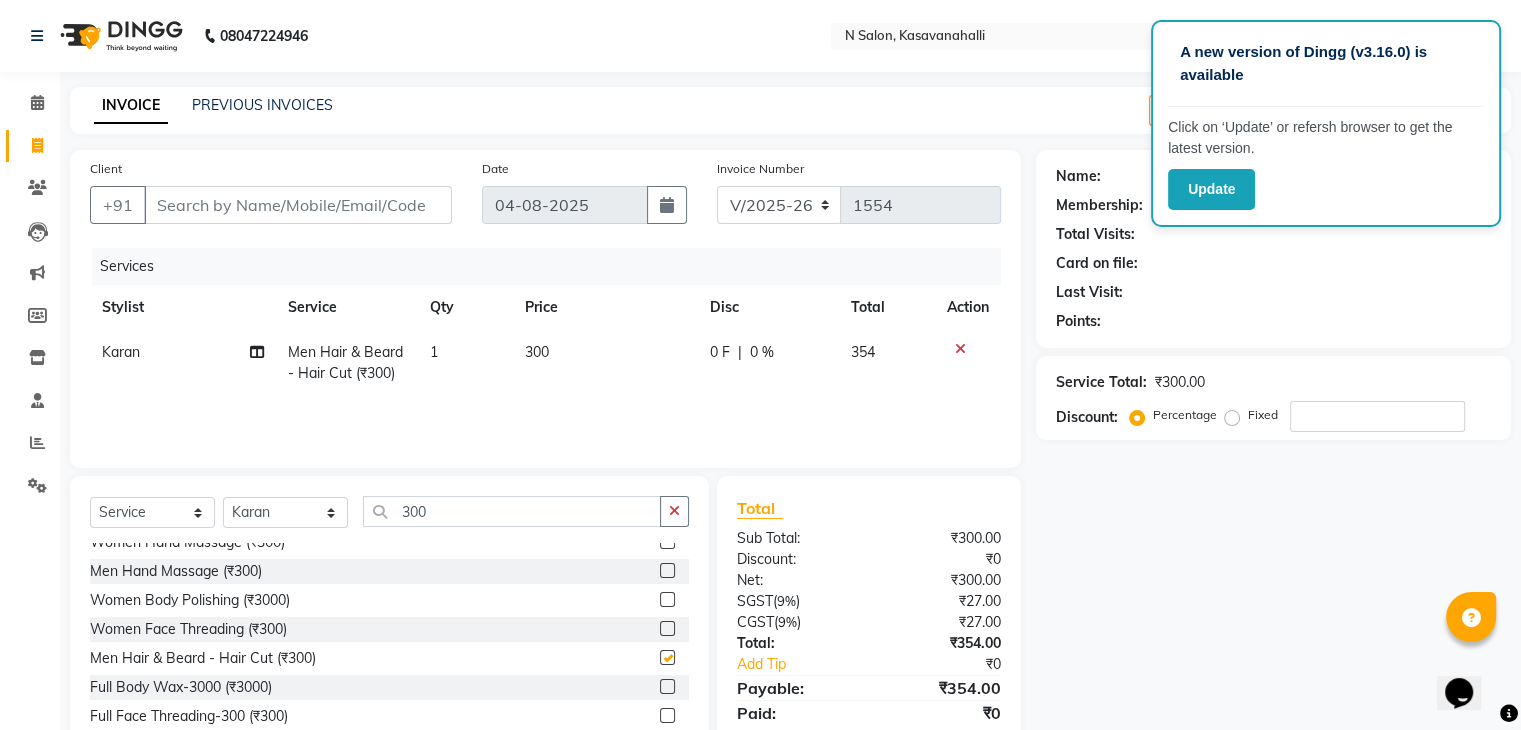 checkbox on "false" 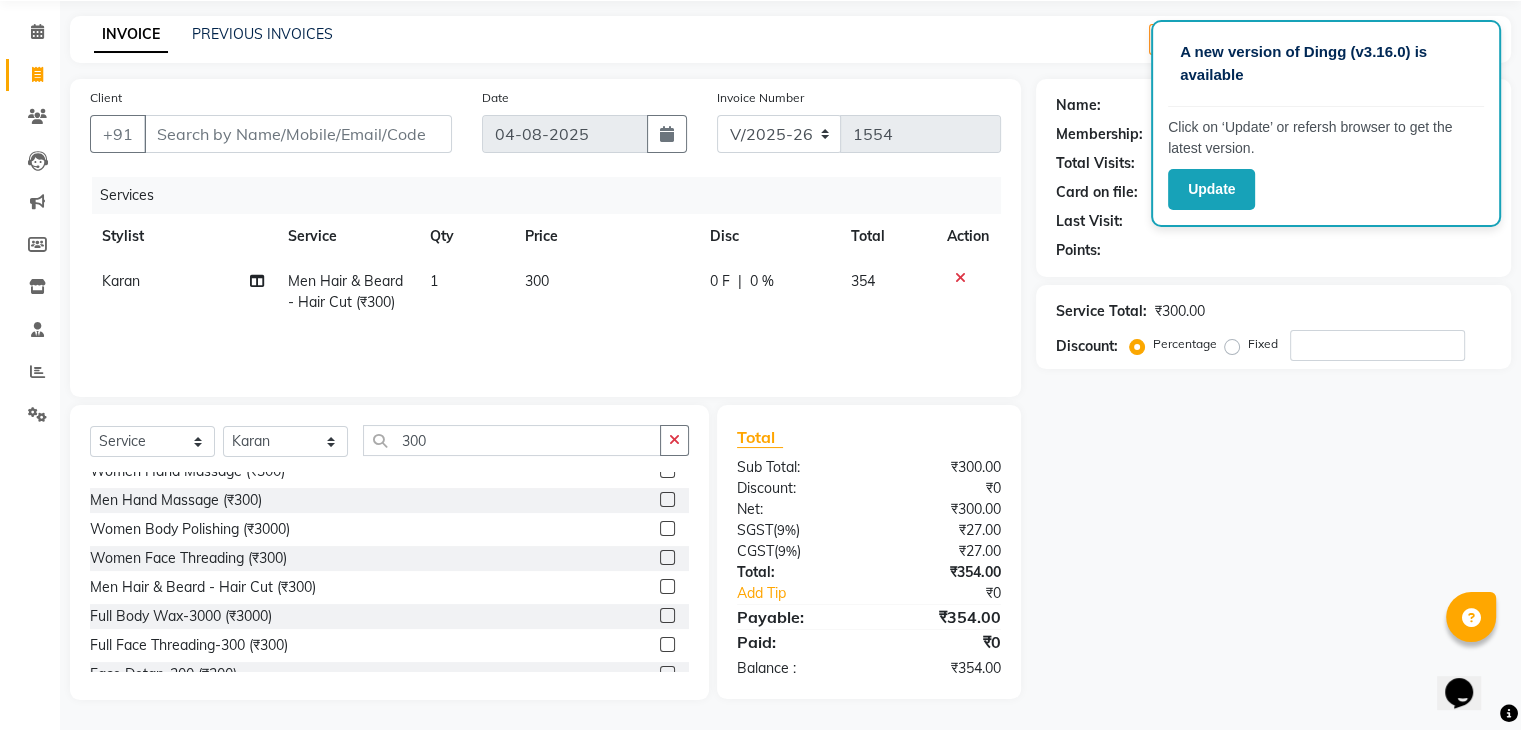 scroll, scrollTop: 0, scrollLeft: 0, axis: both 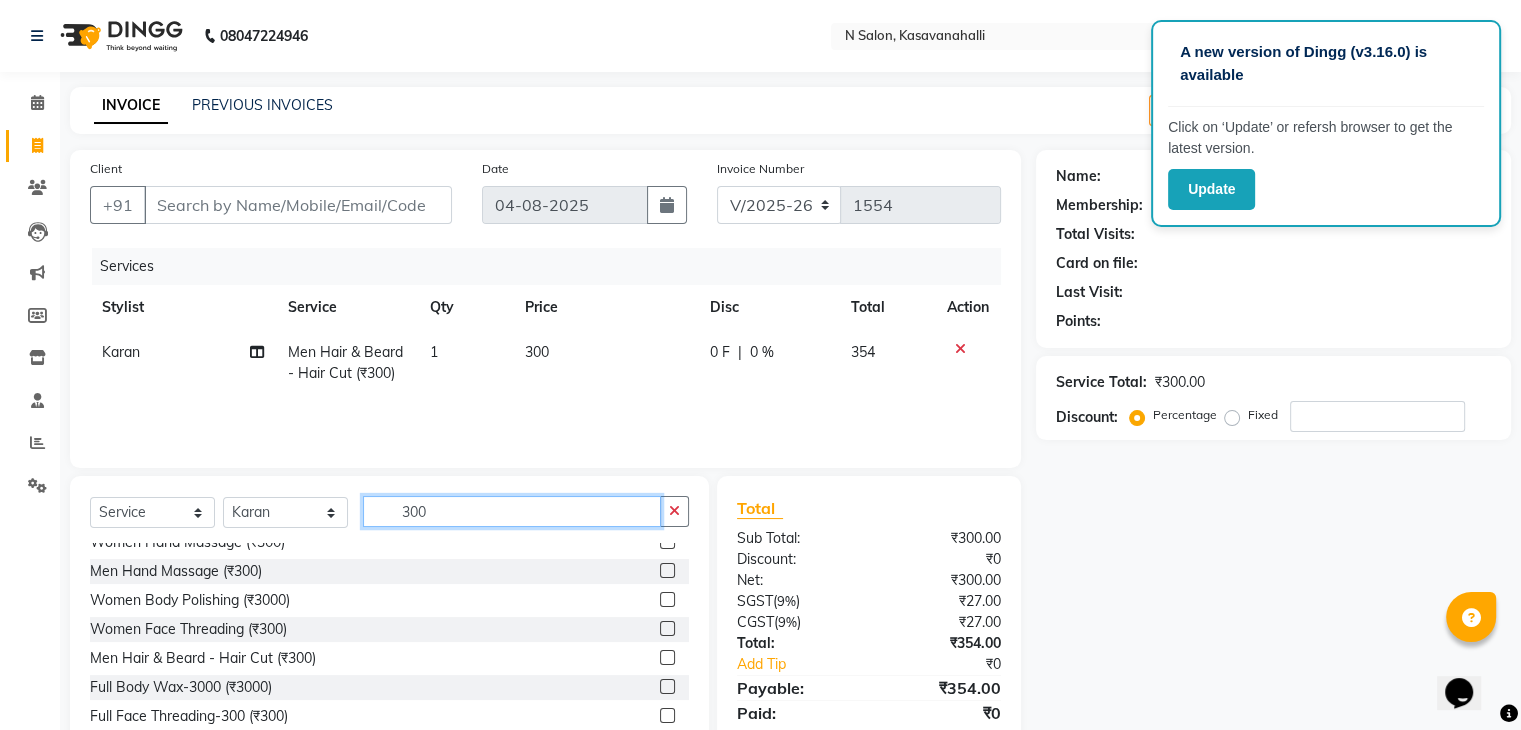click on "300" 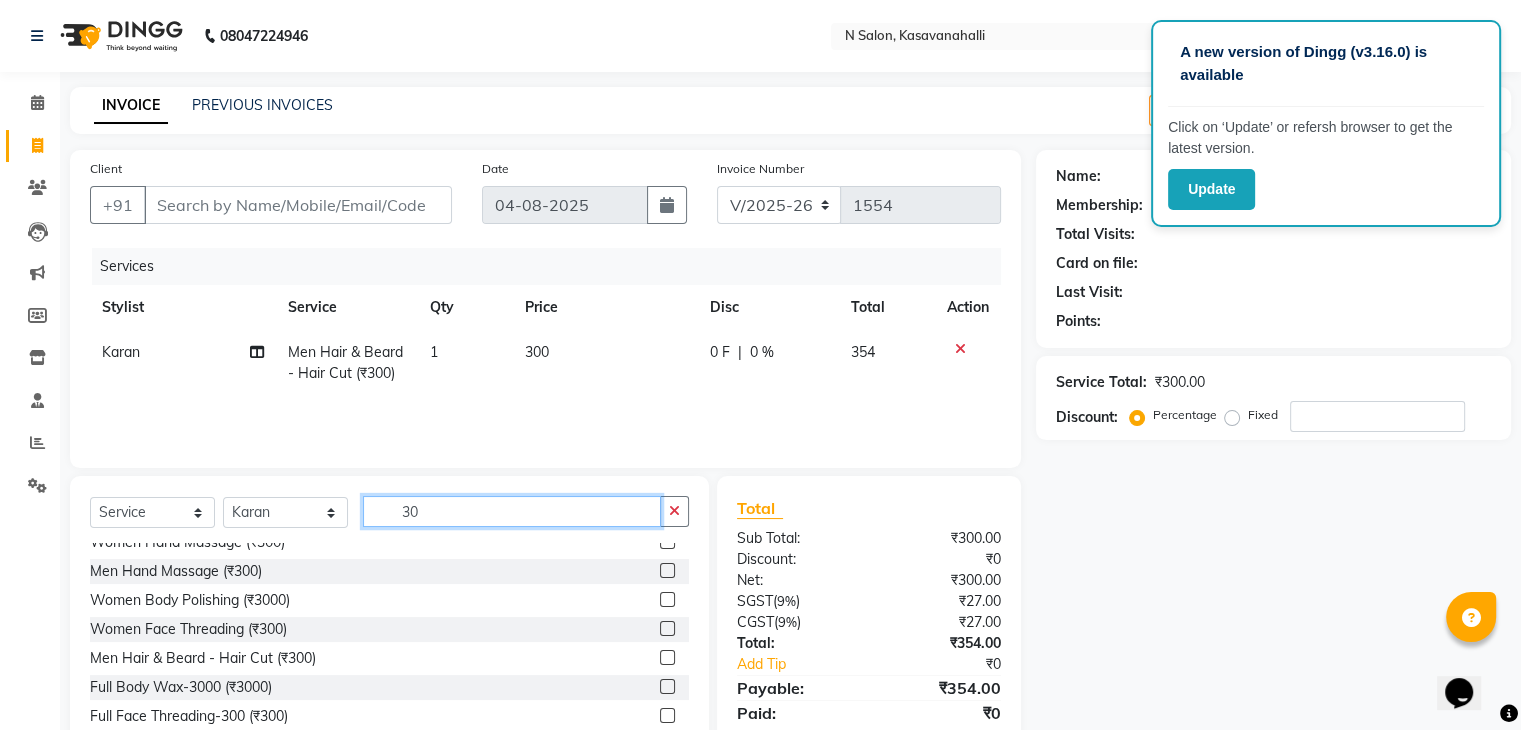 type on "3" 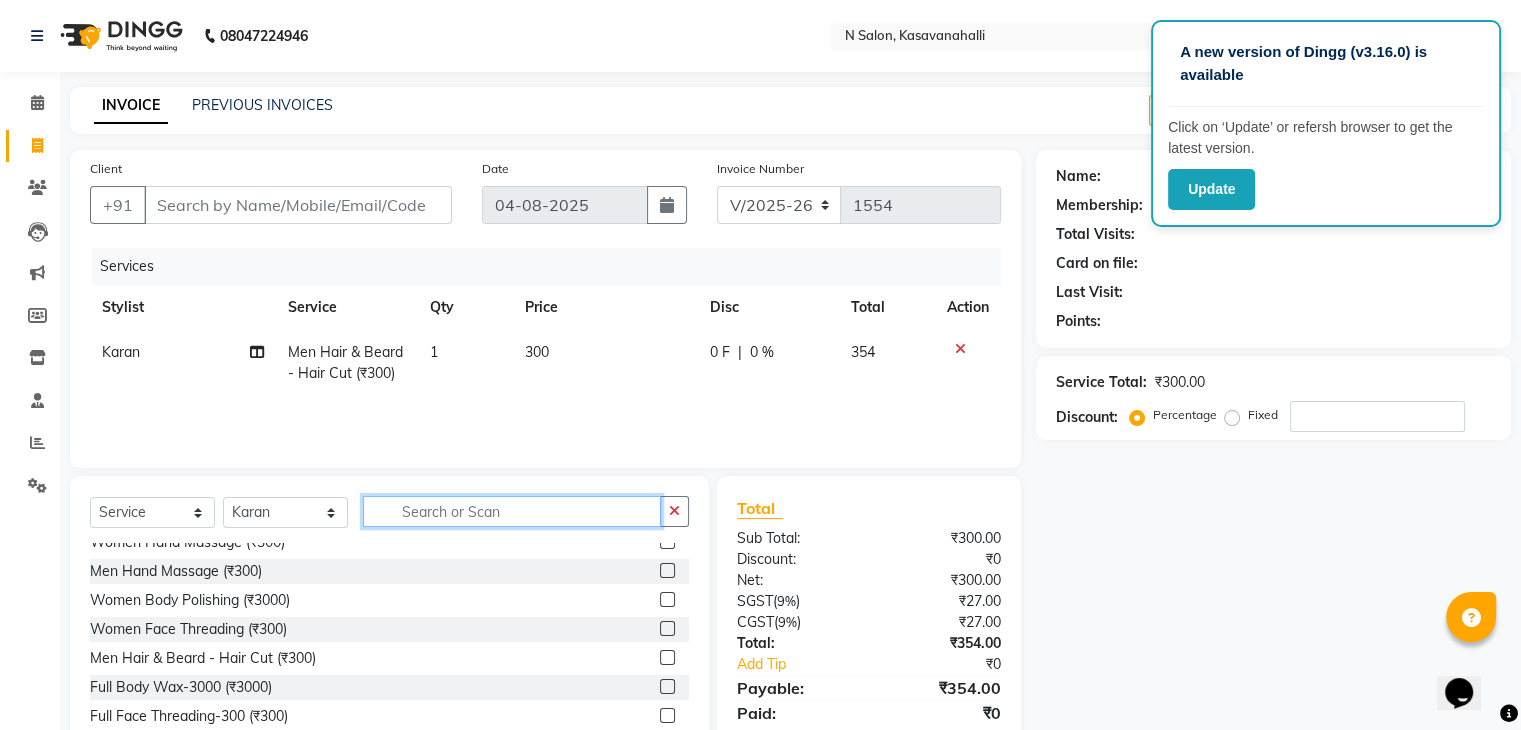 scroll, scrollTop: 622, scrollLeft: 0, axis: vertical 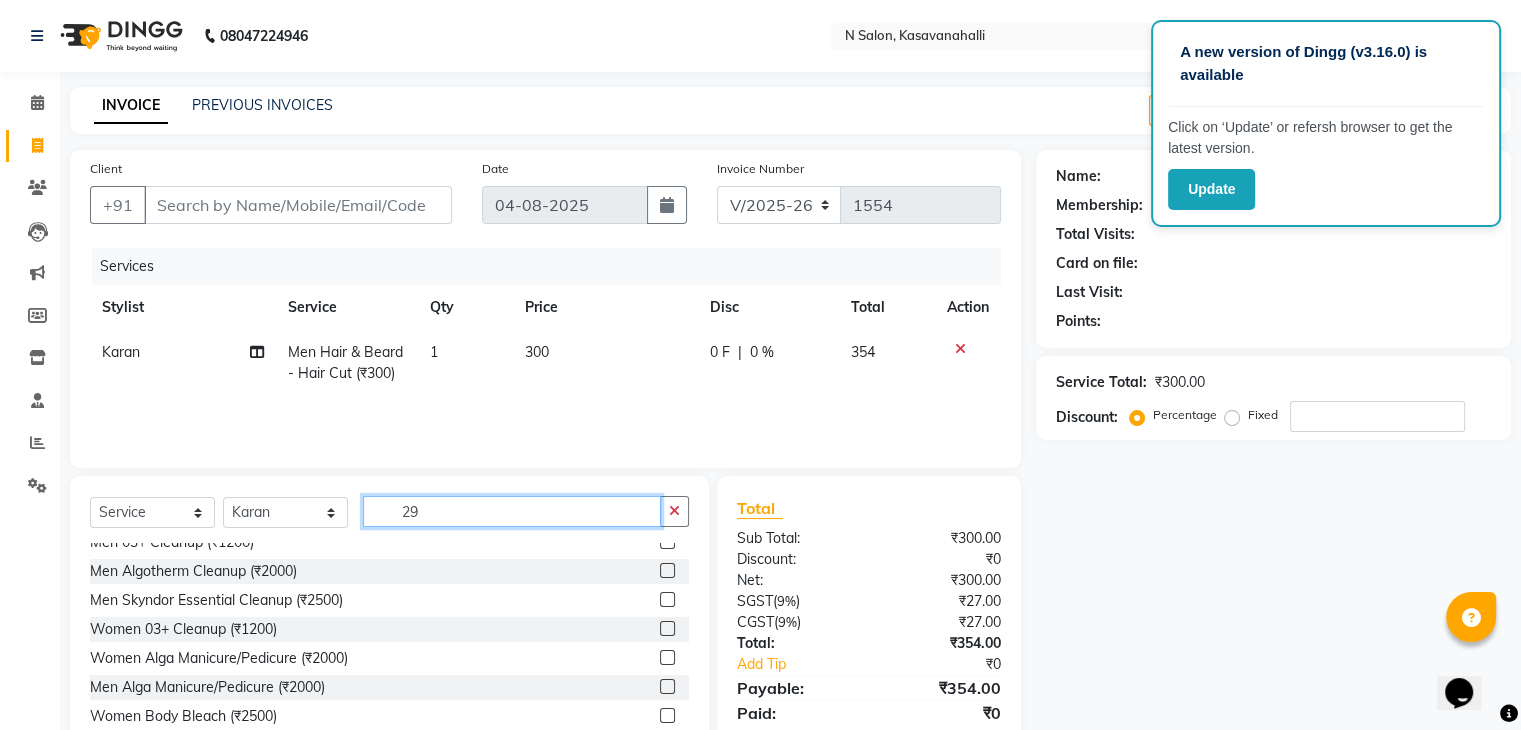 type on "299" 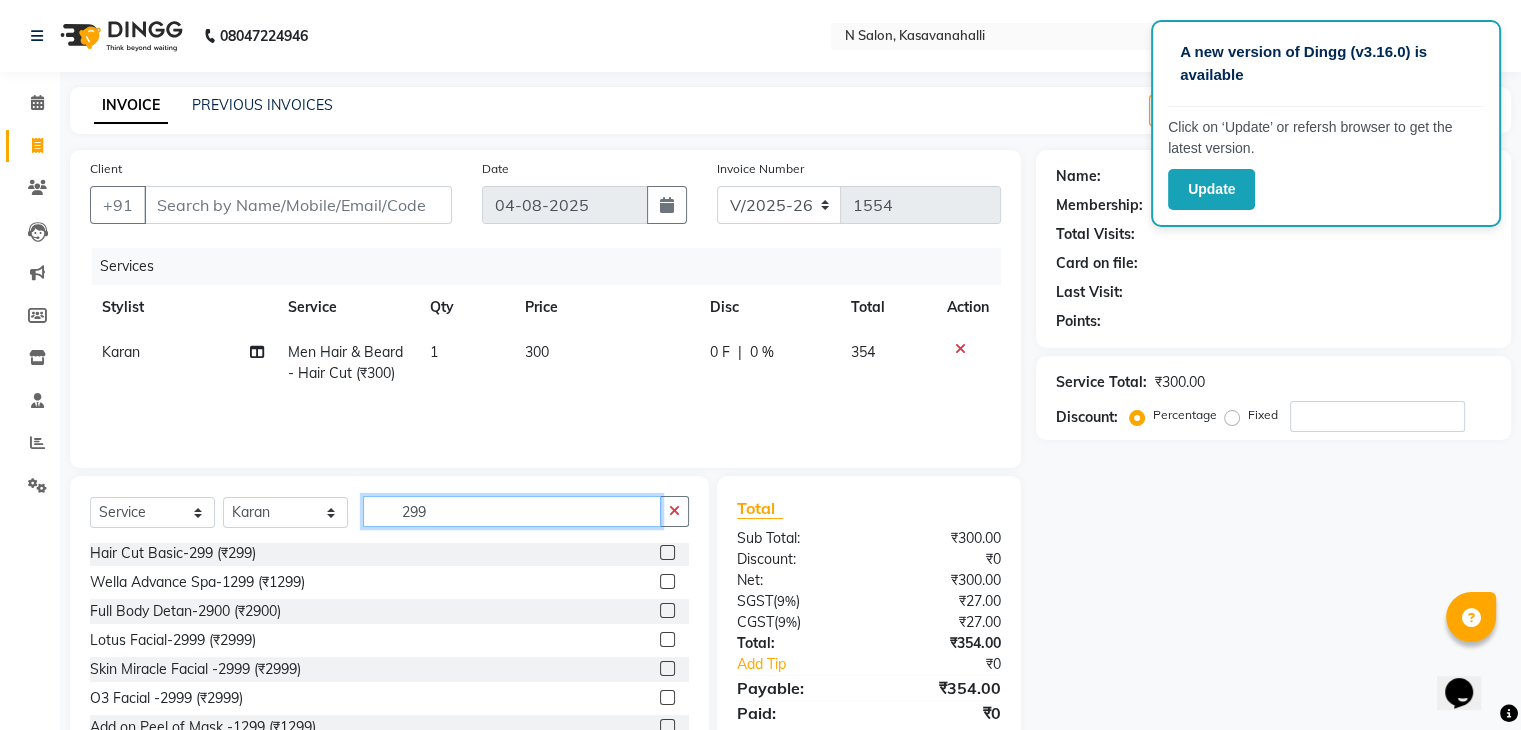 scroll, scrollTop: 264, scrollLeft: 0, axis: vertical 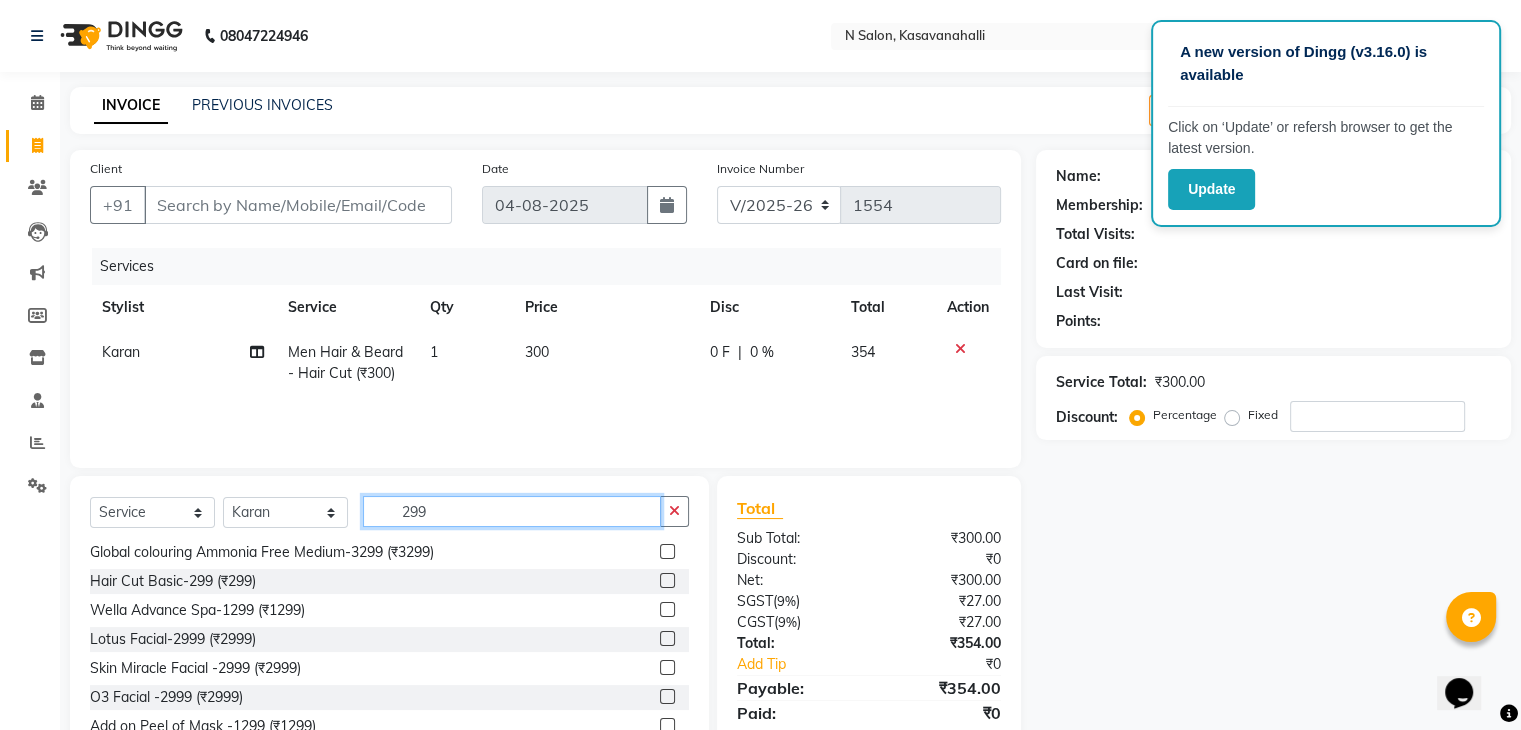 click on "299" 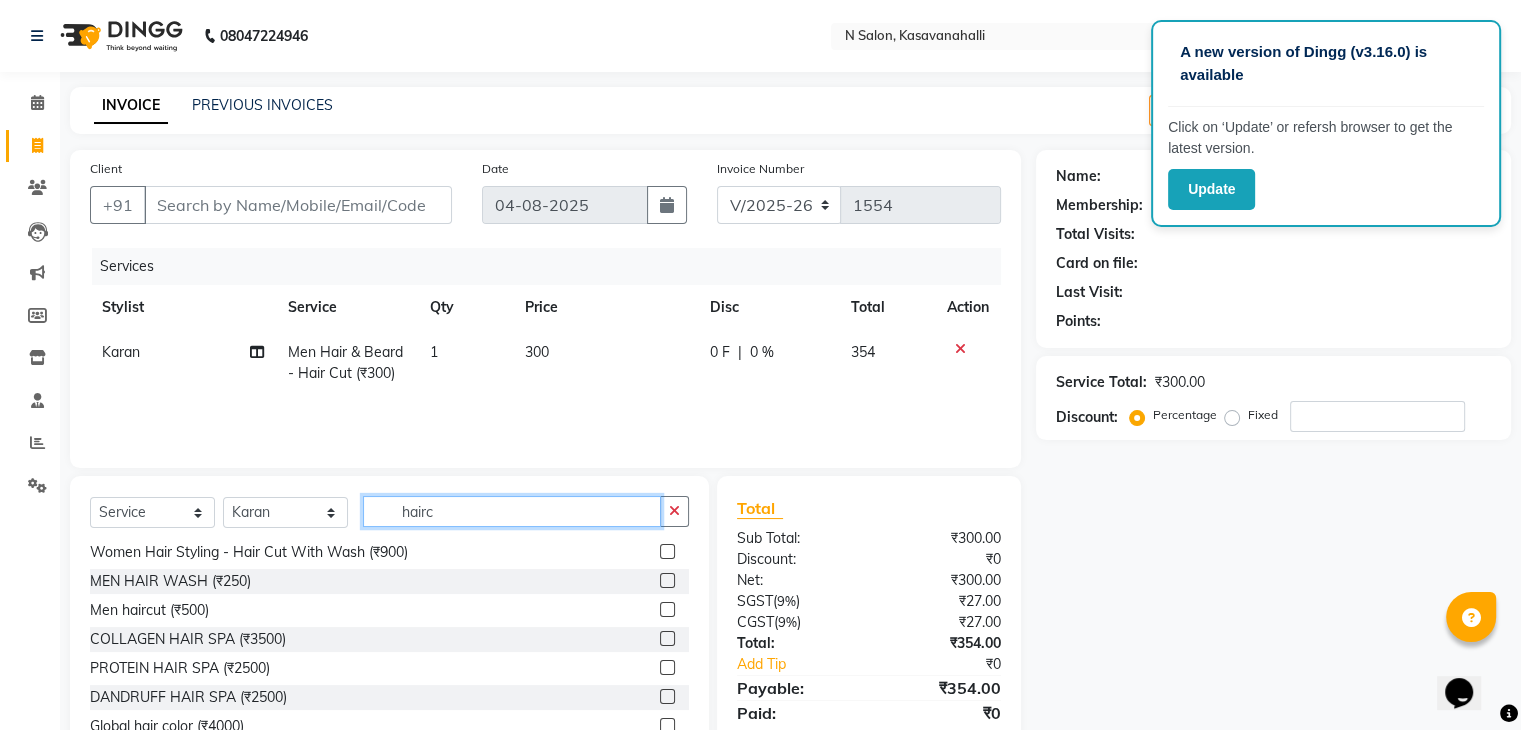 scroll, scrollTop: 0, scrollLeft: 0, axis: both 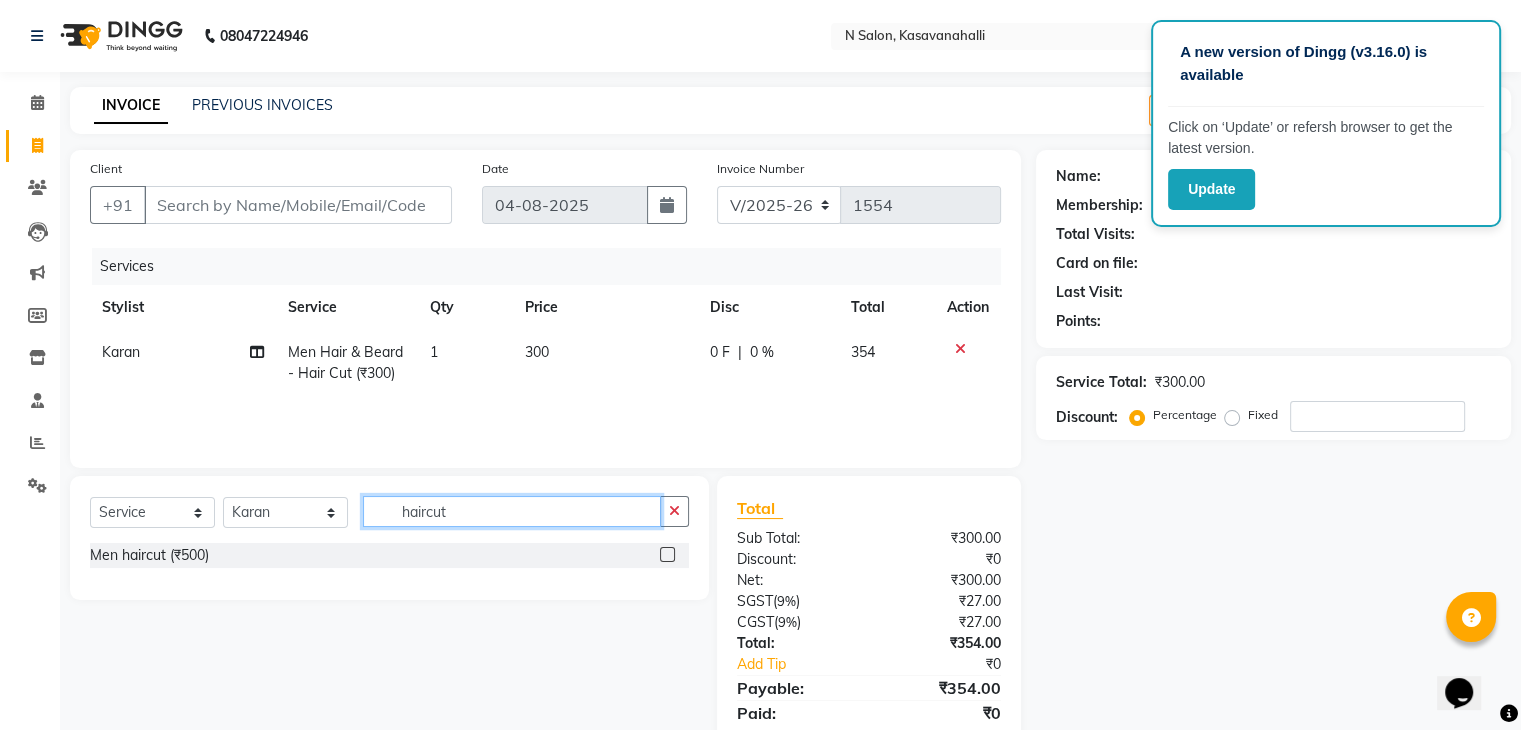 type on "haircut" 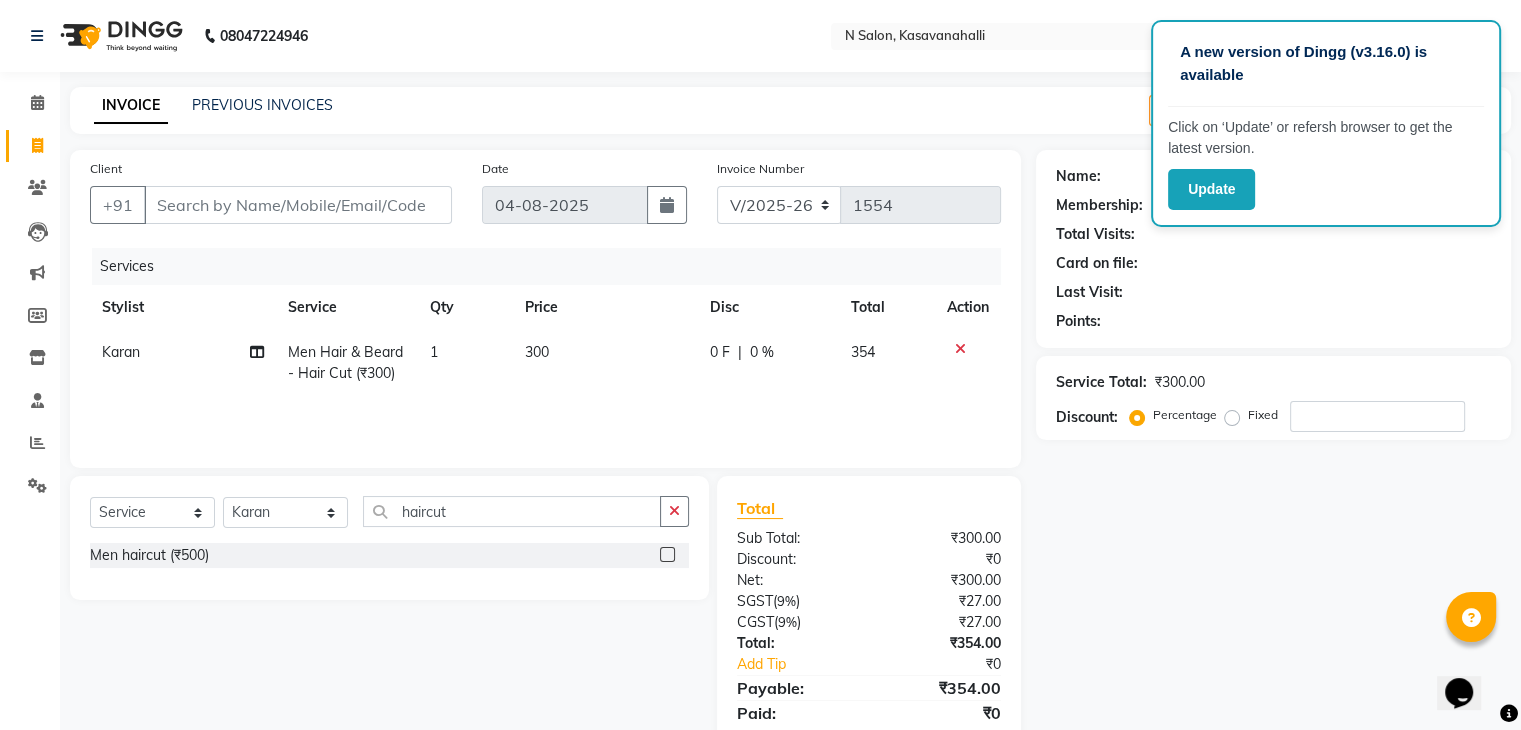 click 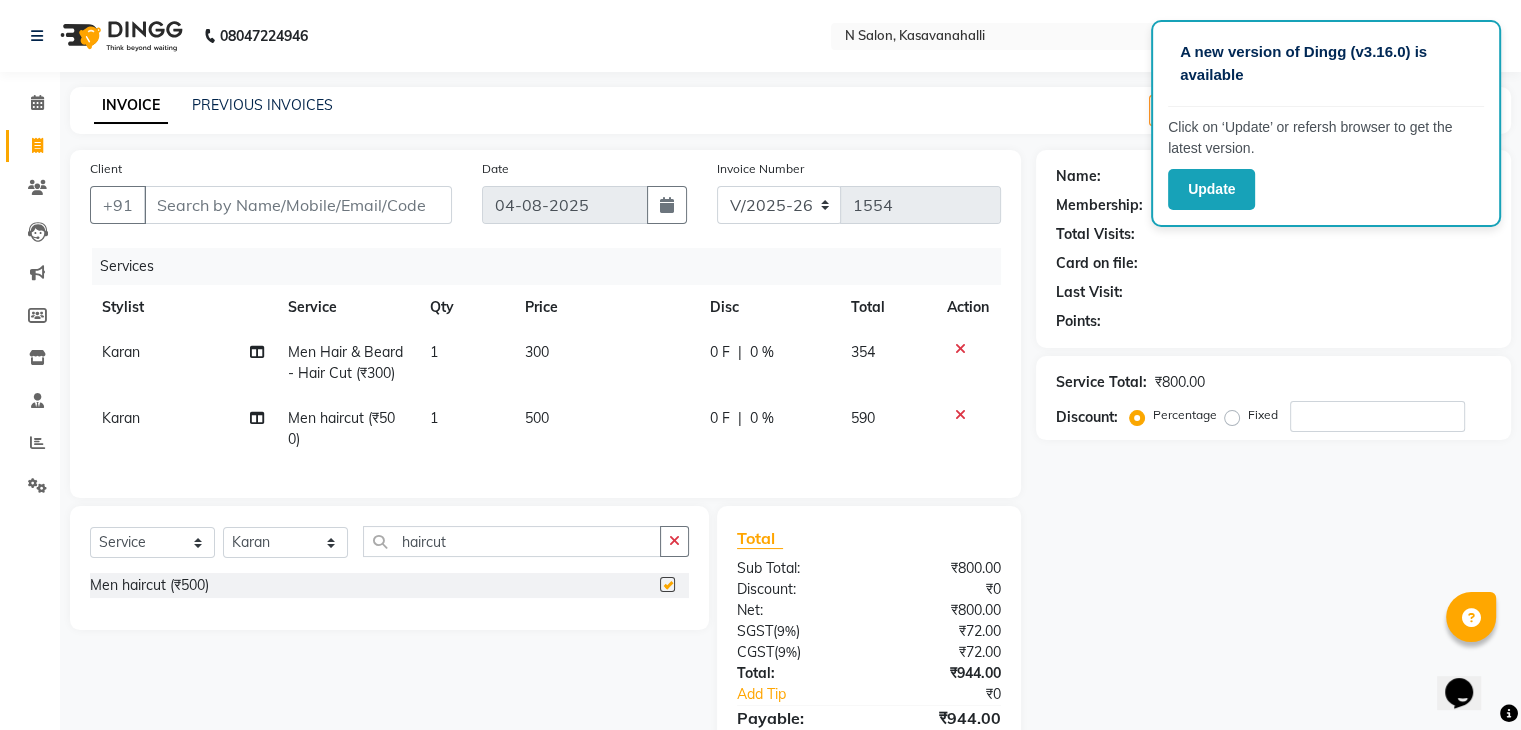 checkbox on "false" 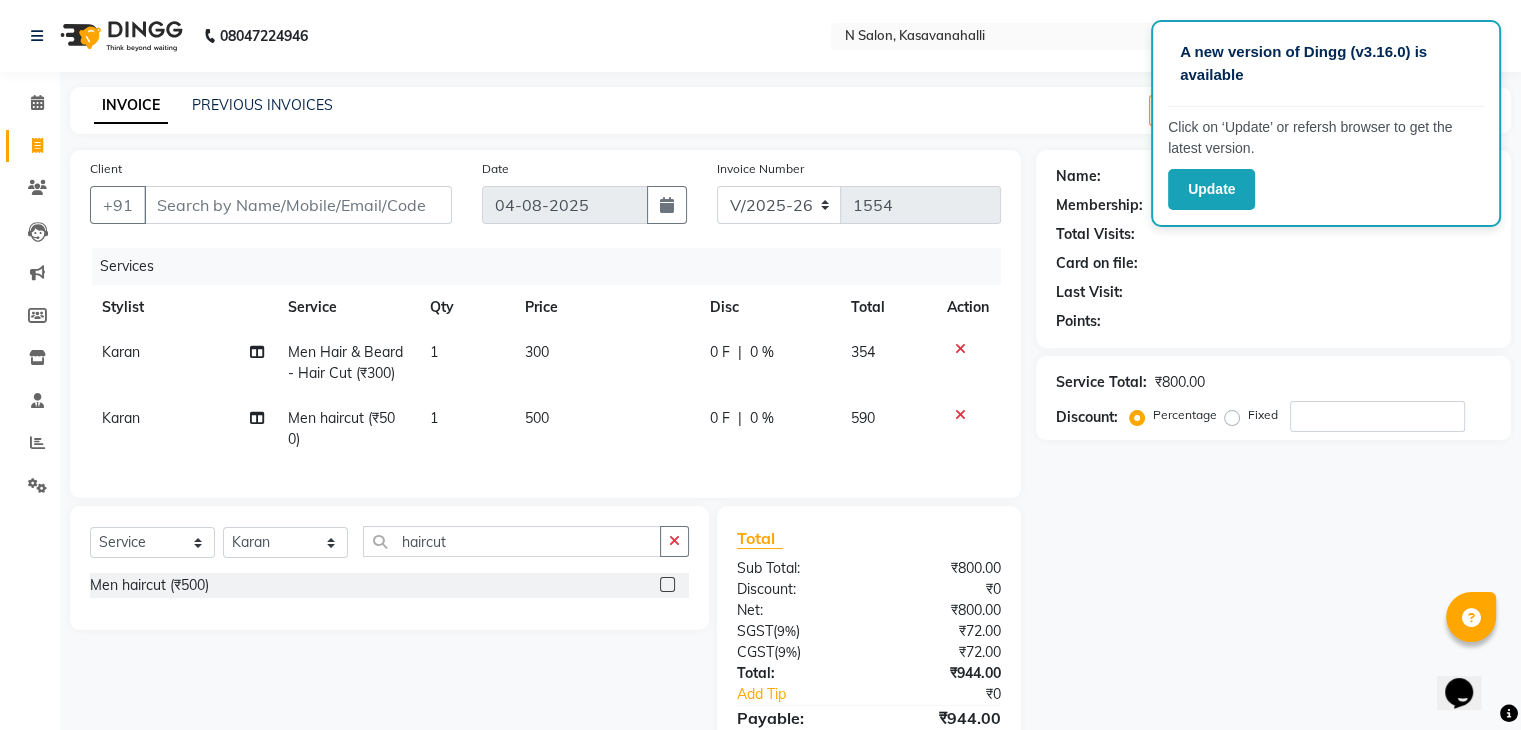 click 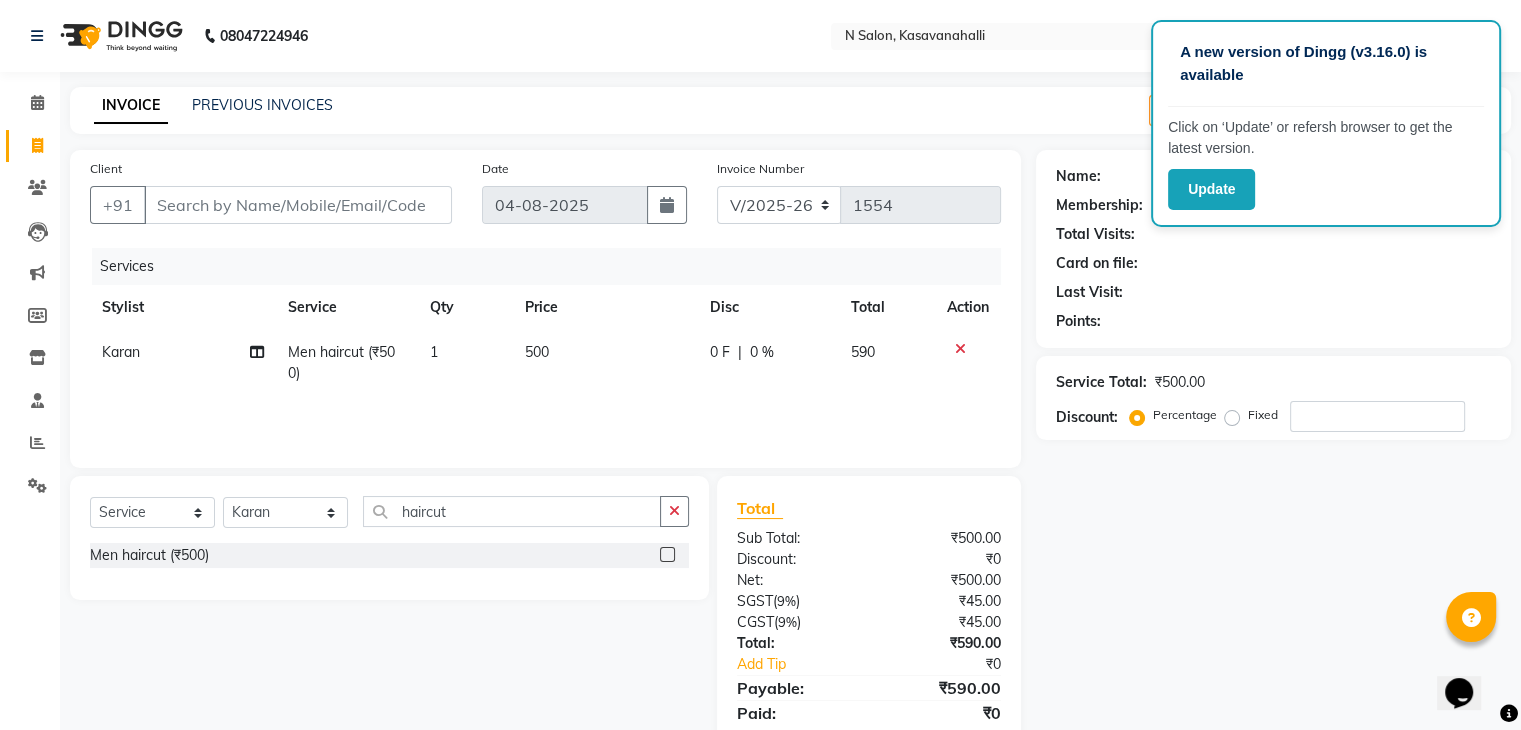 click on "500" 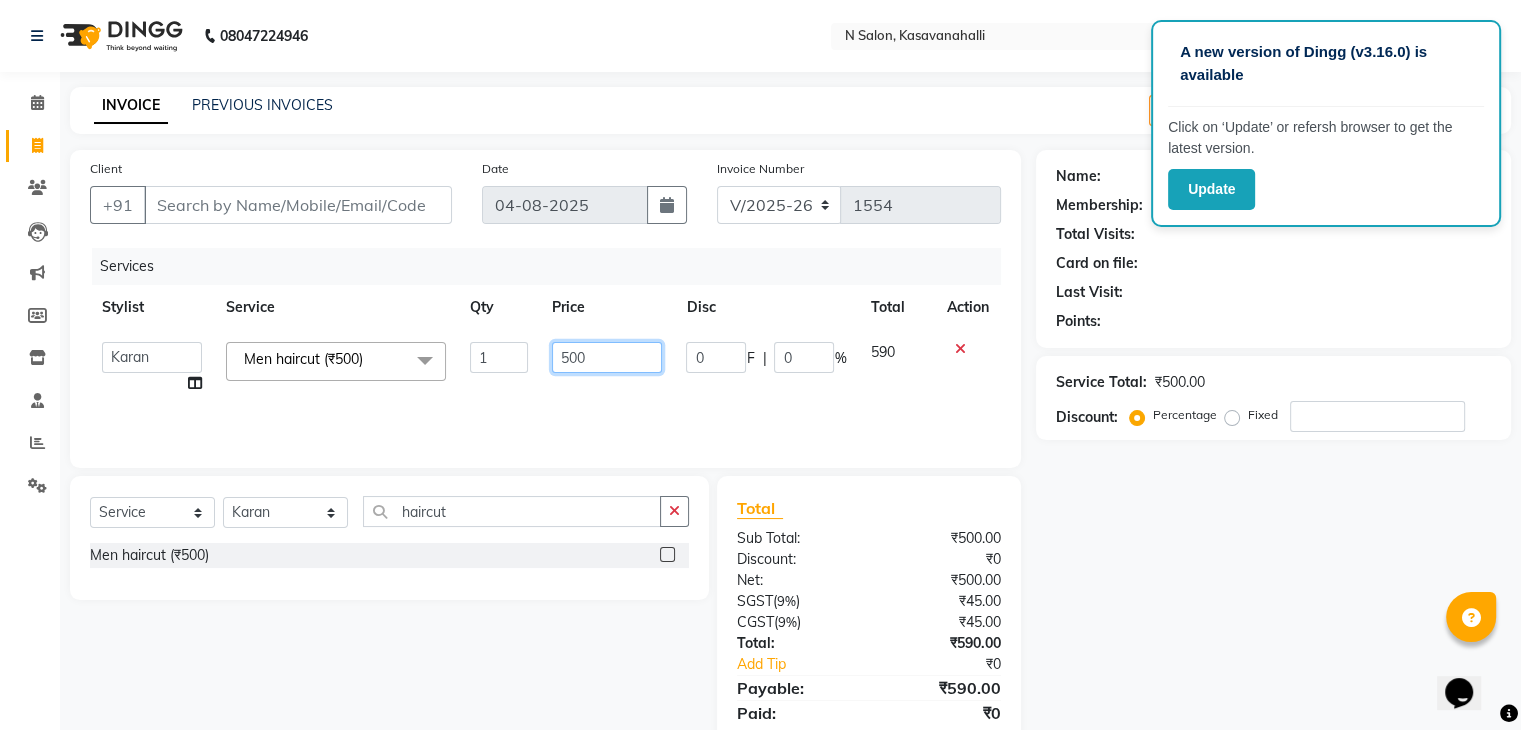 click on "500" 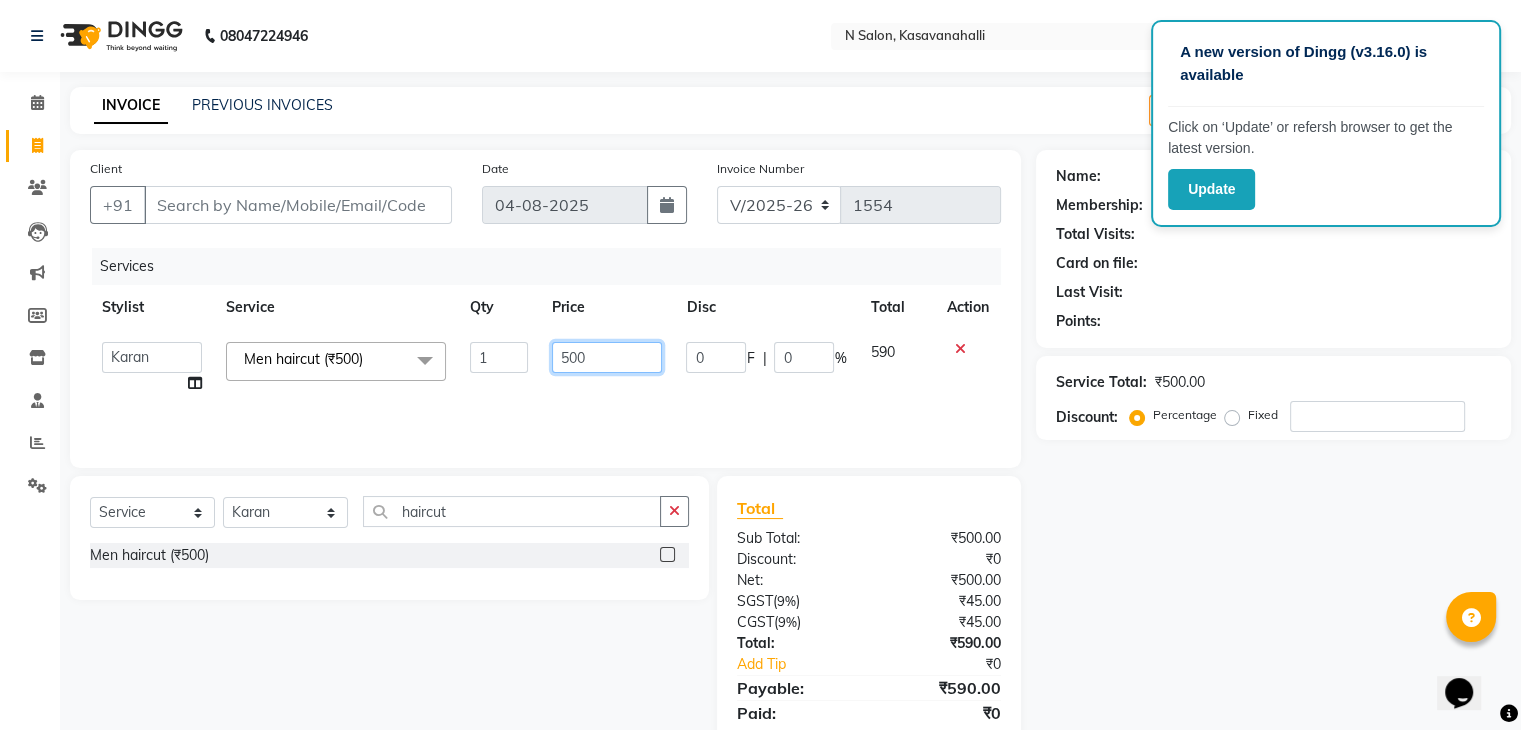 click on "500" 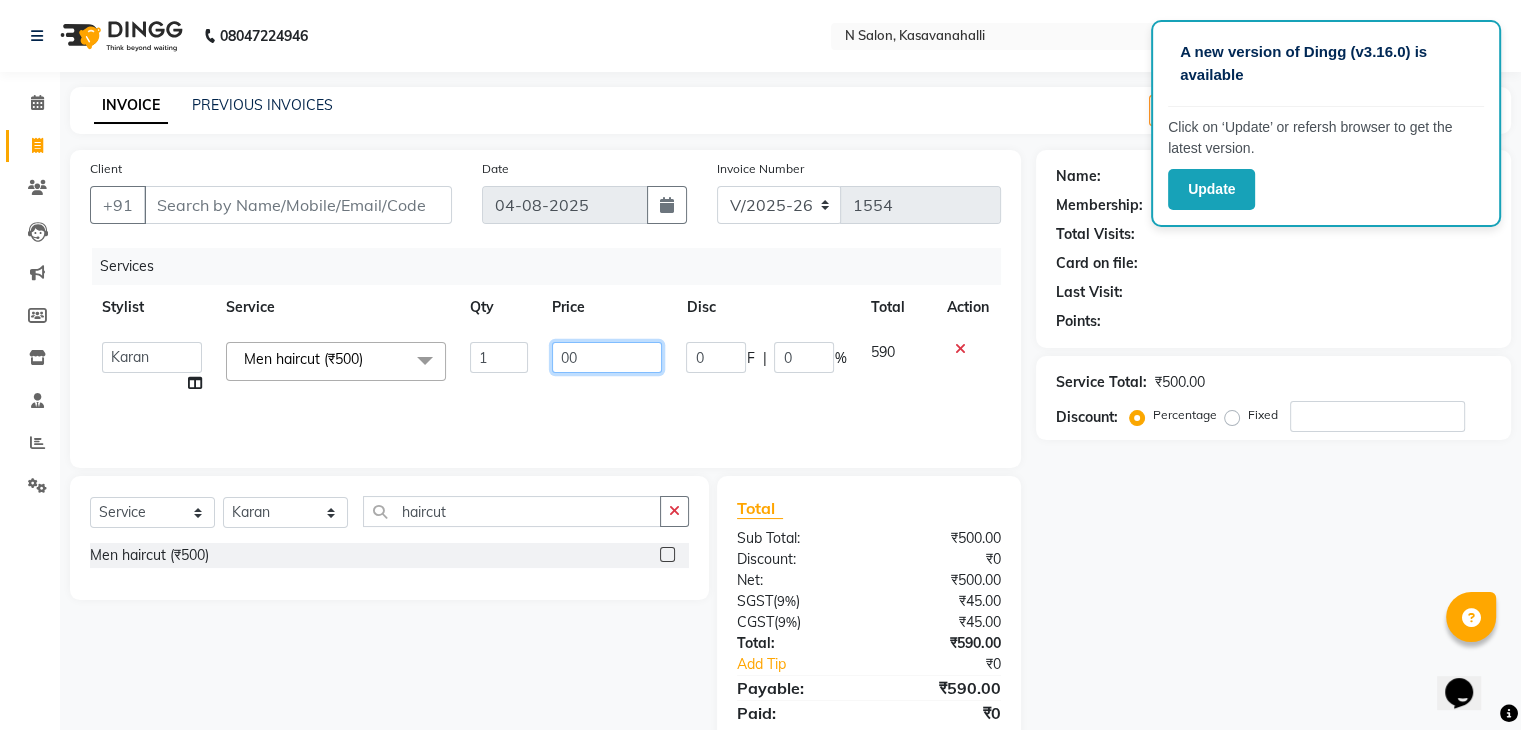 type on "300" 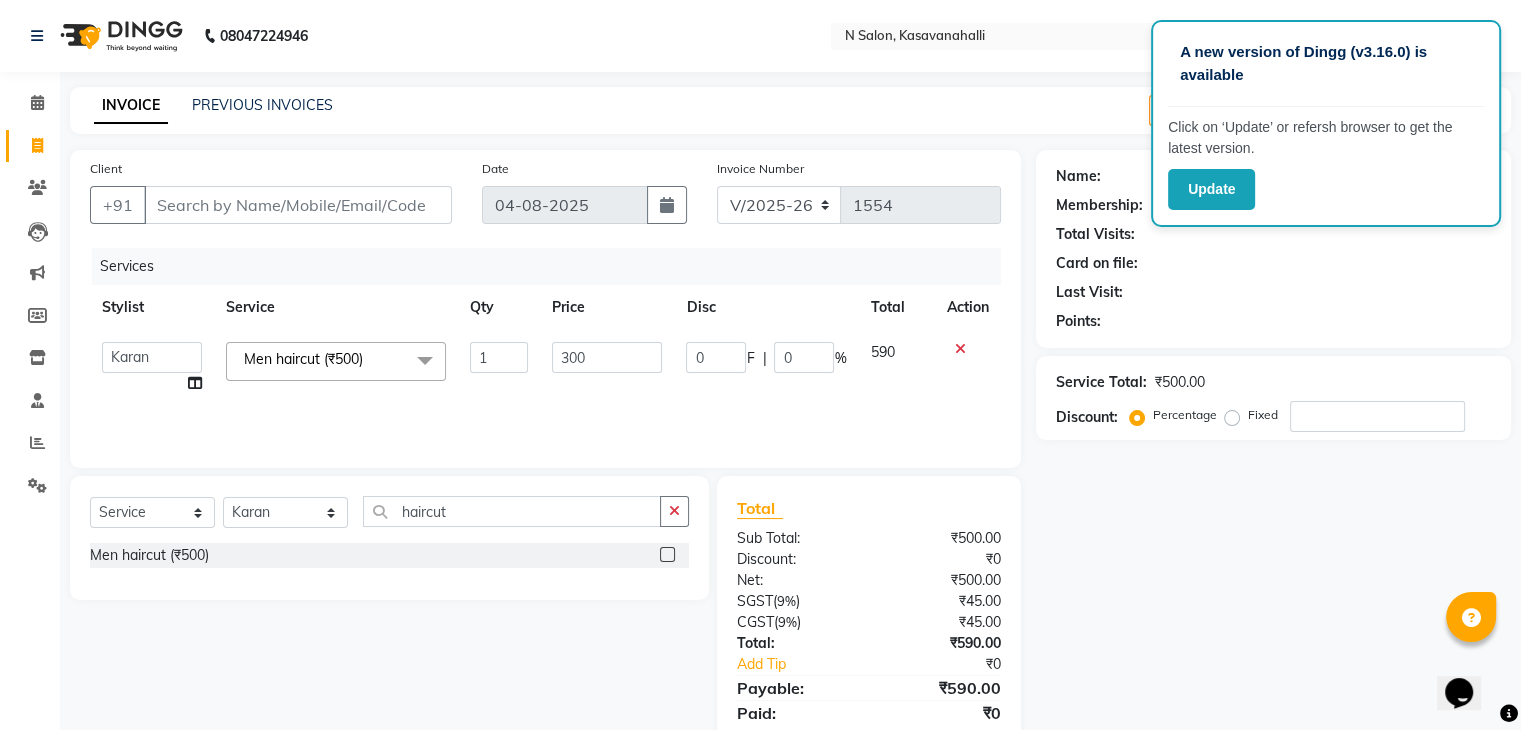 click on "Services Stylist Service Qty Price Disc Total Action  Abisekh   Karan    Manju   Owner   Priya   RAJESHWARI    Sandeep   Tika  Men haircut (₹500)  x Women Hair Styling - Shampoo (₹300) Women Hair Styling - Hair Cut (₹700) Women Hair Styling - Blow Dry (₹500) Women Hair Styling - Iron Curls (₹1200) Women Hair Styling - Hair-Do (₹800) Women Hair Styling - Hair Cut With Wash (₹900) MEN HAIR WASH  (₹250) CUT FILE & POLISH  (₹250) Olaplex Stand Alone  (₹2500) 3 Tenx Signature Ritual  (₹3500) 3 Tenx Spa  (₹2000) Reflexology  (₹800) GEL POLISH  (₹800) GEL POLISH REMOVAL  (₹400) Botox Treatment  (₹5999) Men global color ammonia free (₹1500) Beard (₹200) Men haircut (₹500) MATTIFYING TREATMENT FACIAL (₹4000) AGE CONTROL  TREATMENT FACIAL (₹4000) HYDRA TREATMENT FACIAL (₹4000) RADIANCE TREATMENT FACIAL (₹4000) CALMING TREATMENT FACIAL (₹4000) AVL Luxury pedi (₹1800) Bikni Line (₹600) Root Touch up Amonia free (₹1500) Trial service (₹0) COLLAGEN HAIR SPA (₹3500)" 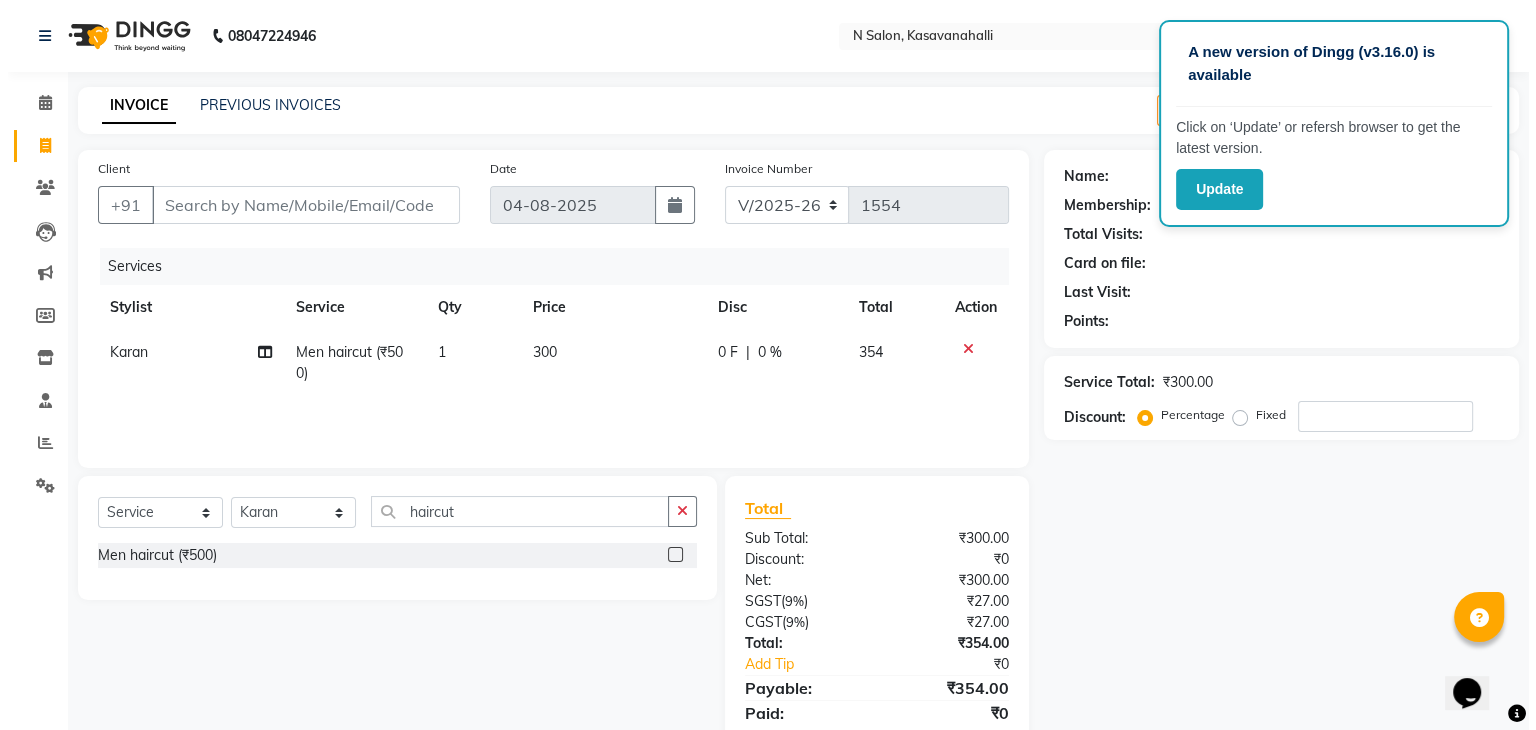 scroll, scrollTop: 71, scrollLeft: 0, axis: vertical 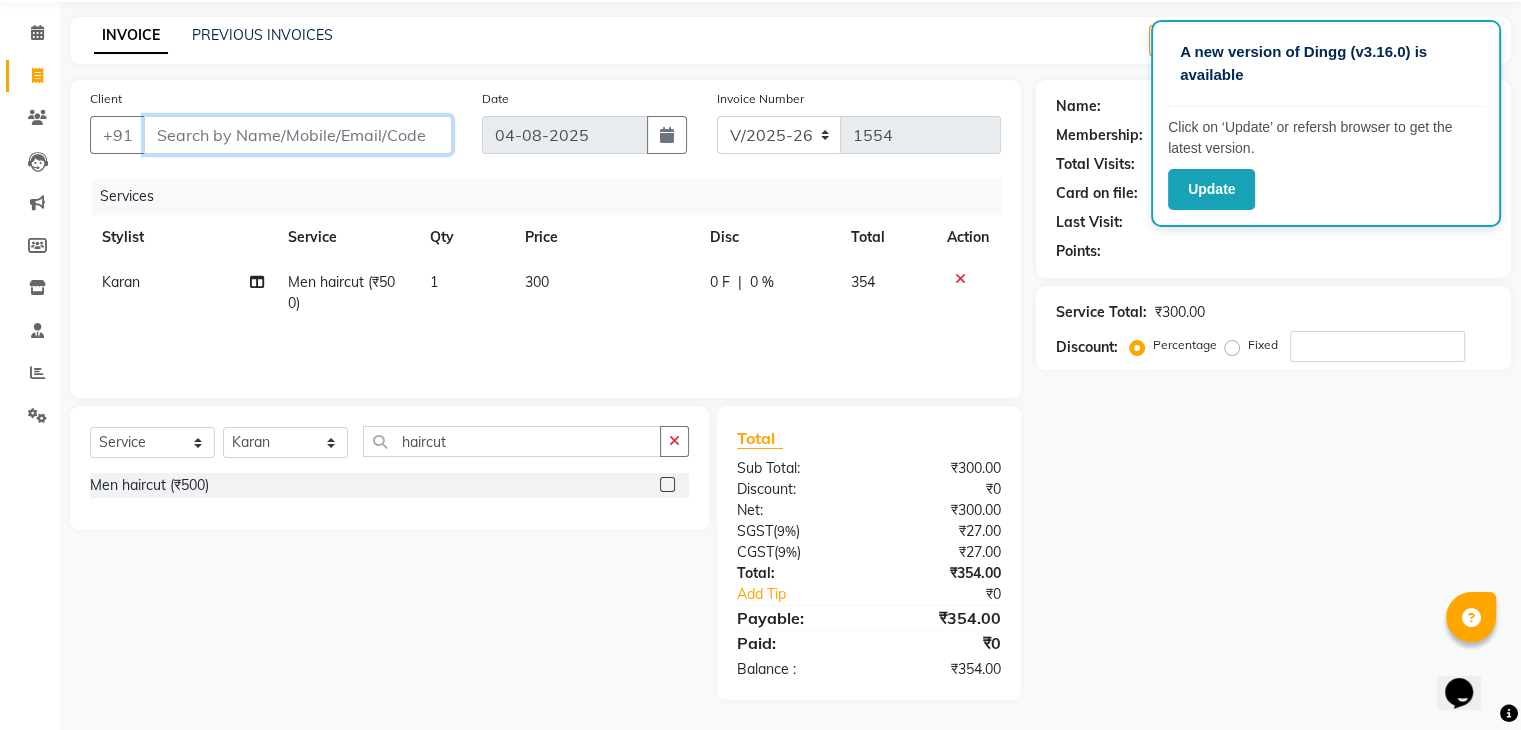 click on "Client" at bounding box center (298, 135) 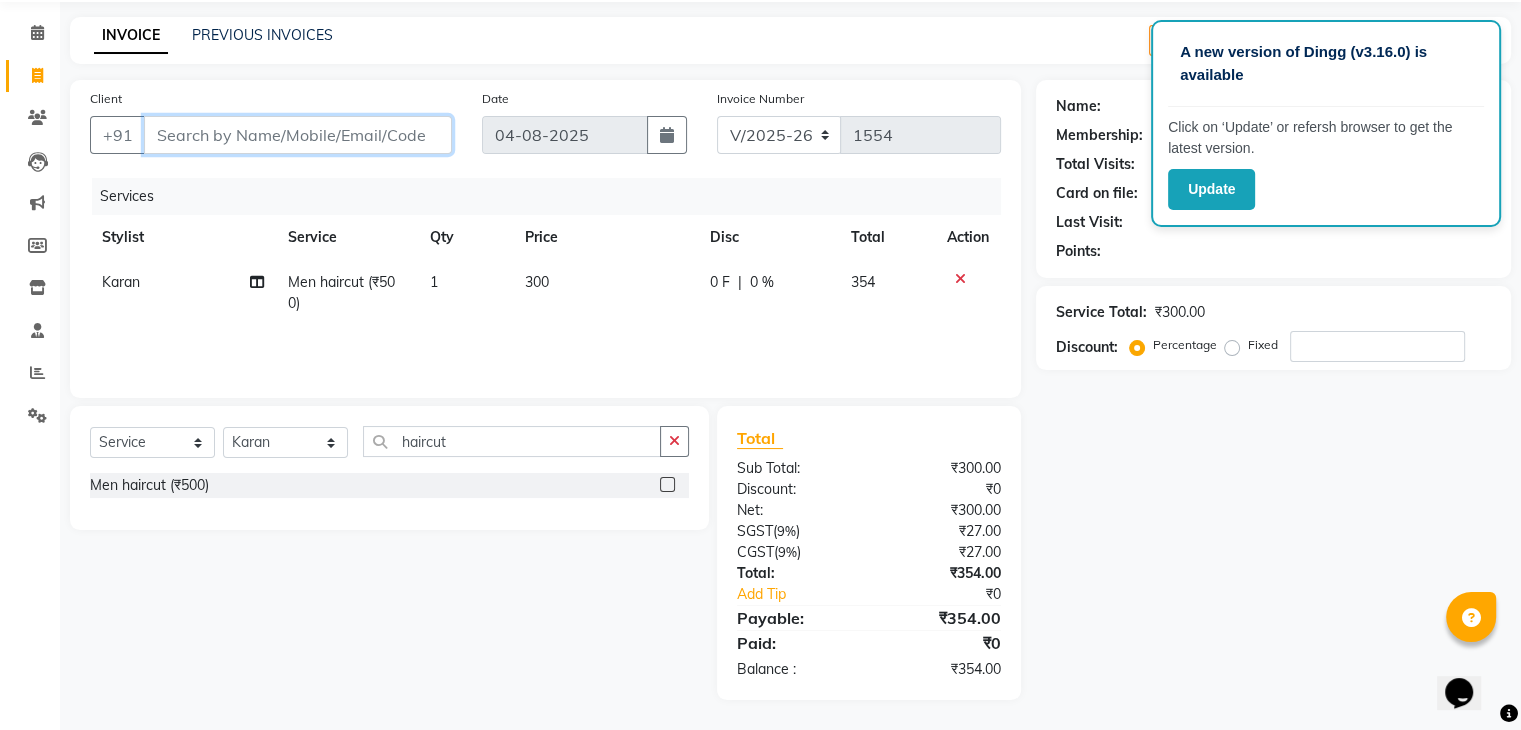 type on "9" 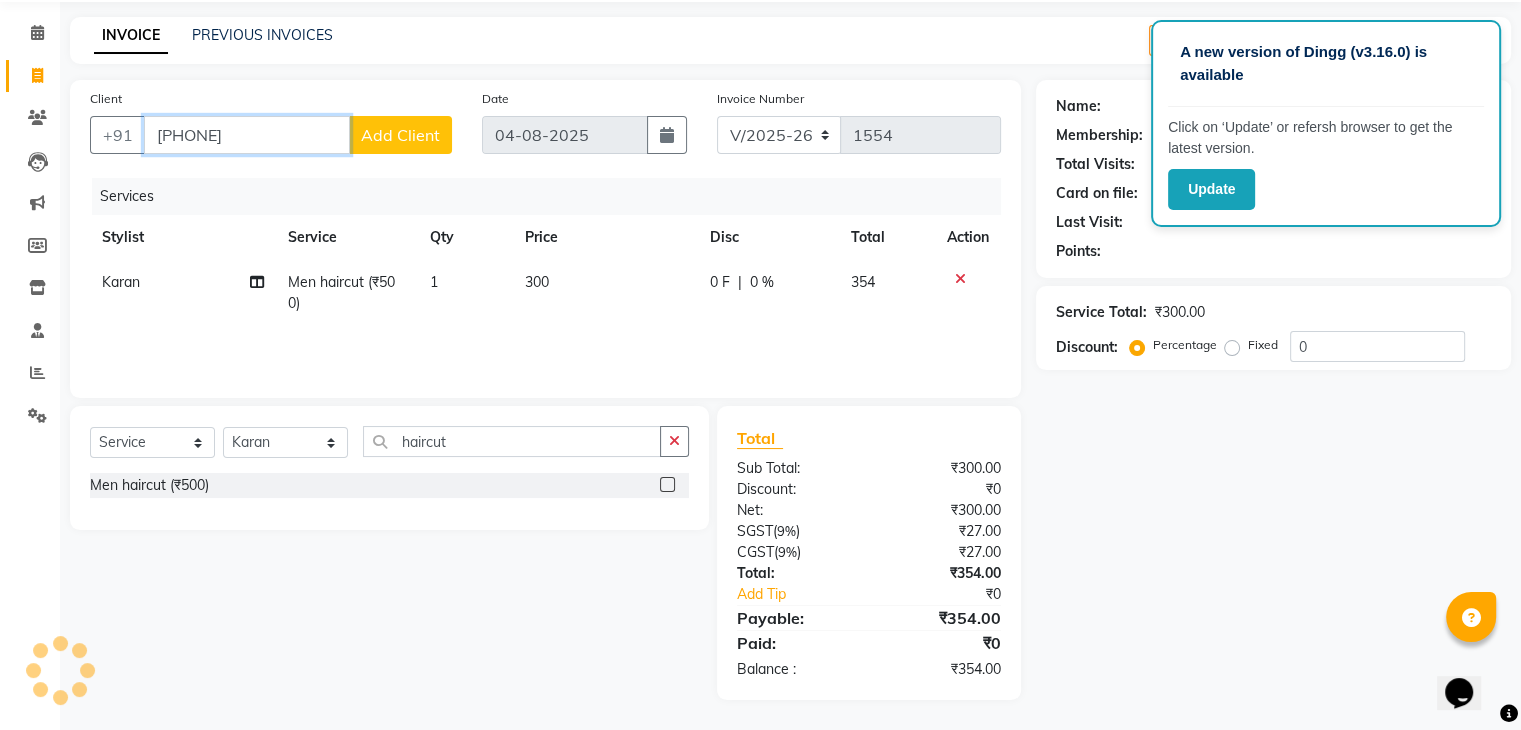 type on "9123672430" 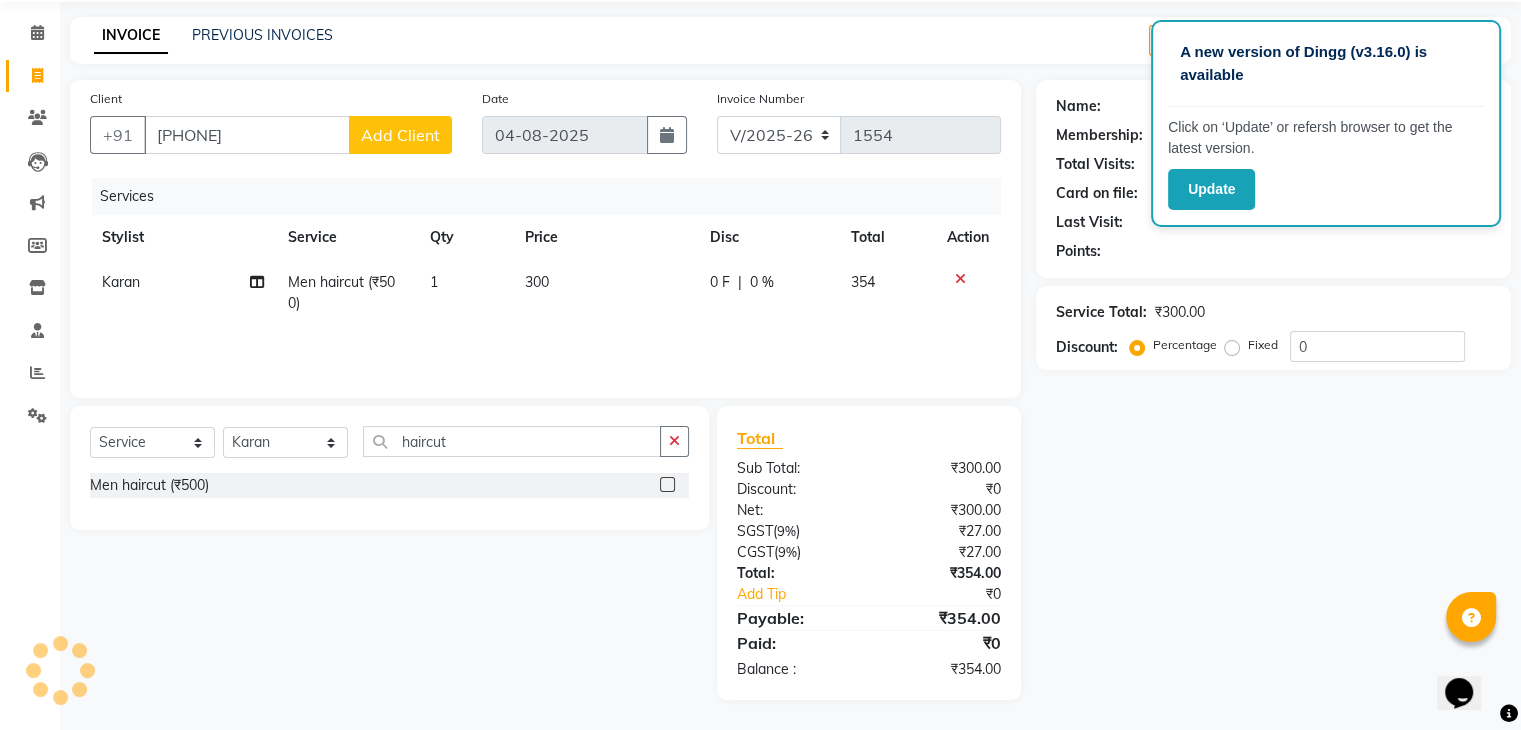 click on "Add Client" 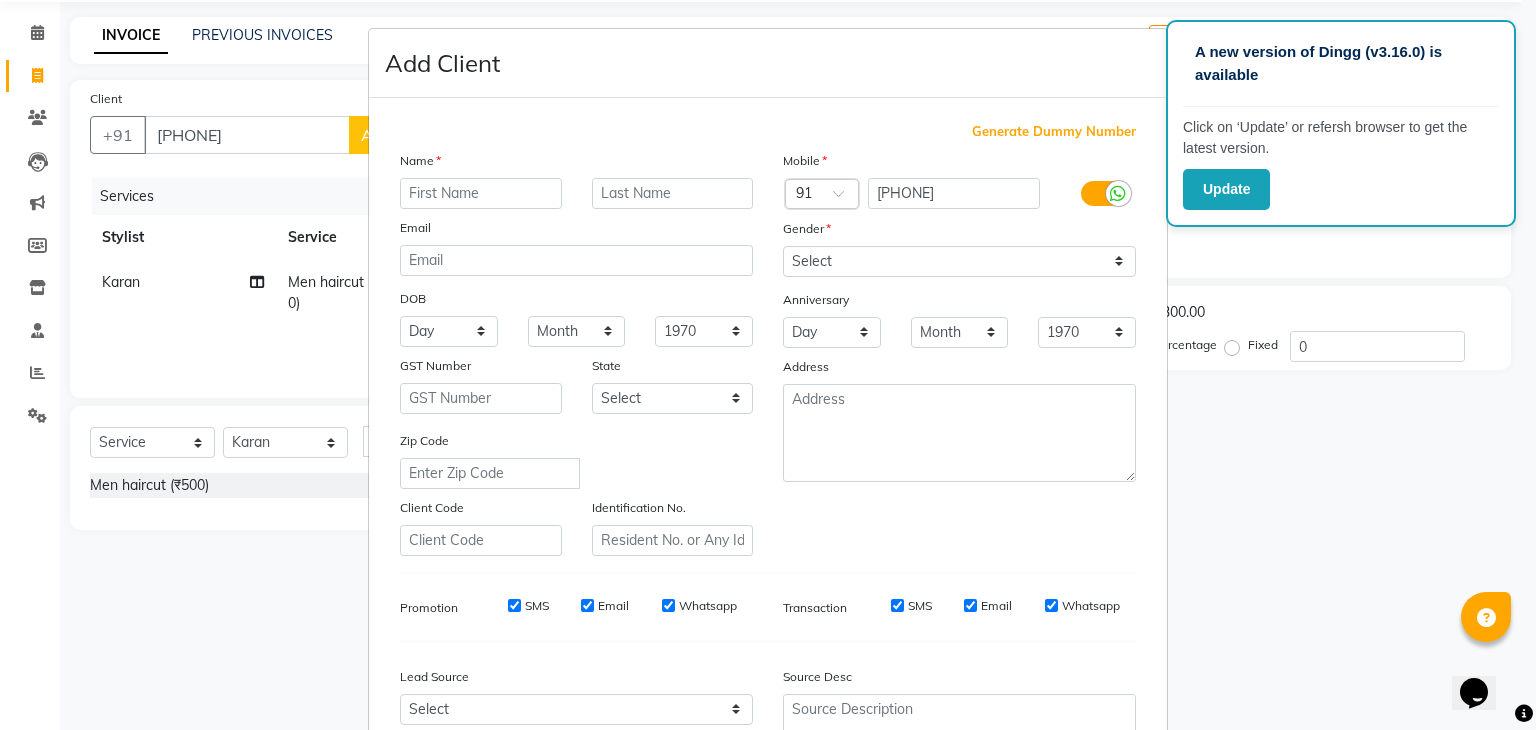click at bounding box center (481, 193) 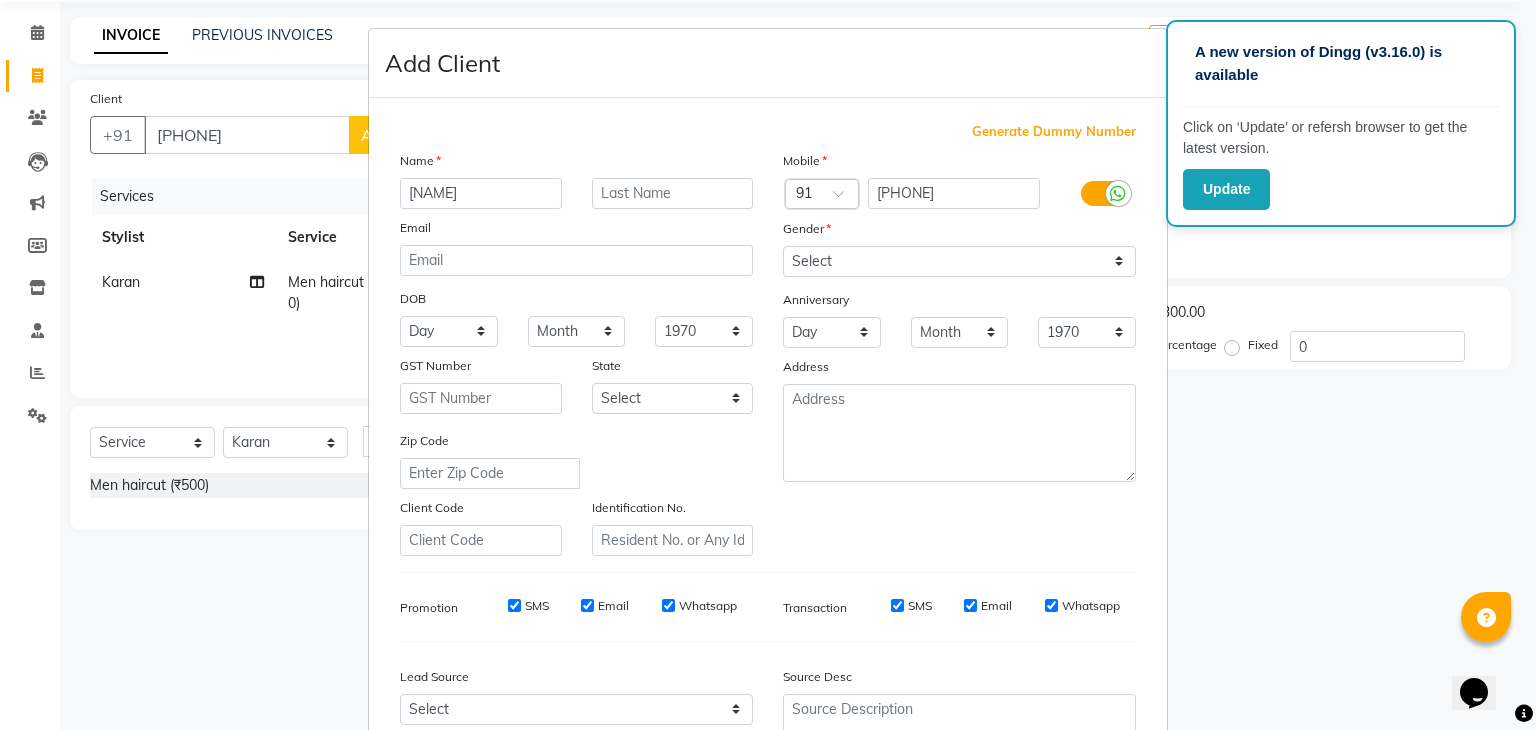 type on "anushko" 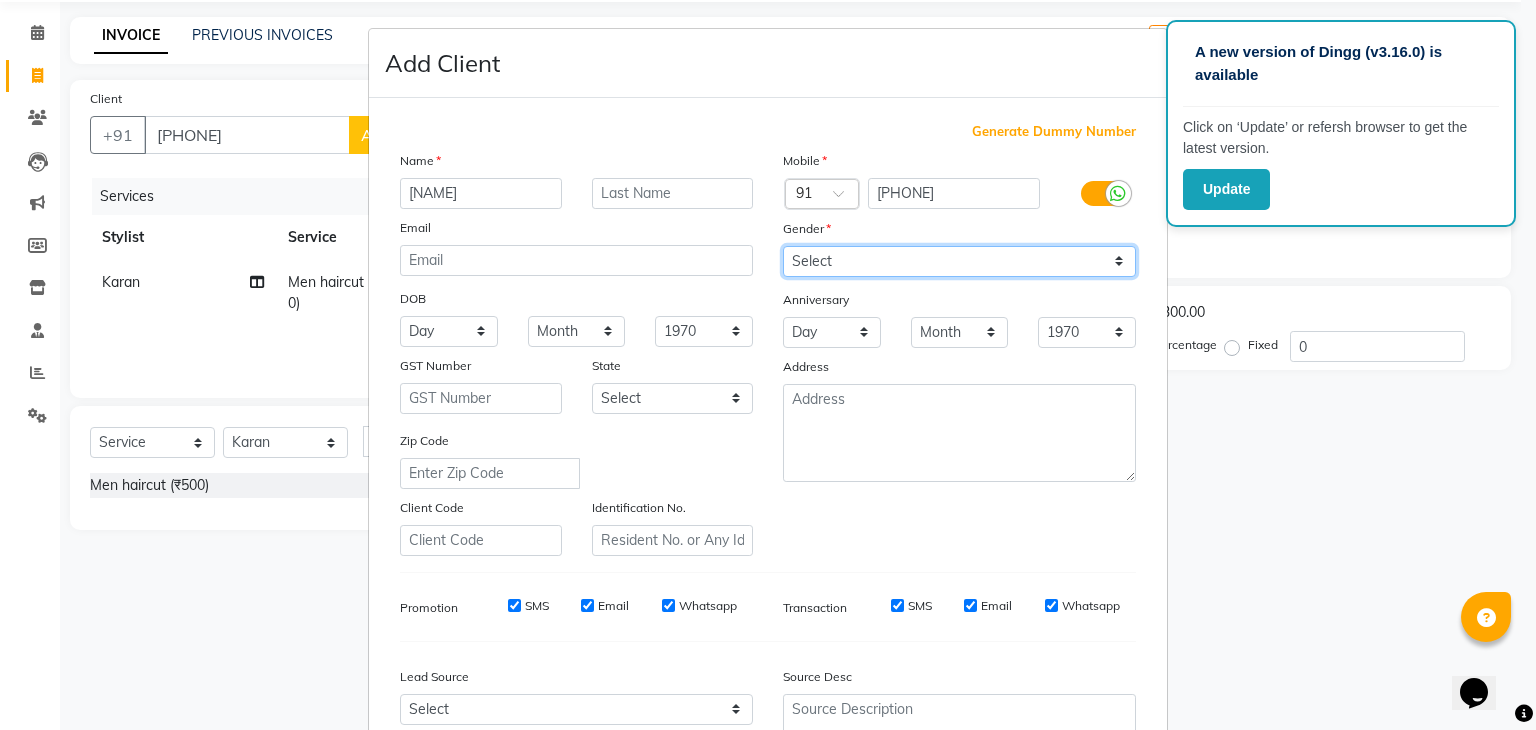 click on "Select Male Female Other Prefer Not To Say" at bounding box center (959, 261) 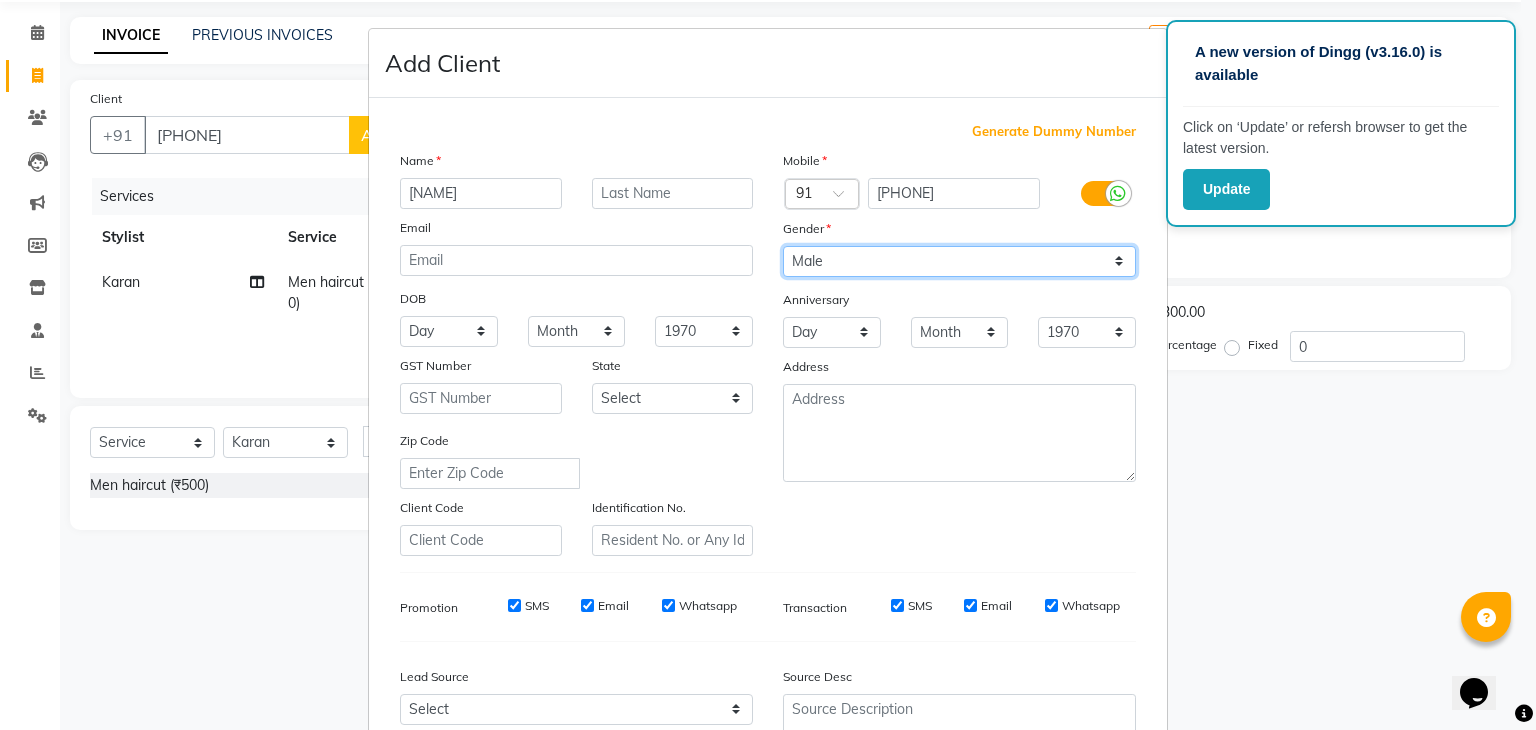 click on "Select Male Female Other Prefer Not To Say" at bounding box center (959, 261) 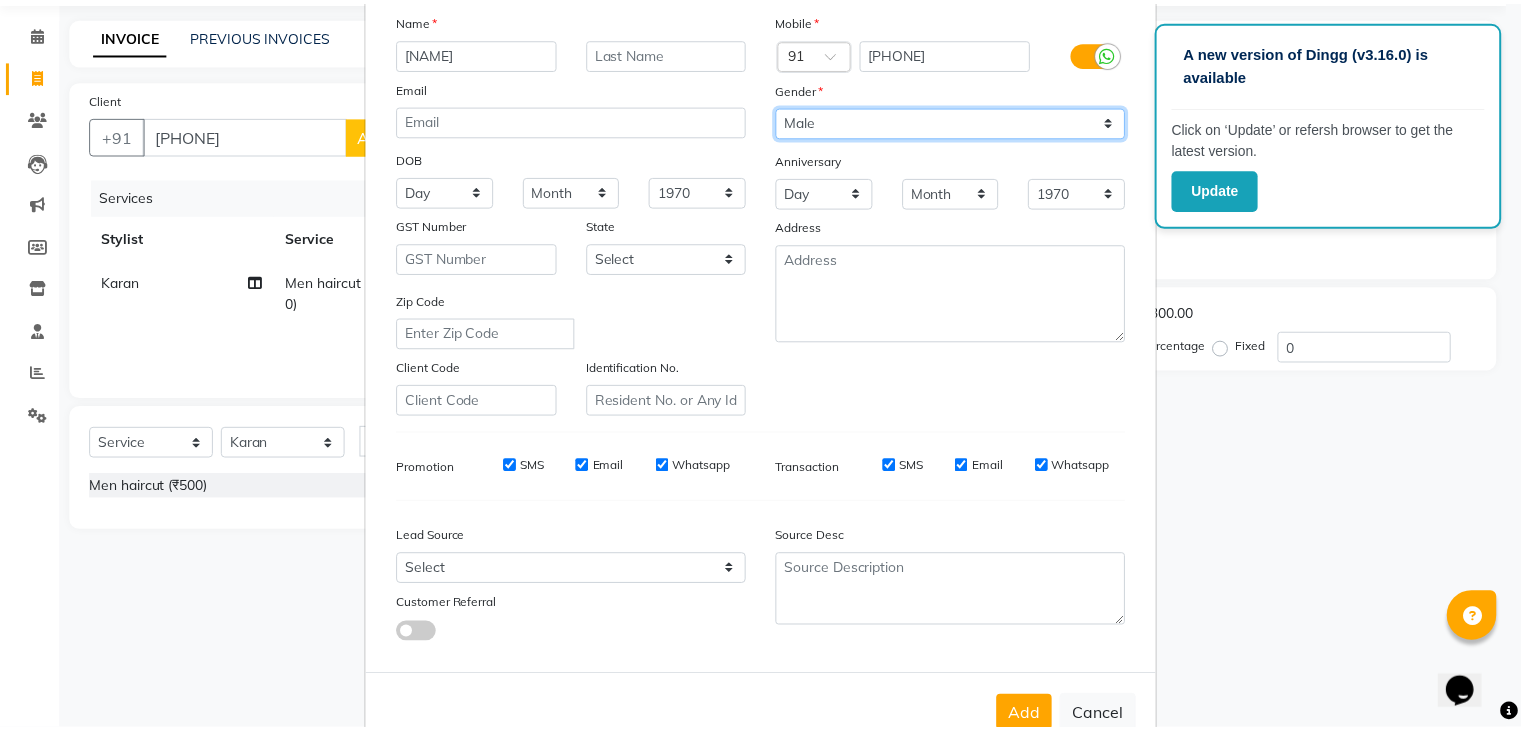 scroll, scrollTop: 203, scrollLeft: 0, axis: vertical 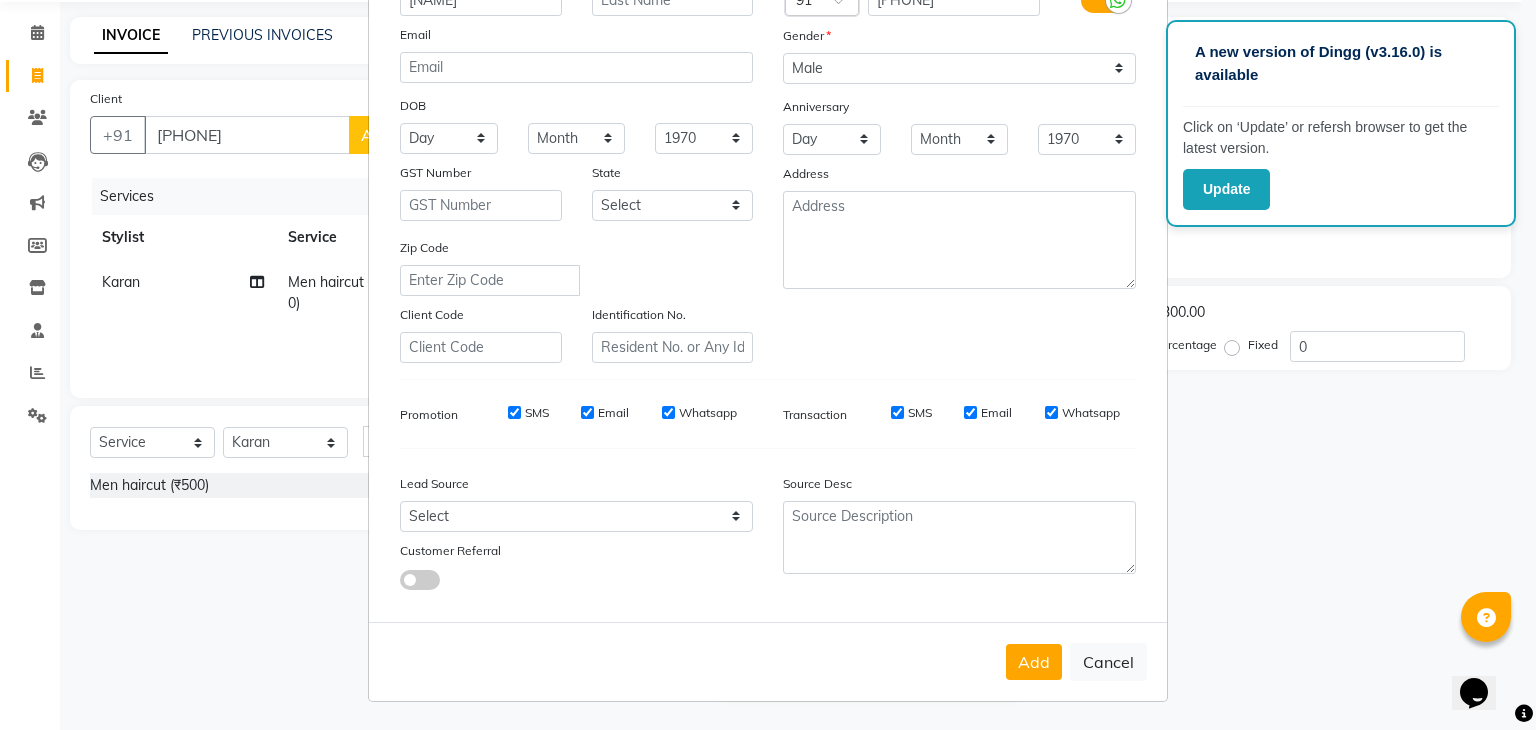 click on "Add" at bounding box center (1034, 662) 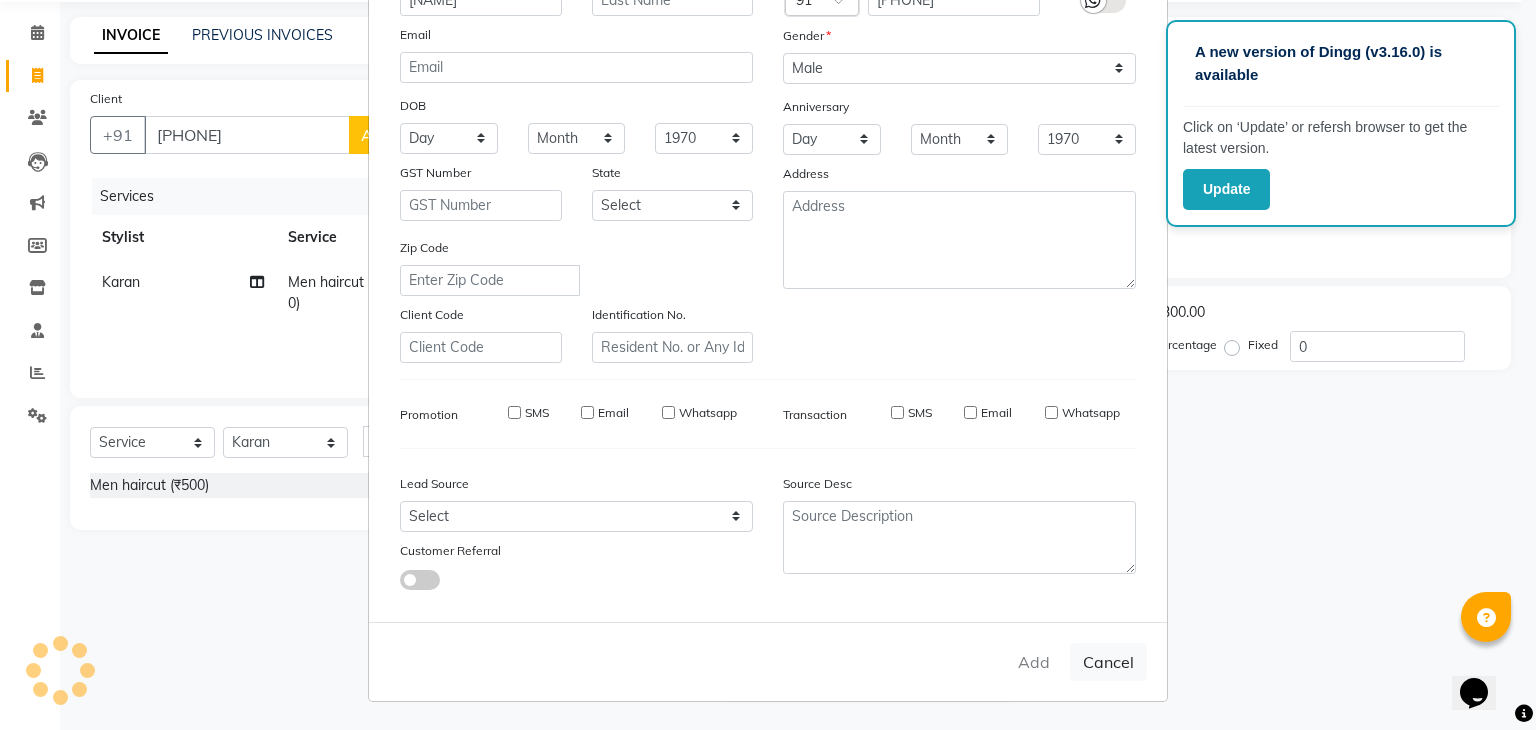 type 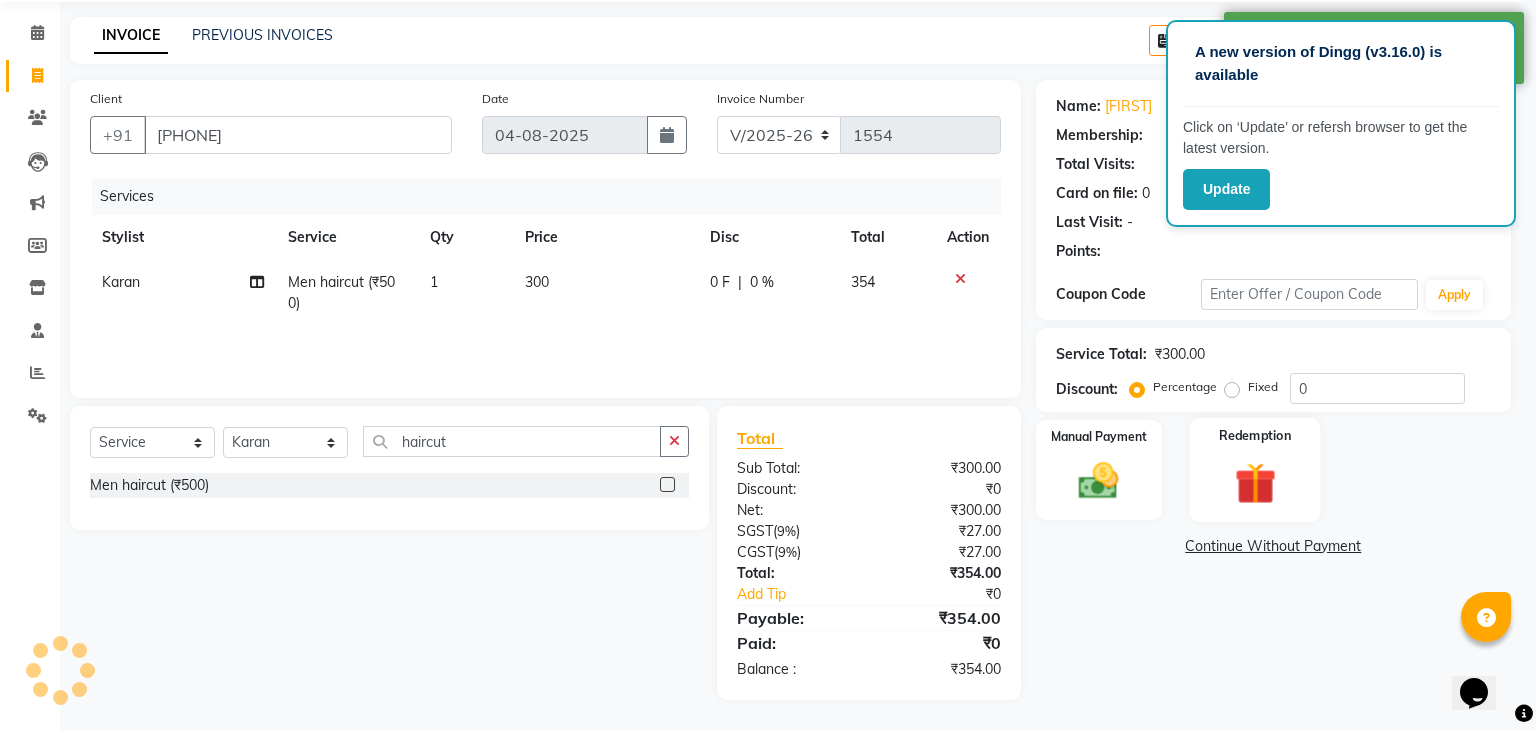 select on "1: Object" 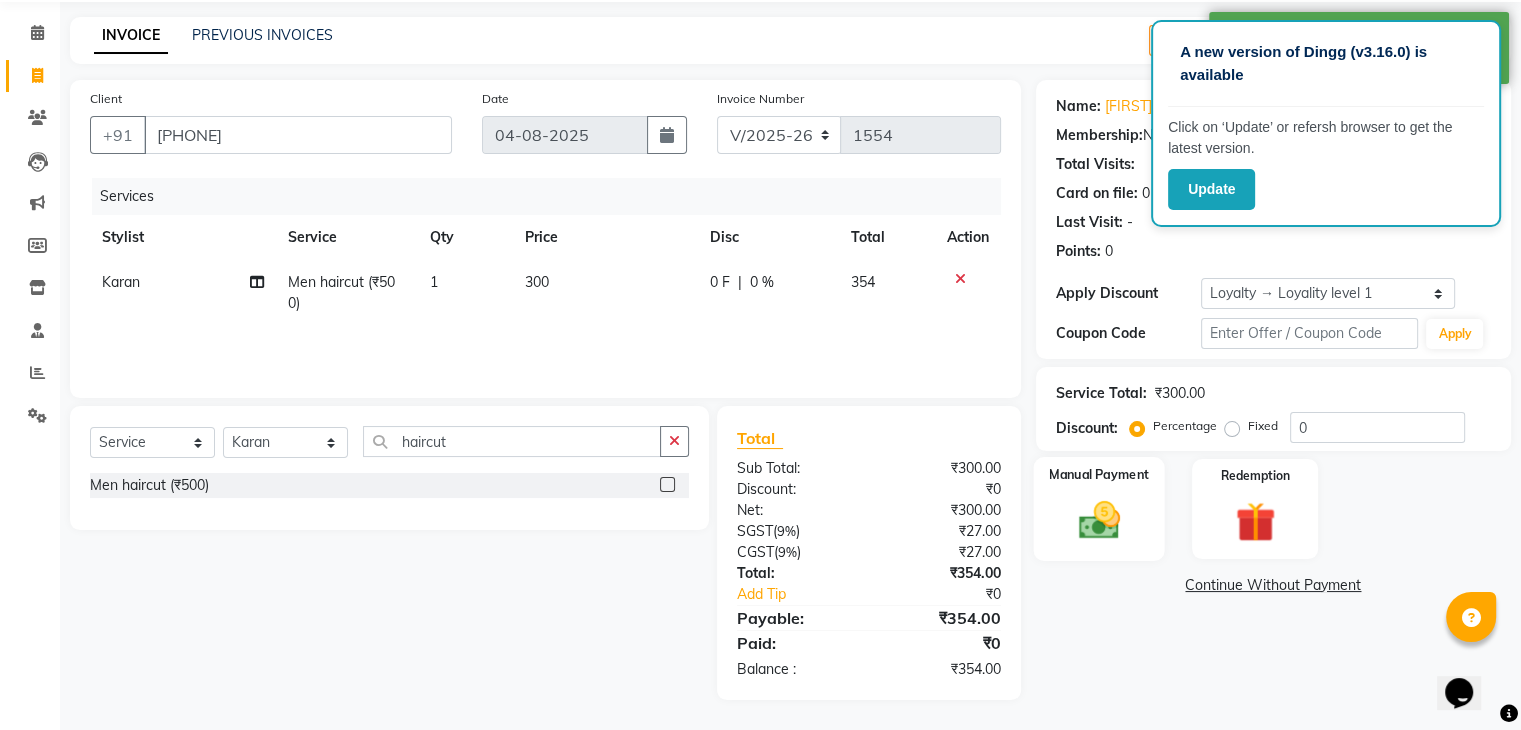 click on "Manual Payment" 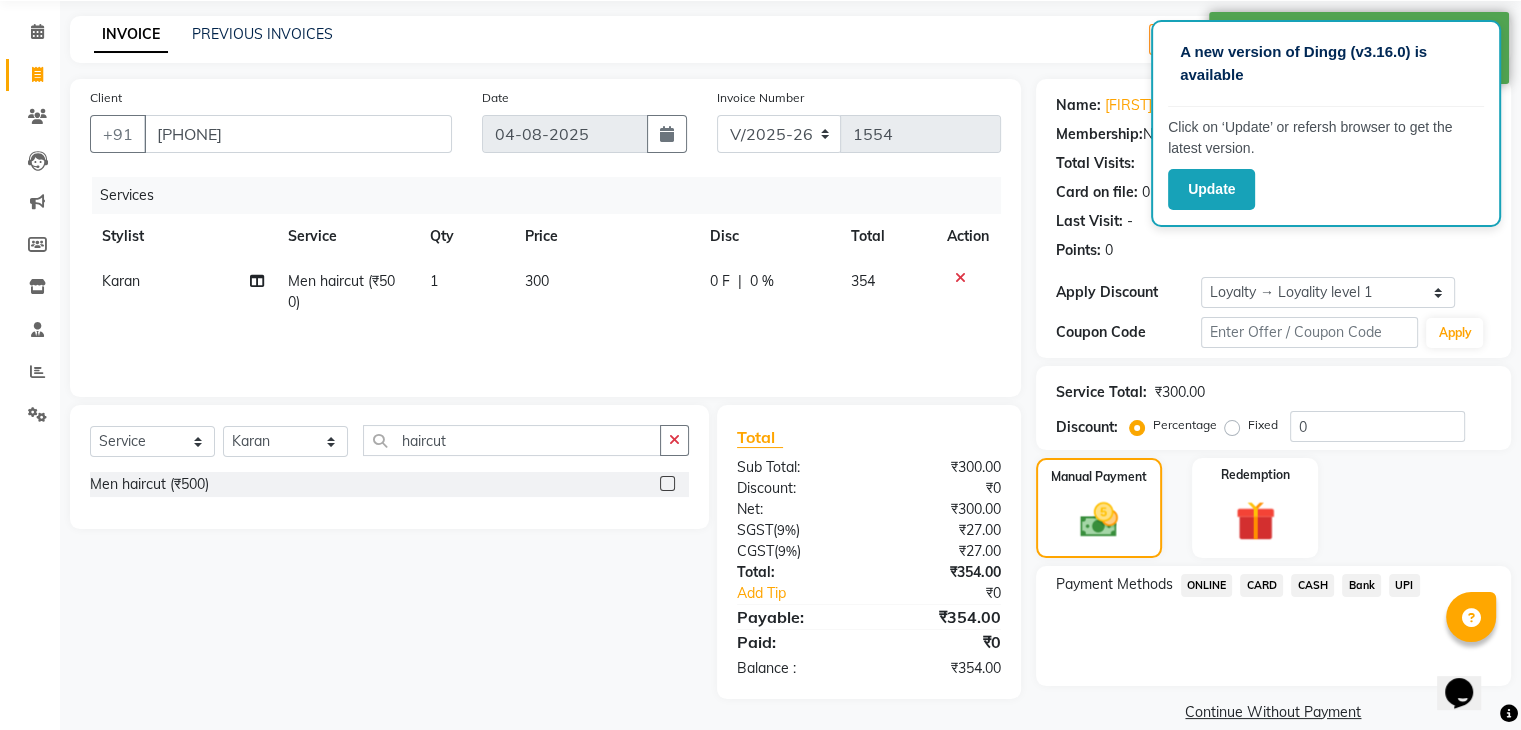 click on "CARD" 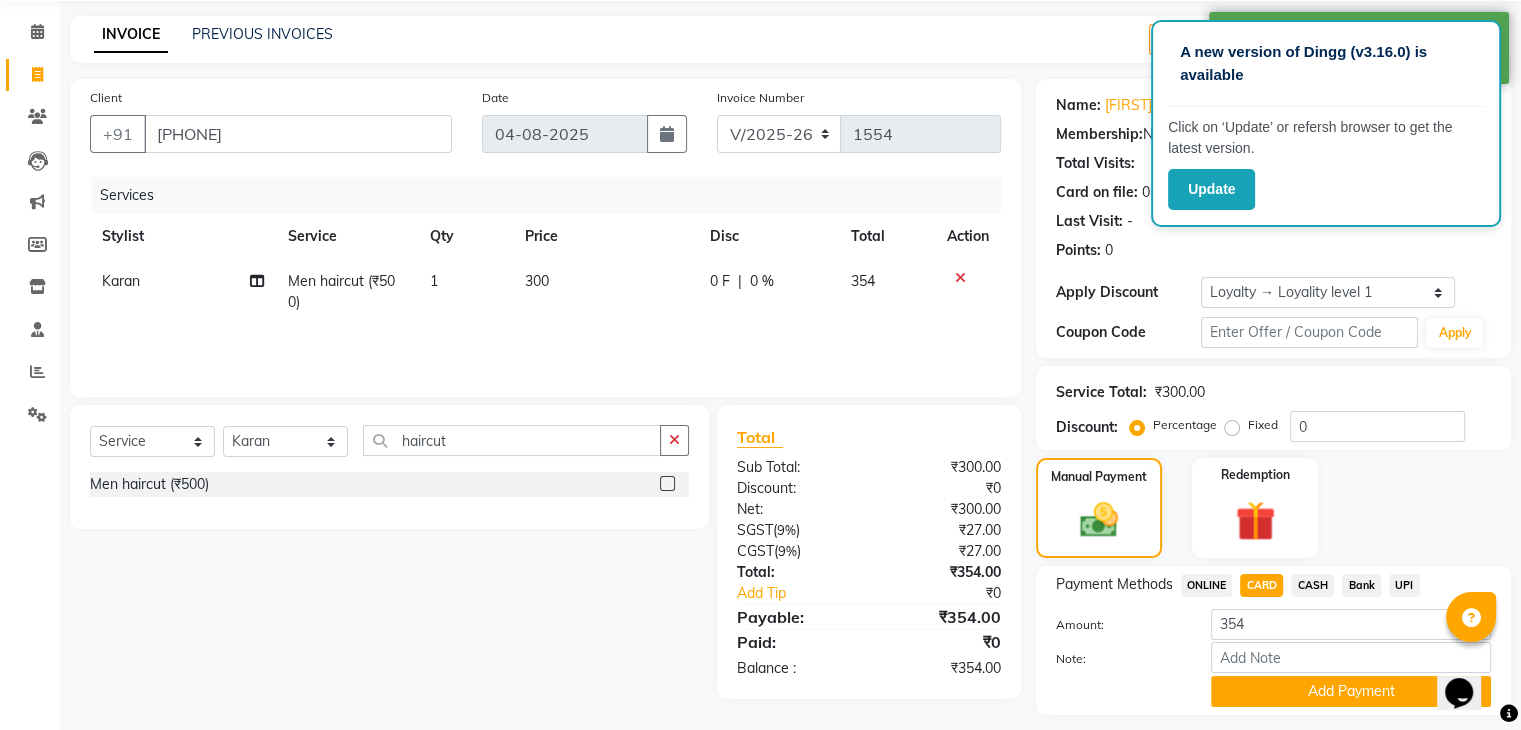 scroll, scrollTop: 128, scrollLeft: 0, axis: vertical 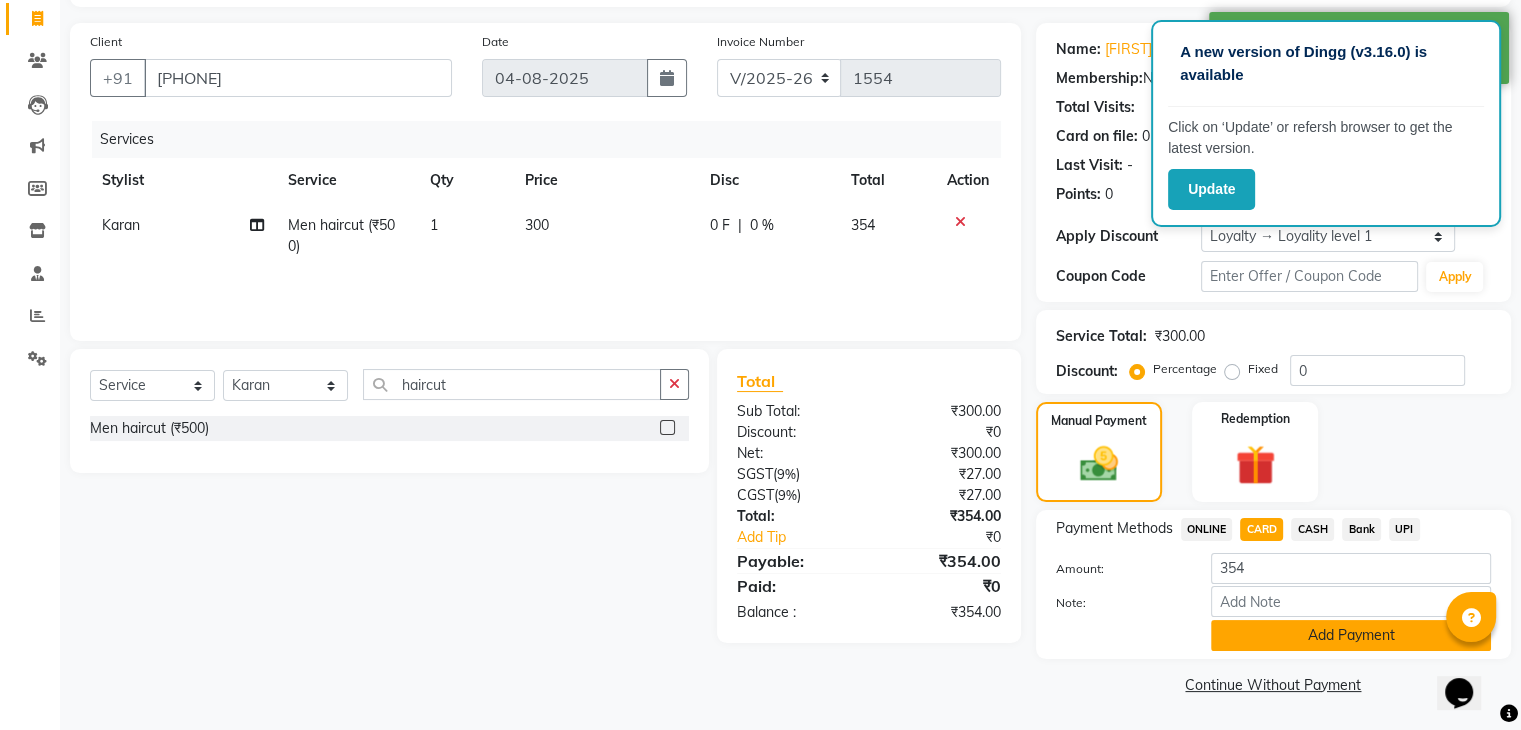 click on "Add Payment" 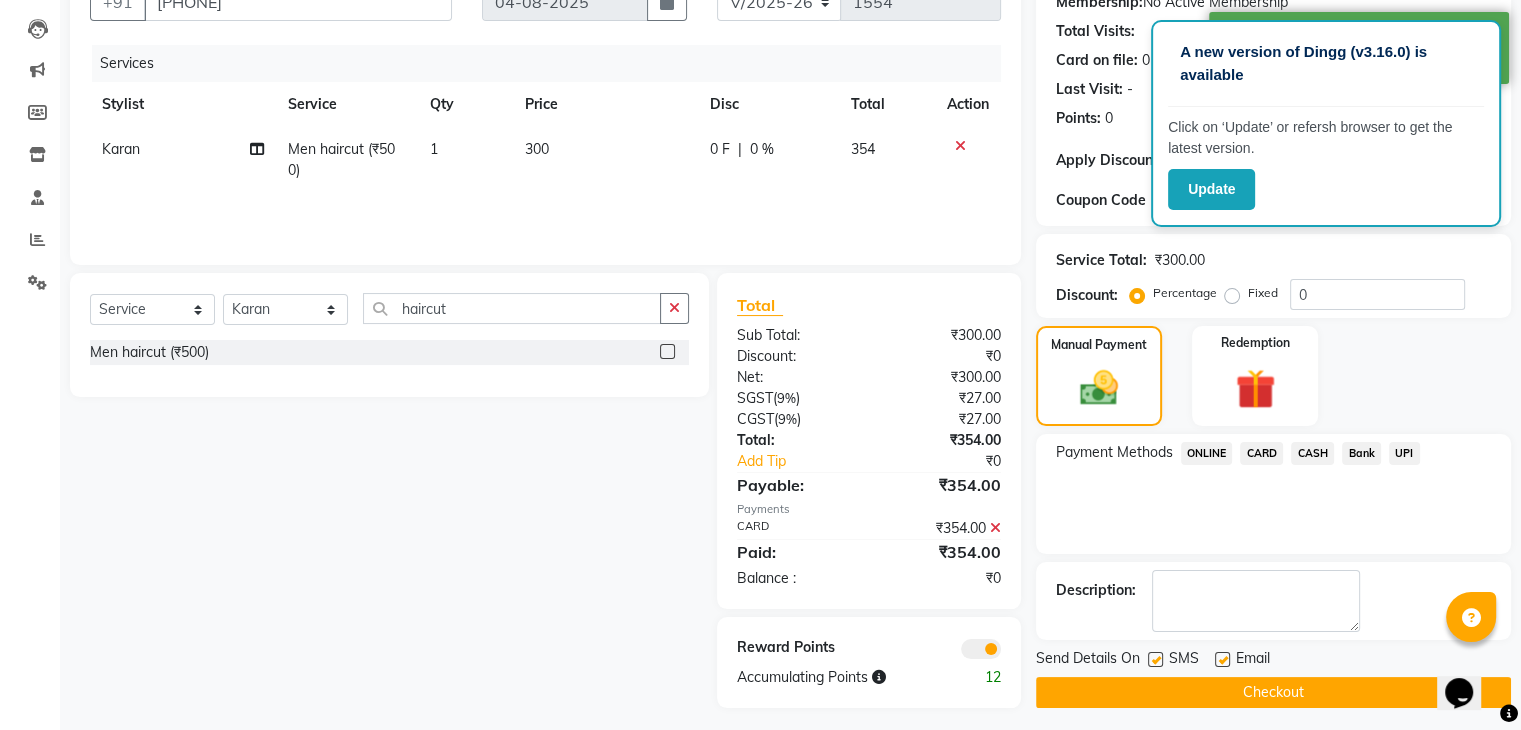 scroll, scrollTop: 212, scrollLeft: 0, axis: vertical 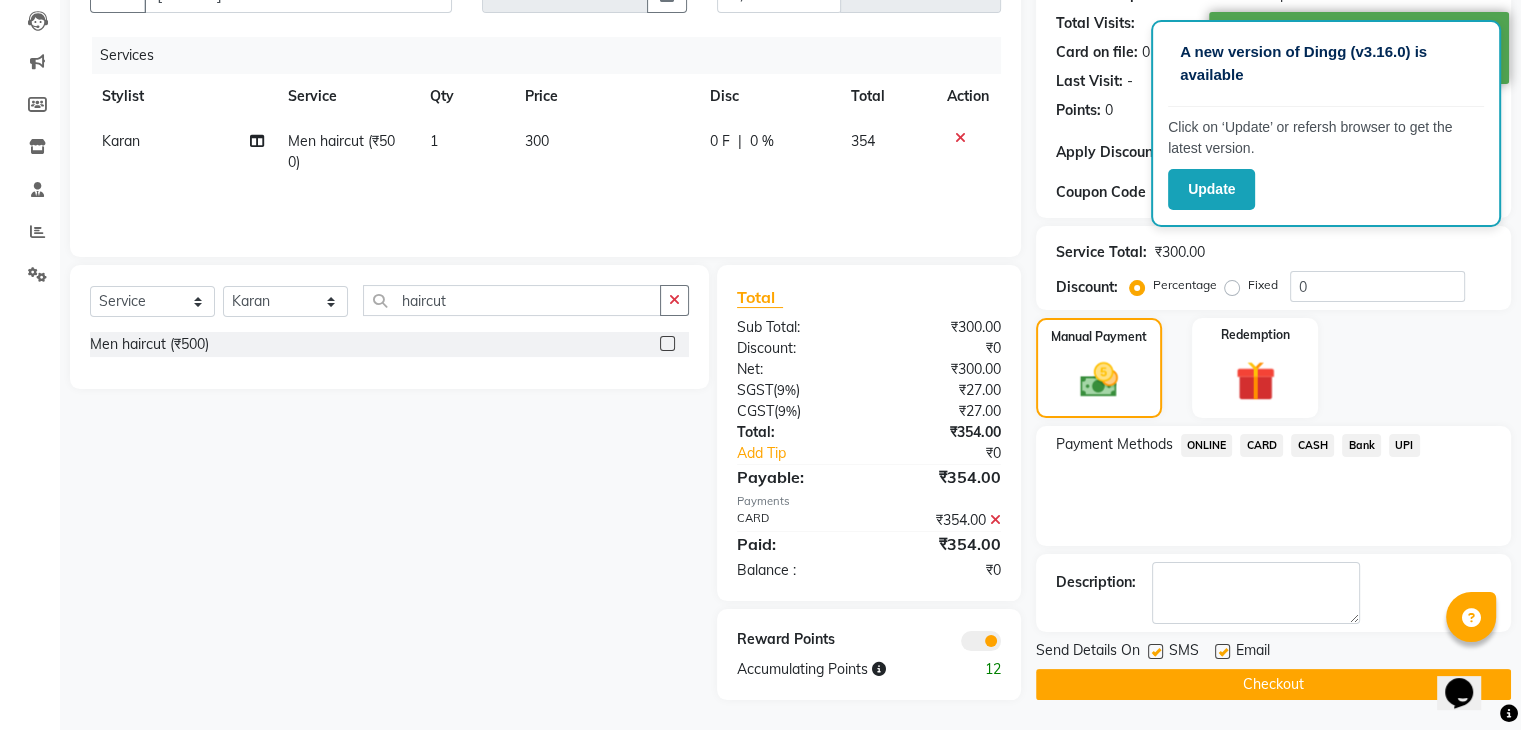 click on "Checkout" 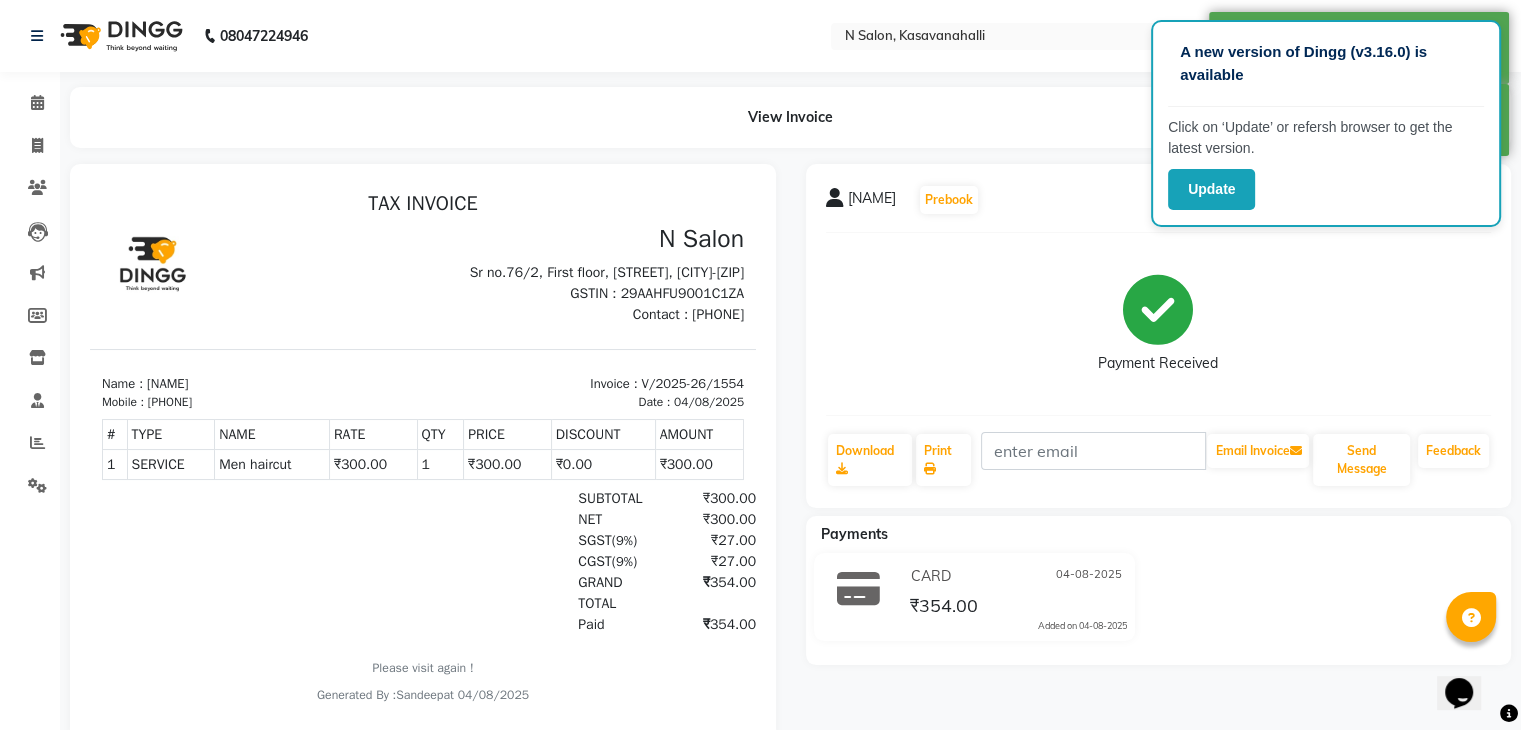 scroll, scrollTop: 0, scrollLeft: 0, axis: both 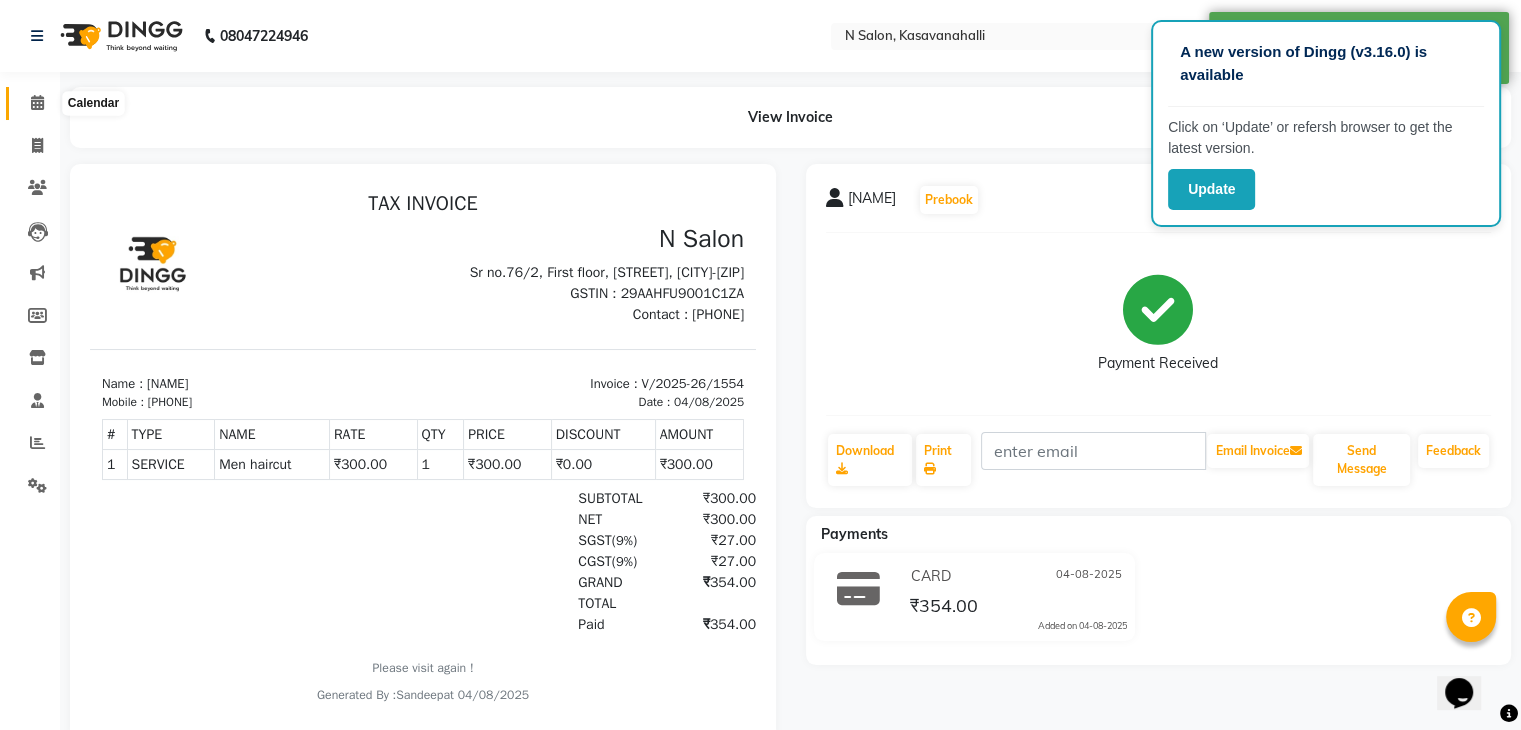 click 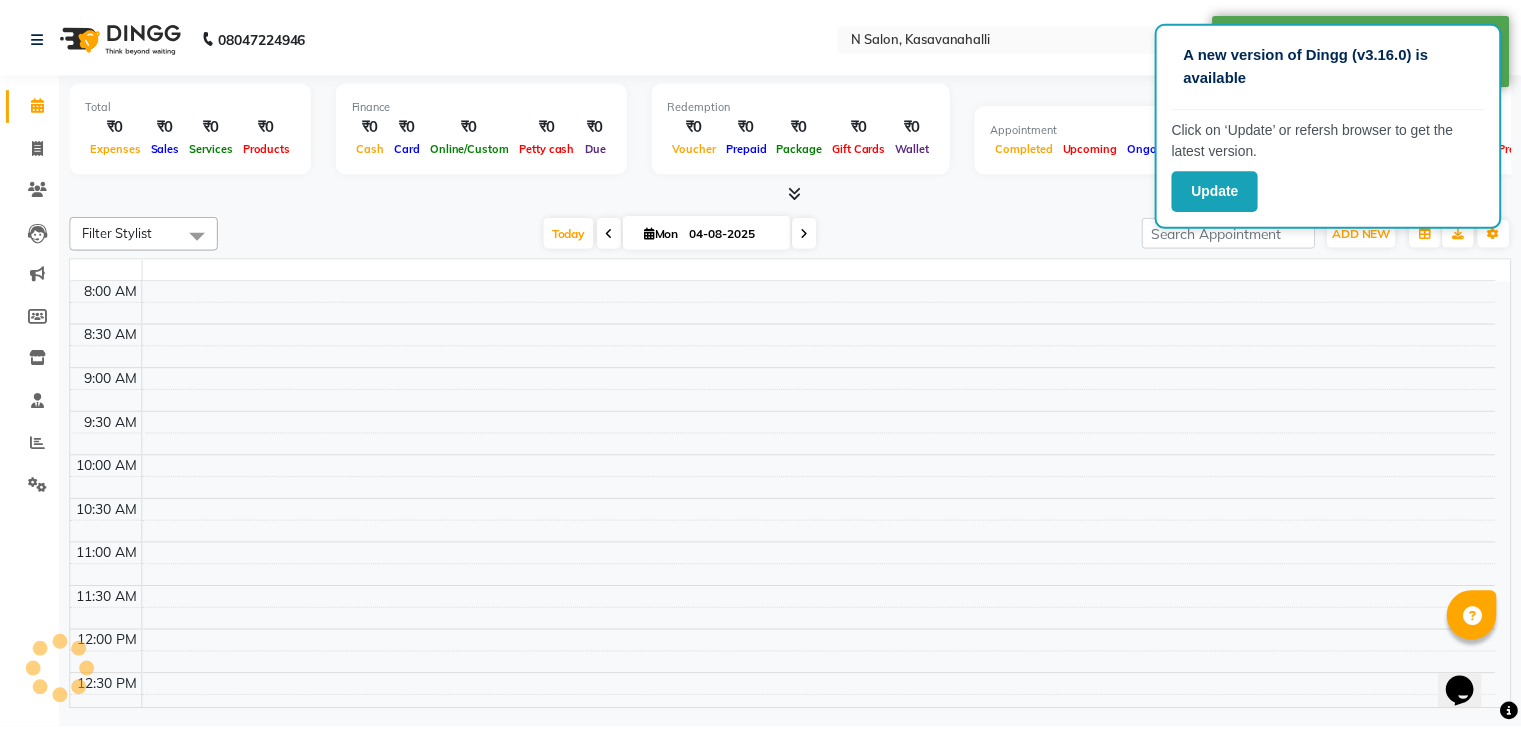 scroll, scrollTop: 0, scrollLeft: 0, axis: both 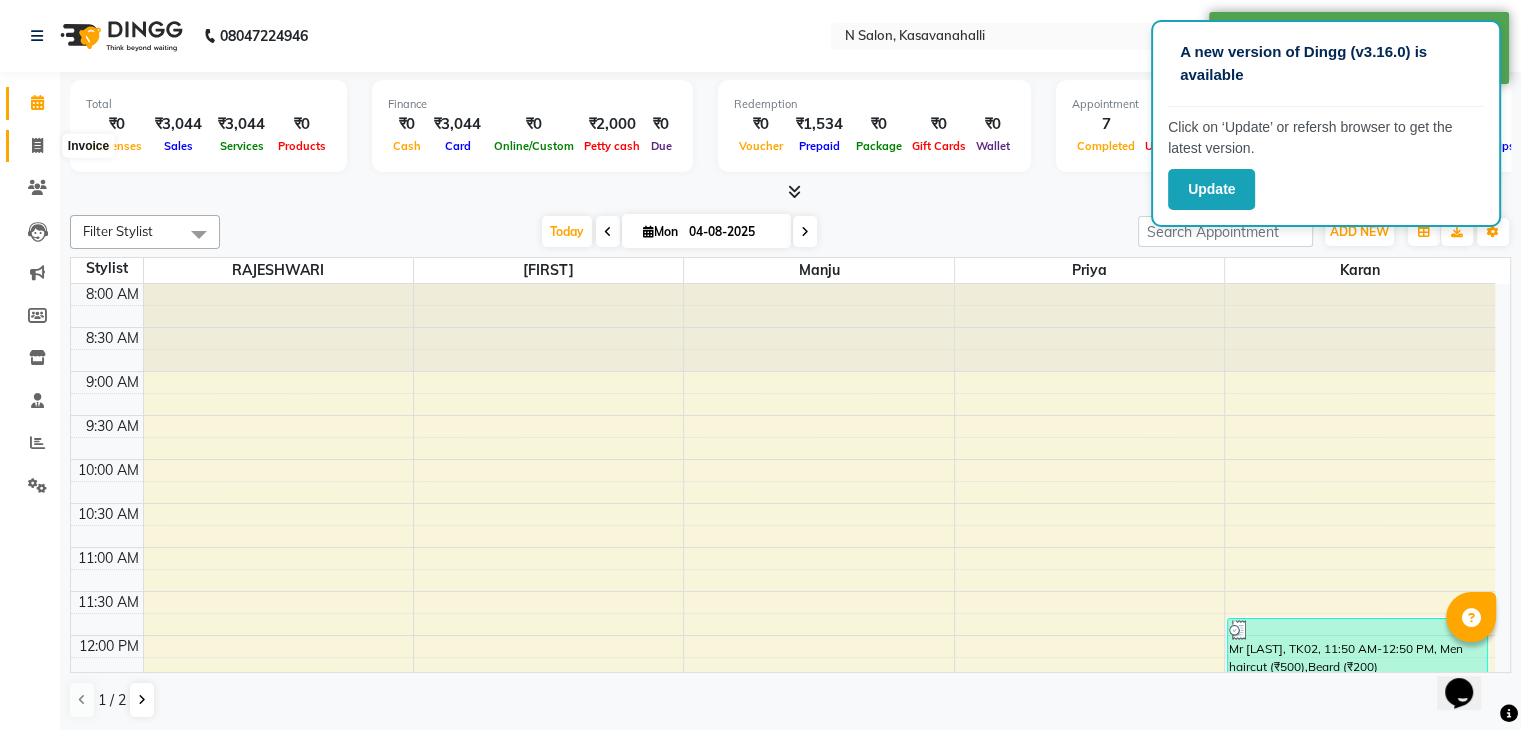 click 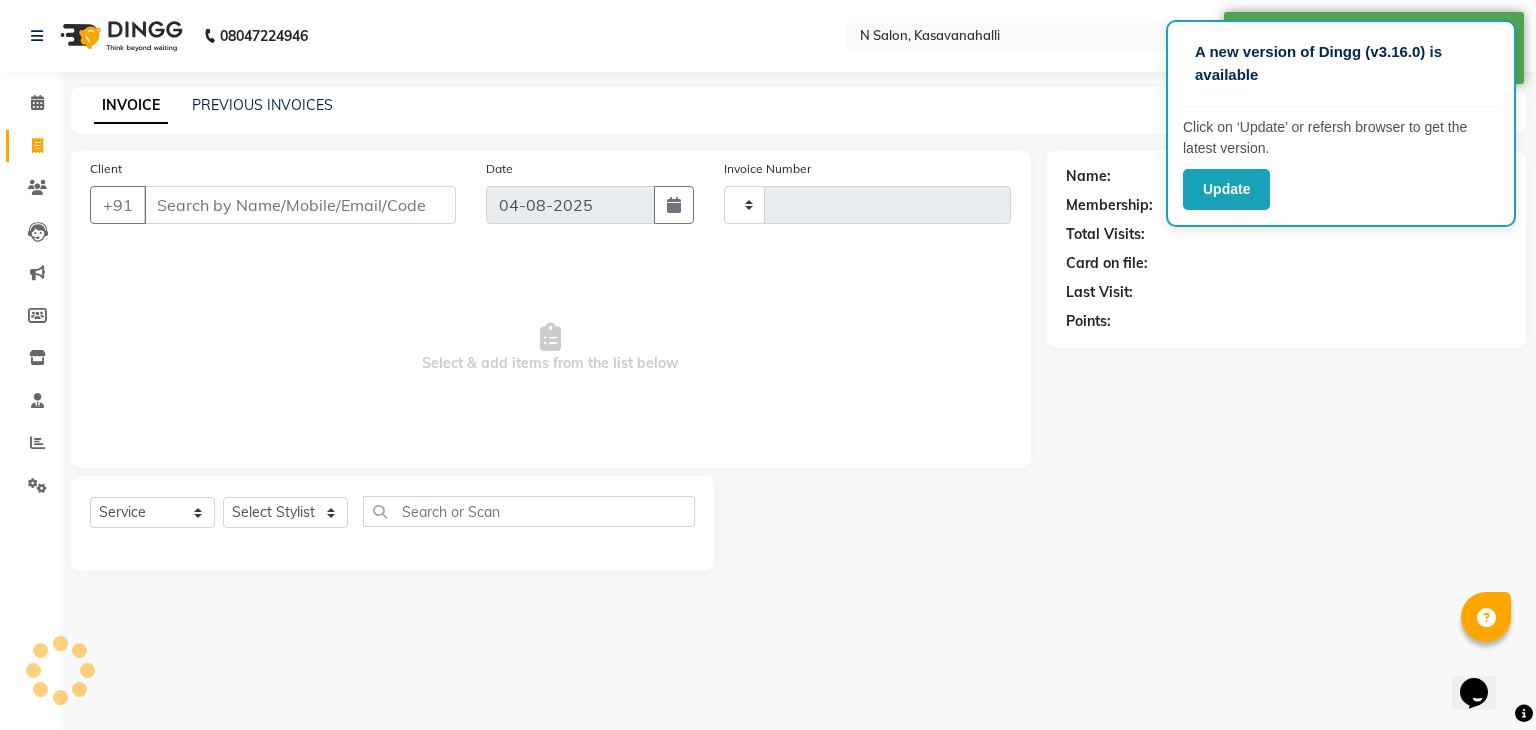 type on "1555" 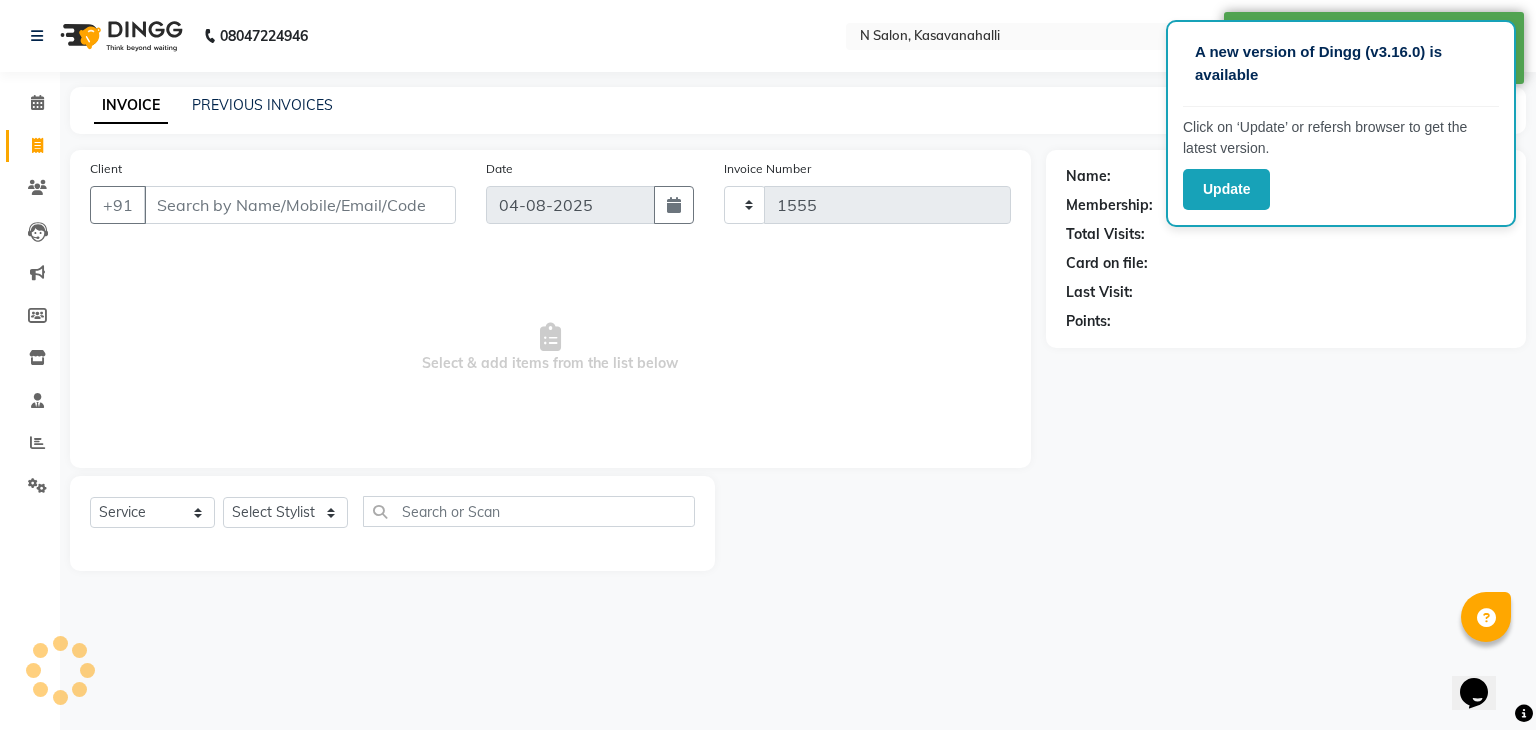 select on "7111" 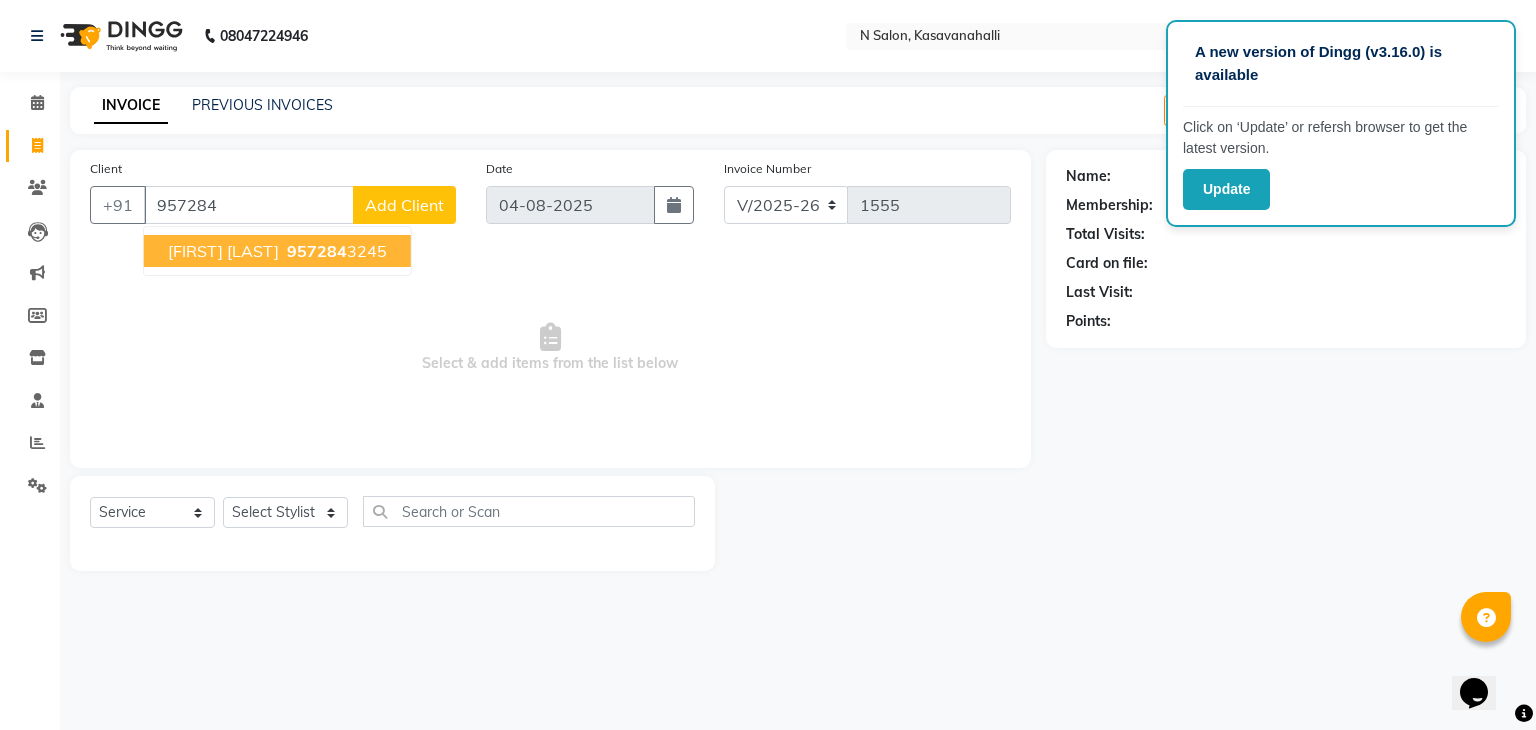 click on "957284" at bounding box center [317, 251] 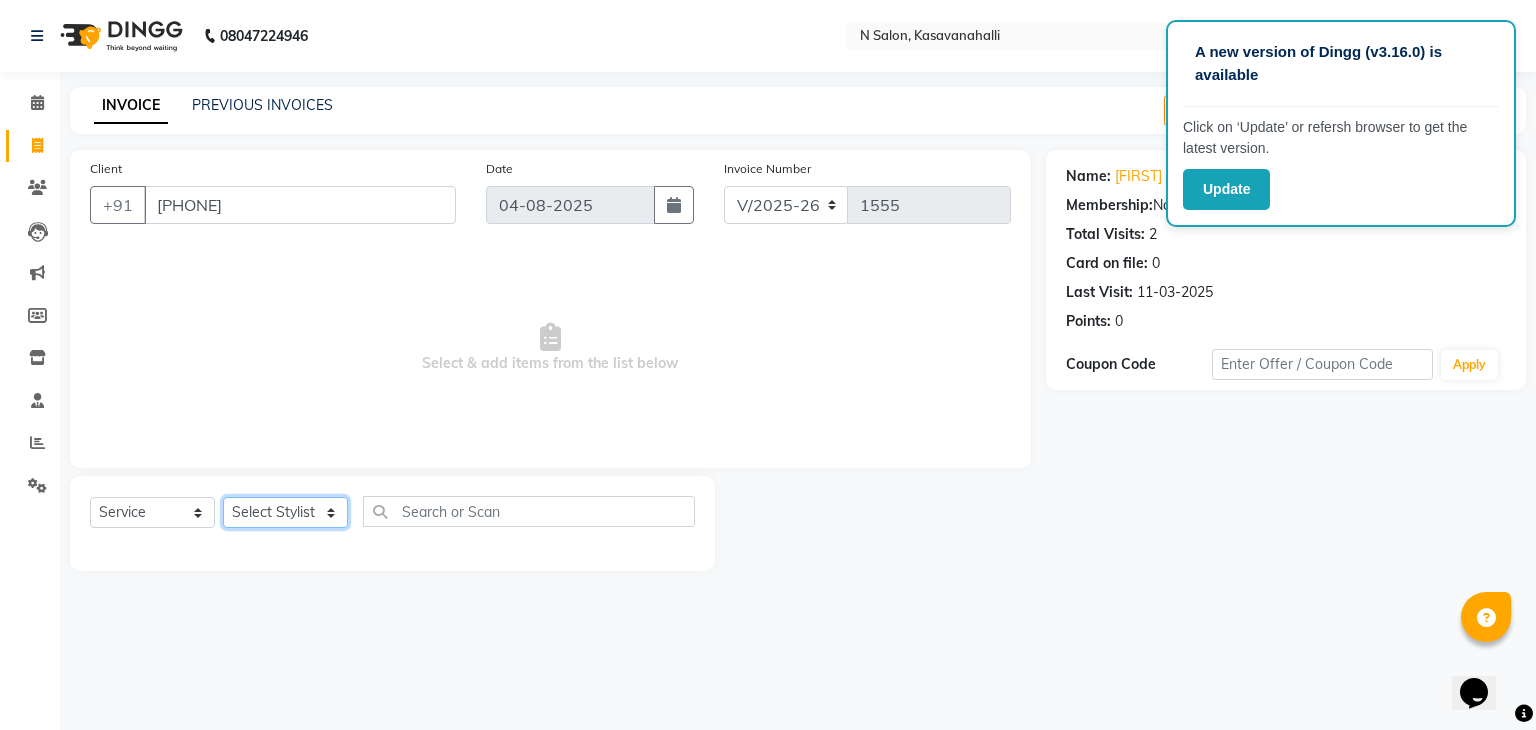 click on "Select Stylist" 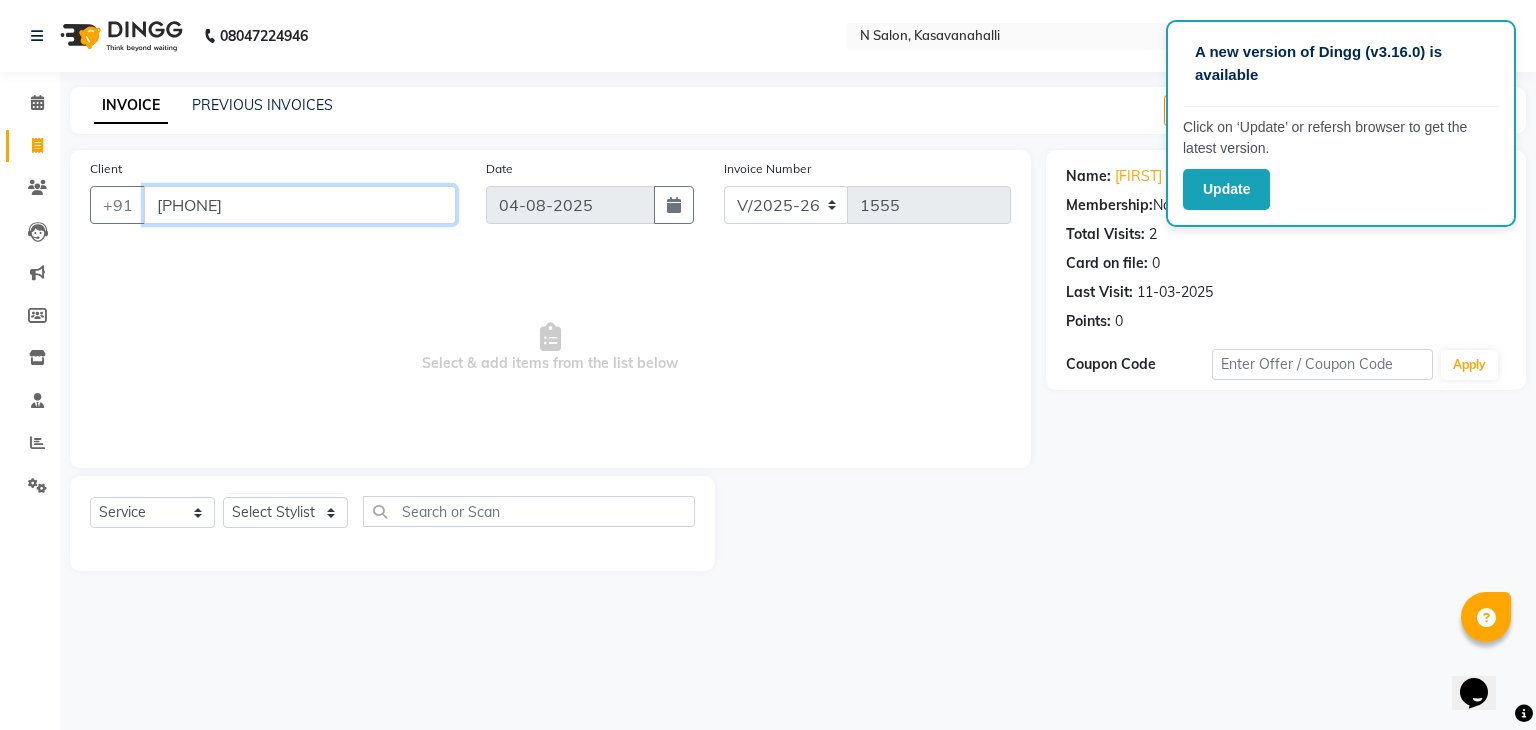 click on "9572843245" at bounding box center (300, 205) 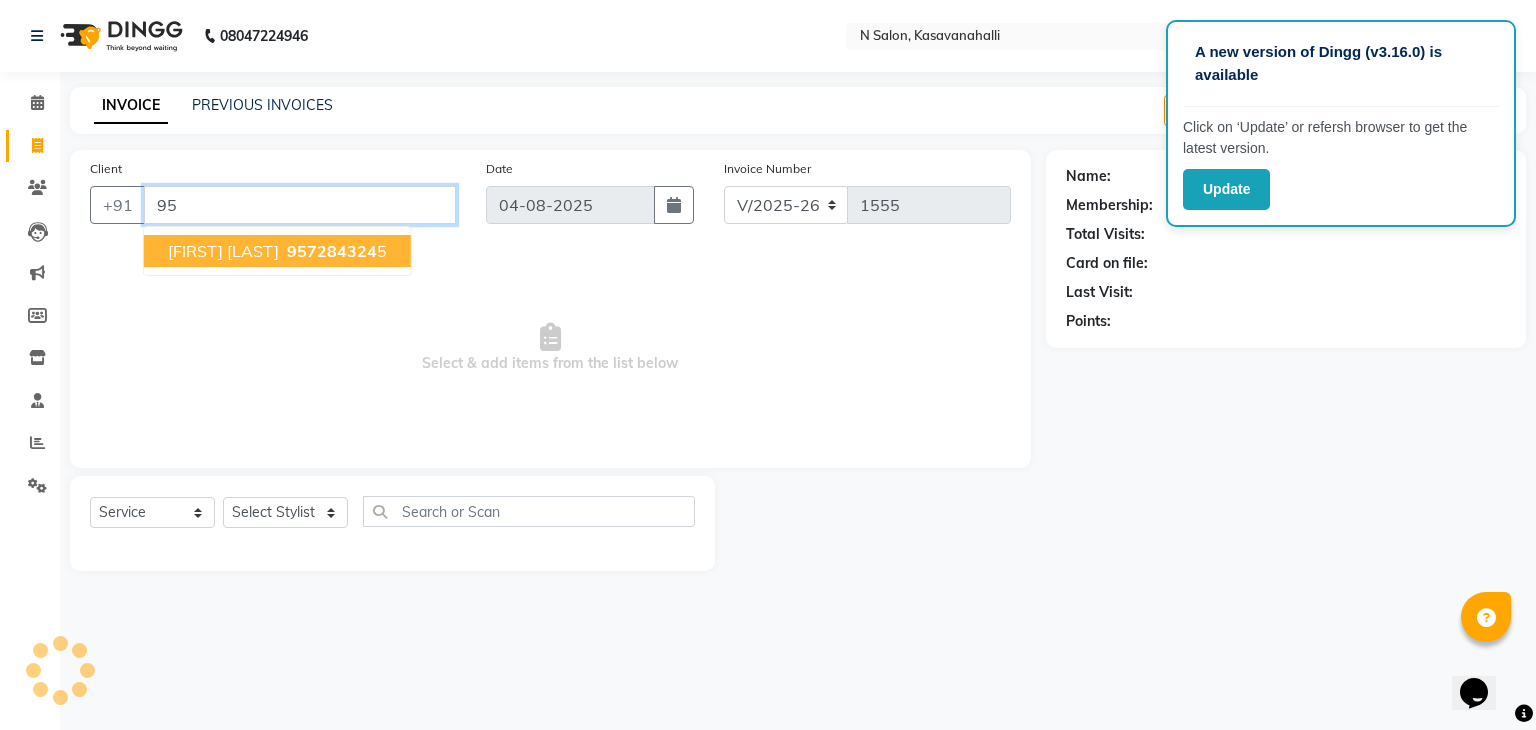 type on "9" 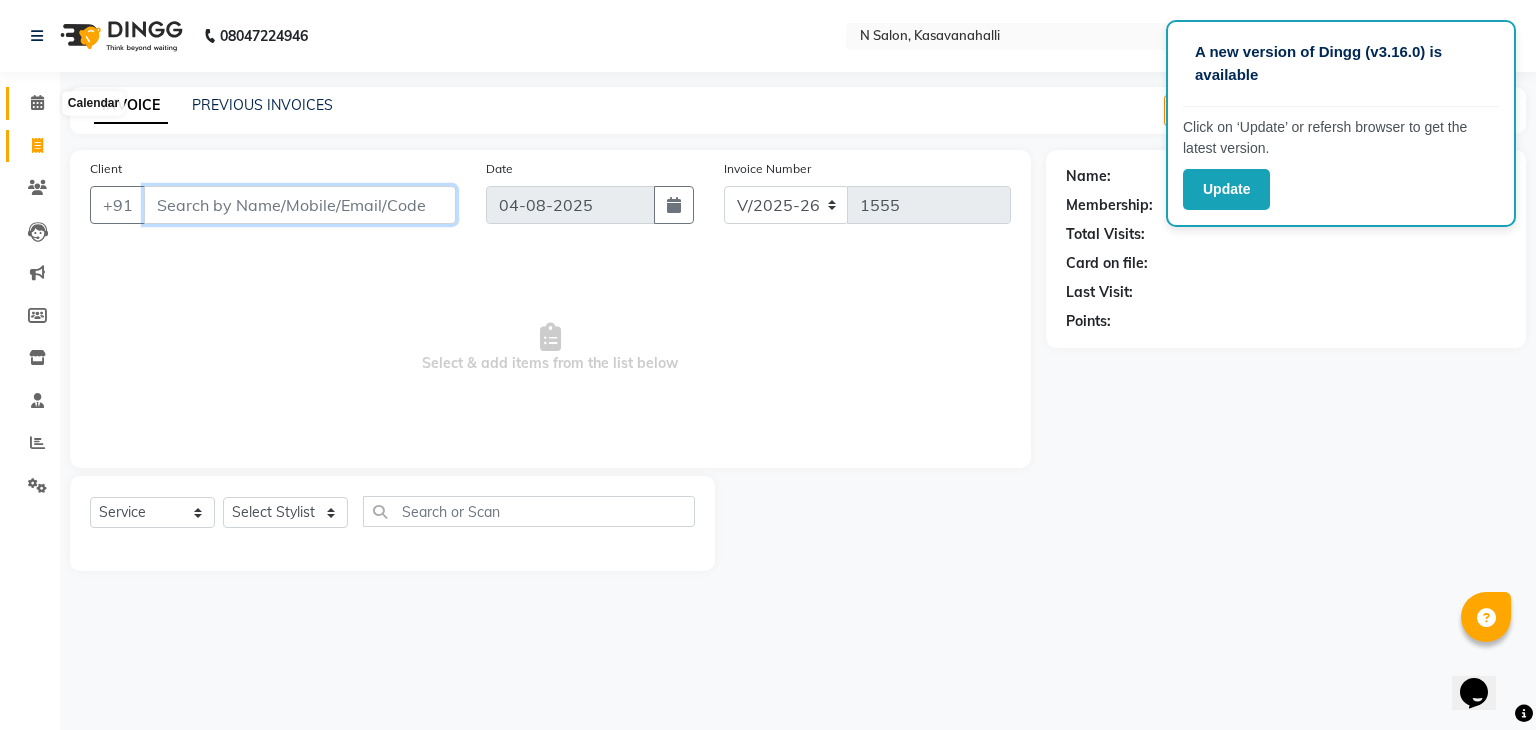 type 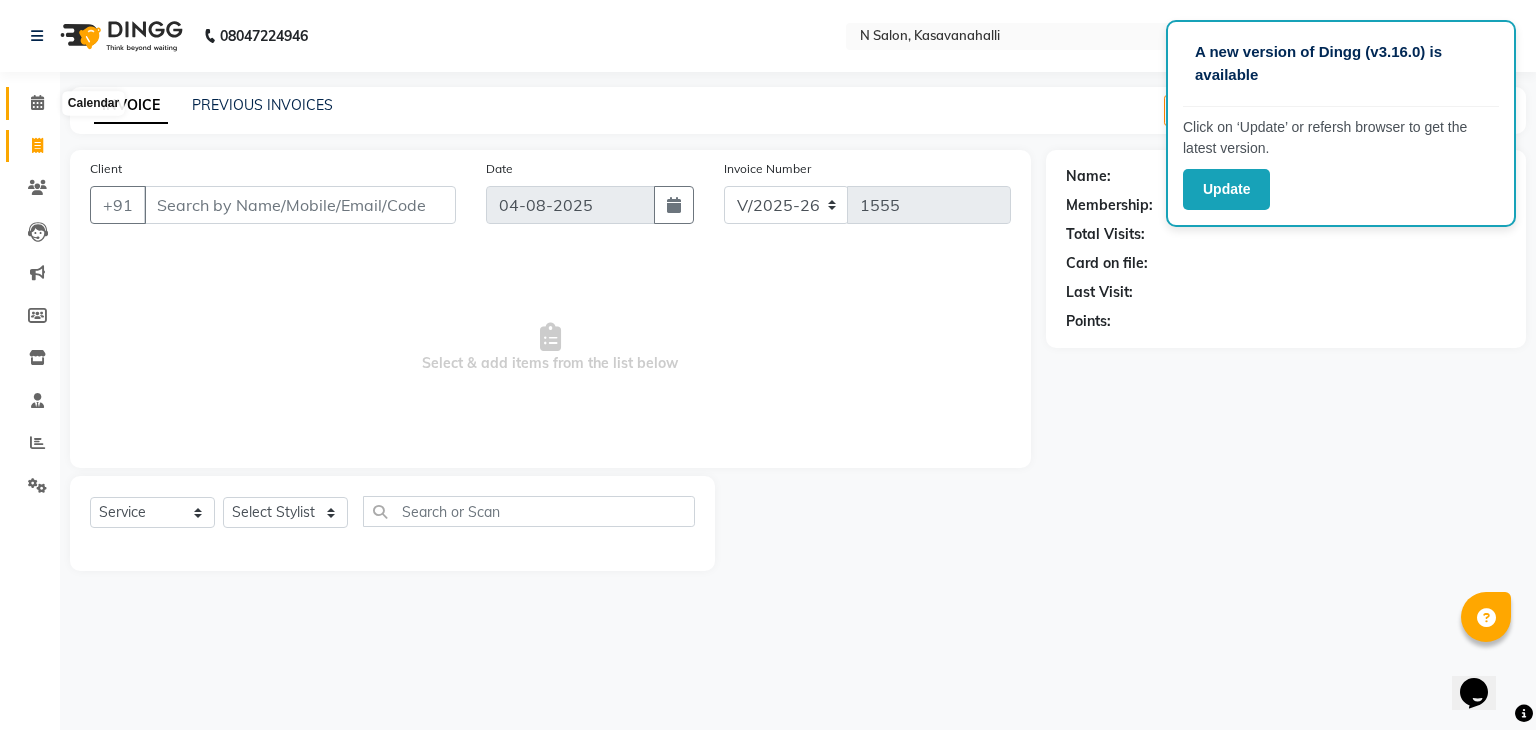 click 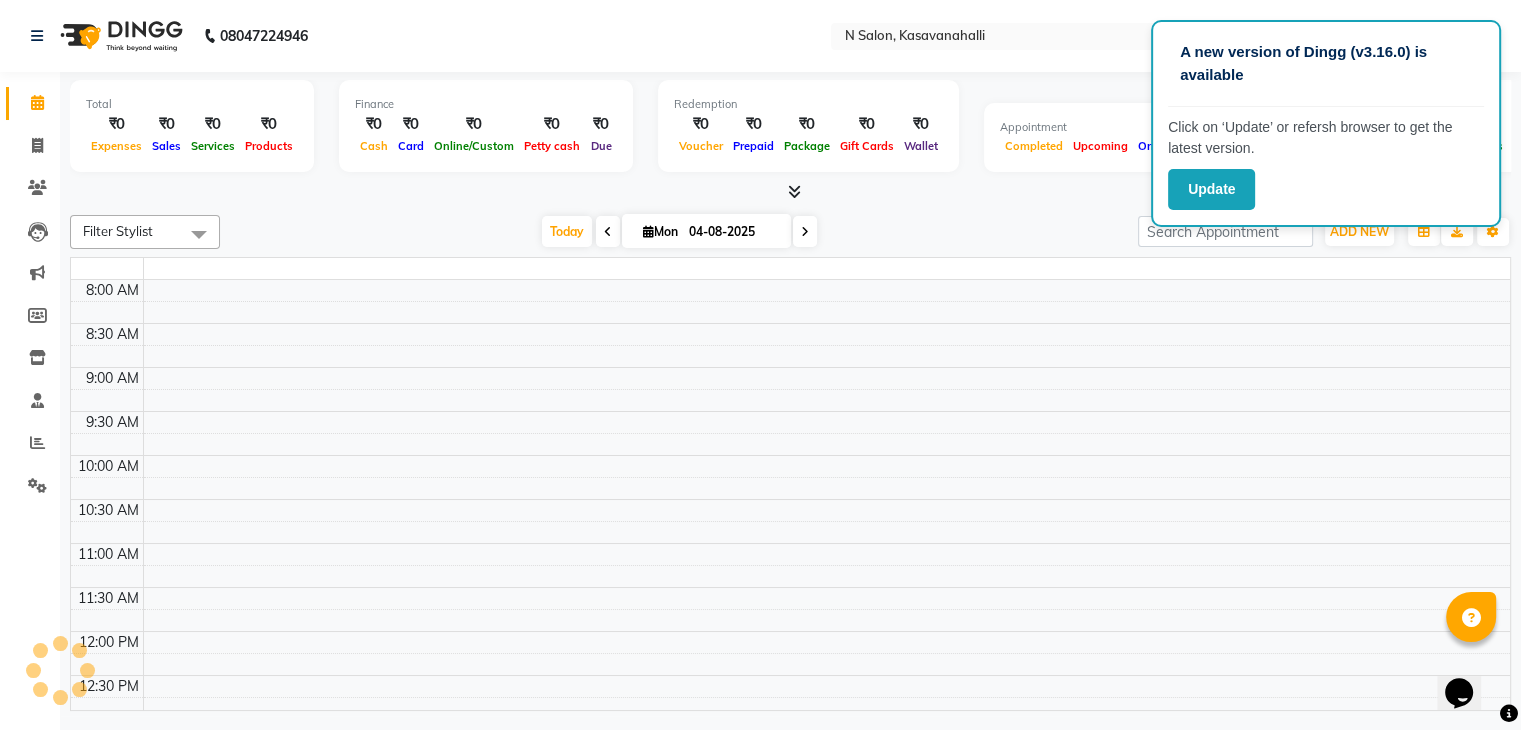 scroll, scrollTop: 611, scrollLeft: 0, axis: vertical 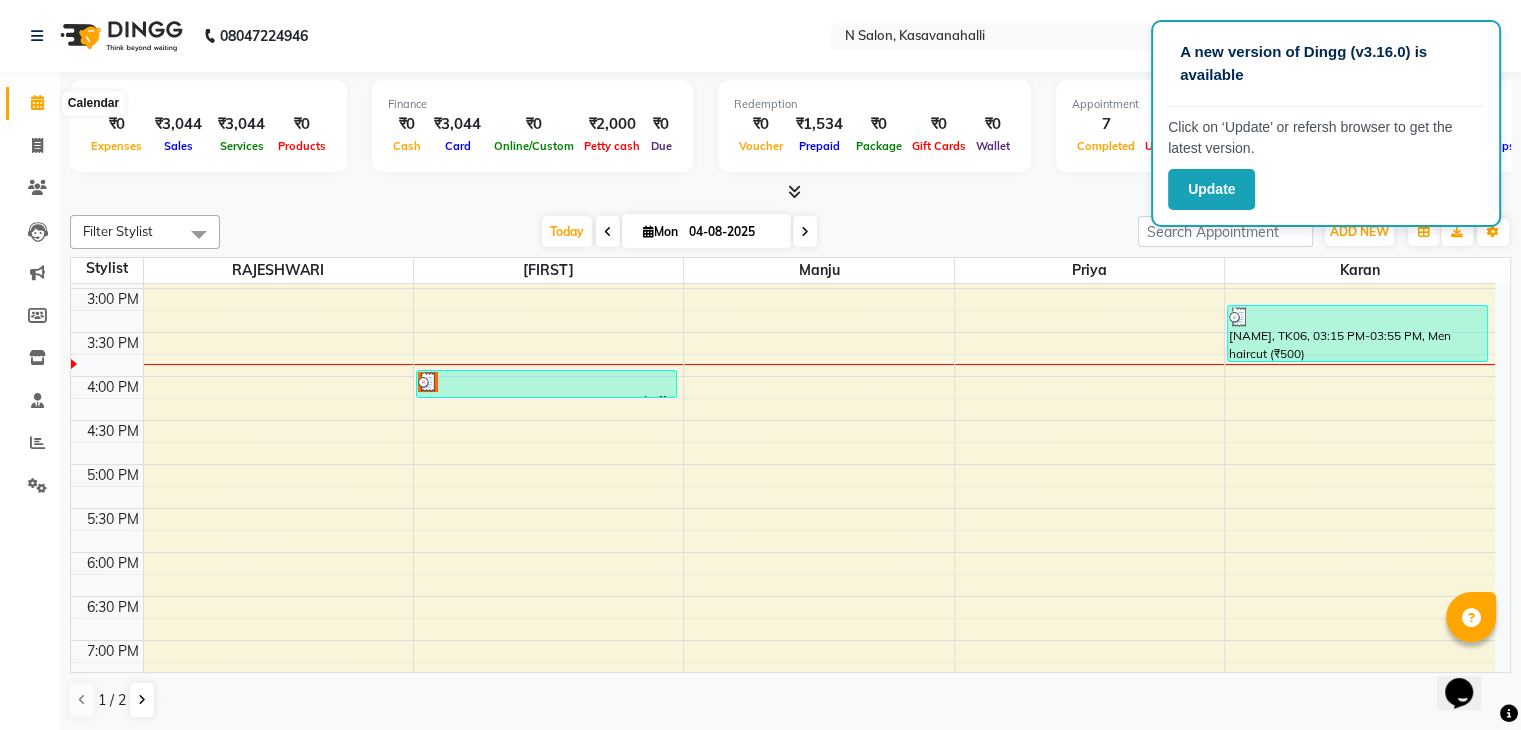 click 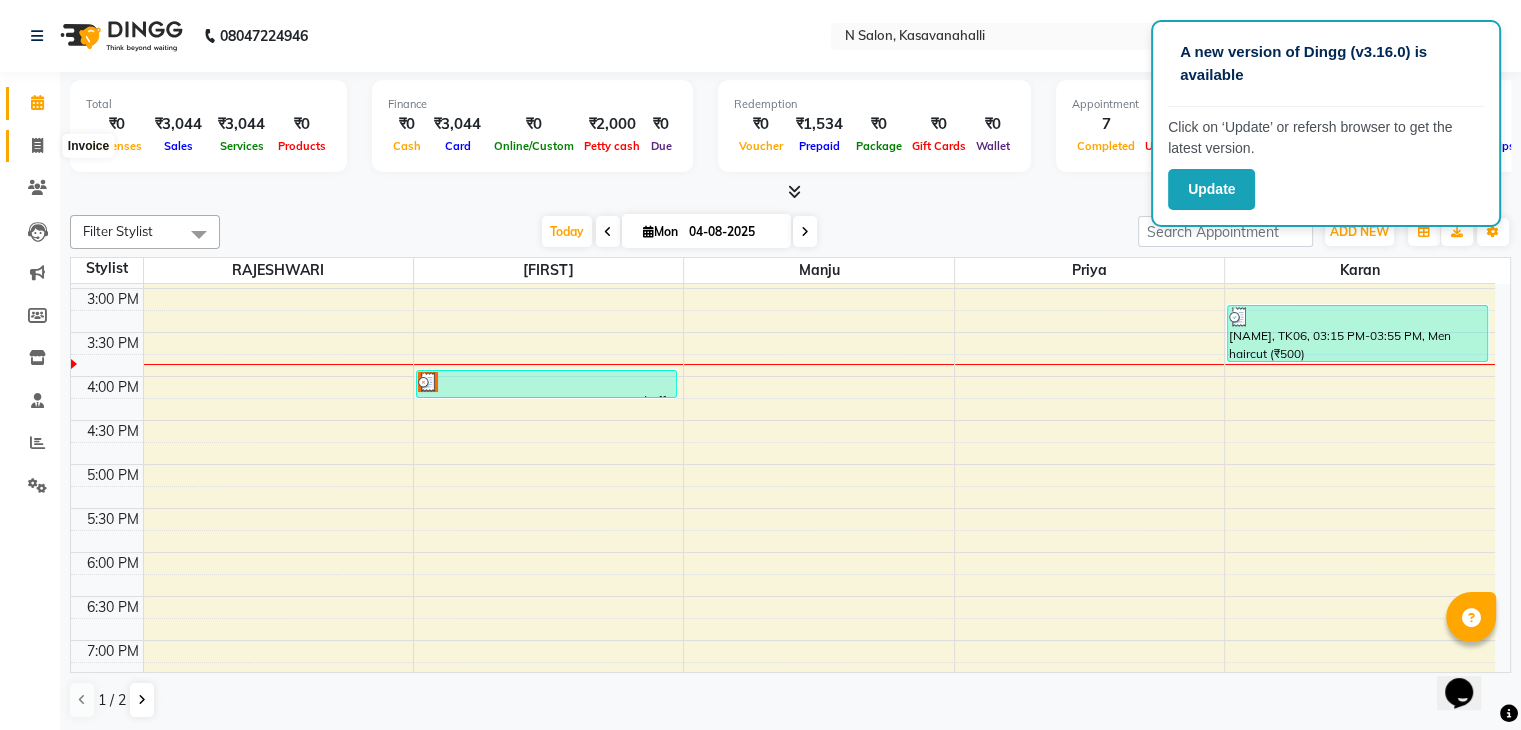 click 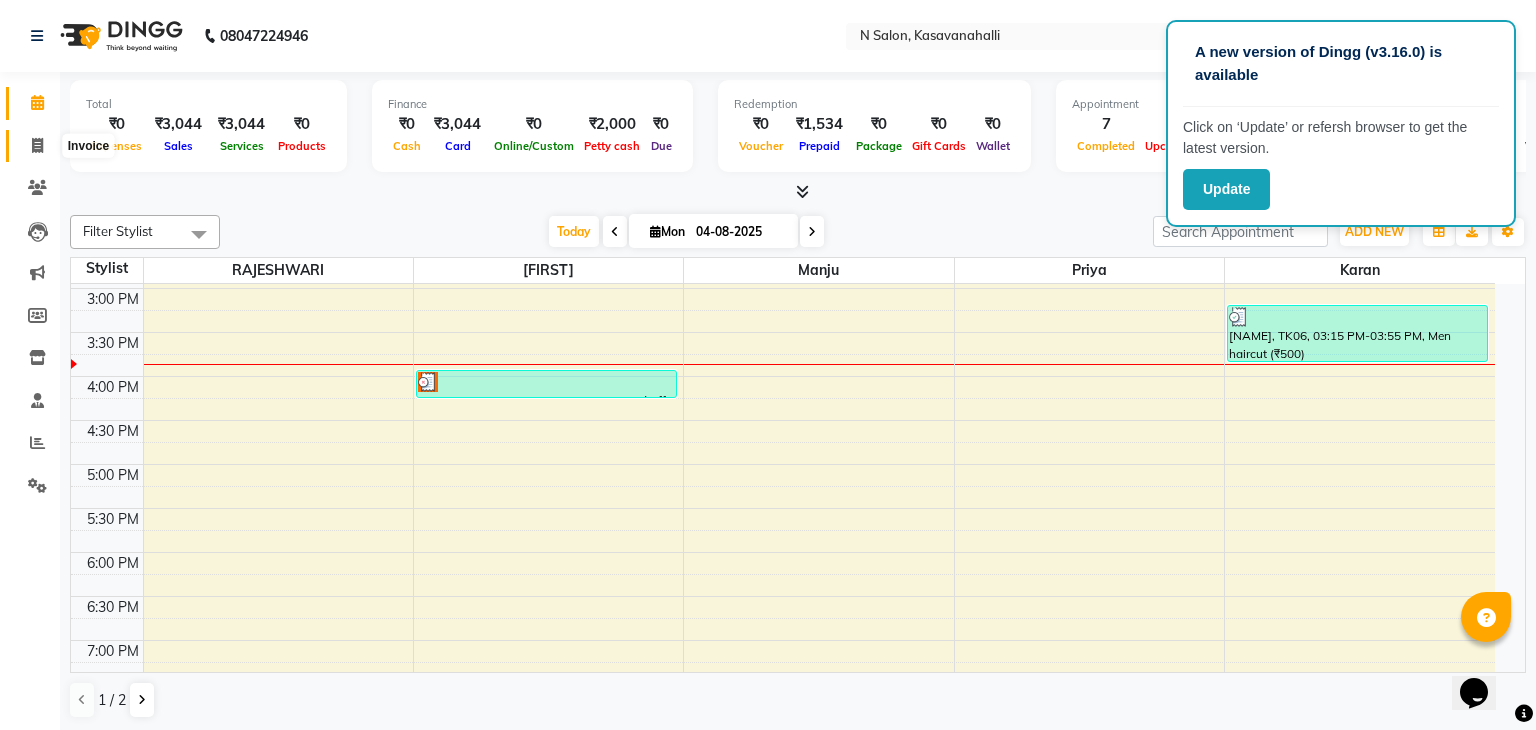 select on "7111" 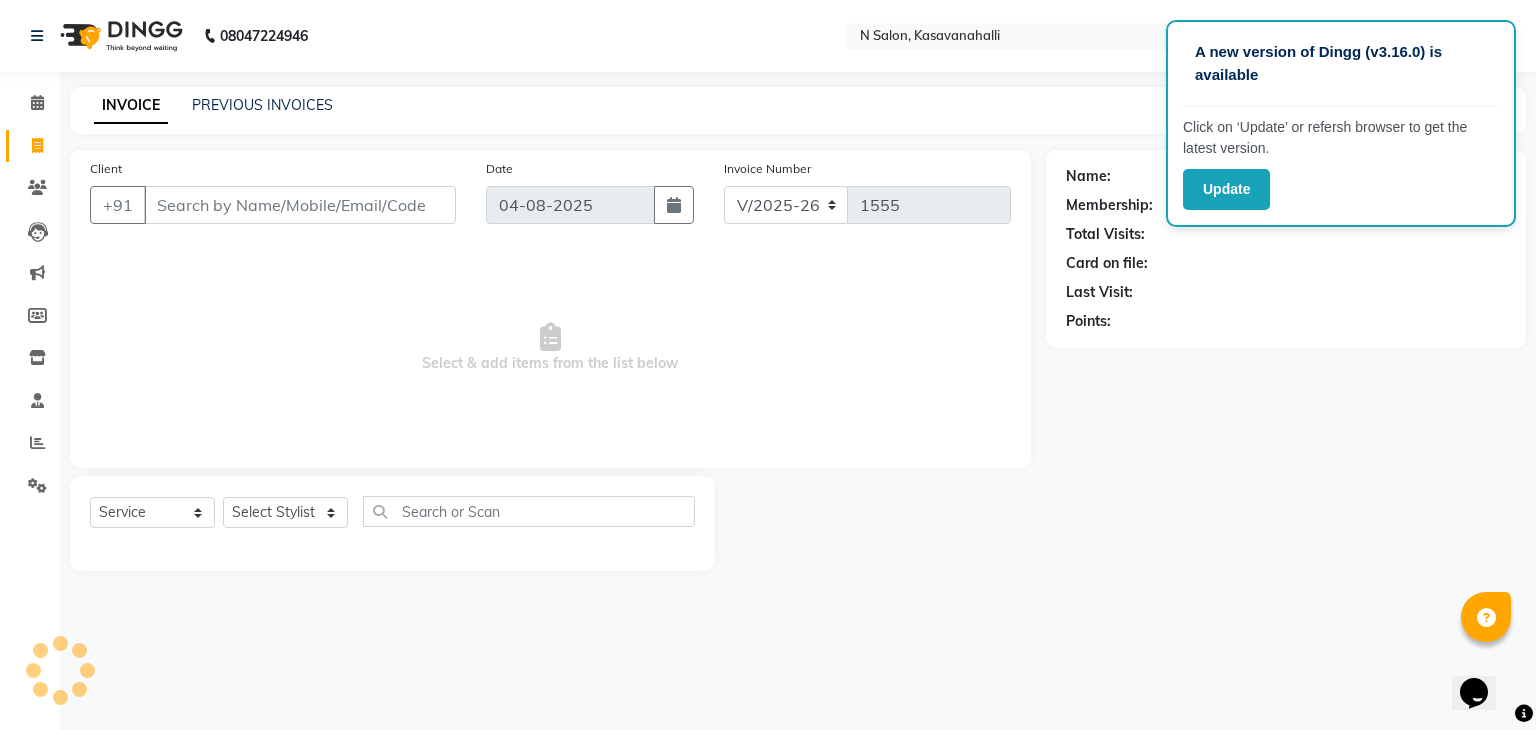 click on "Client" at bounding box center (300, 205) 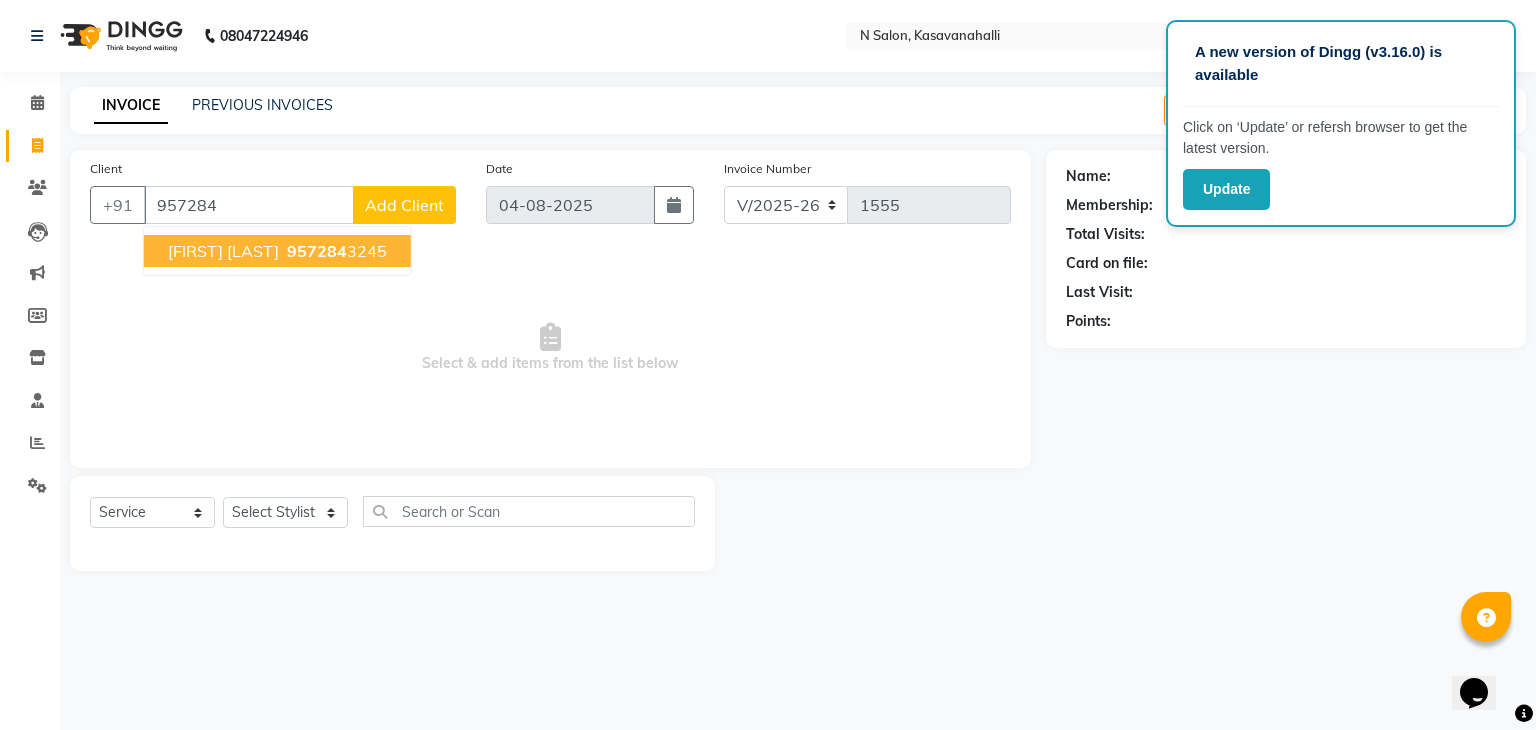 click on "957284 3245" at bounding box center [335, 251] 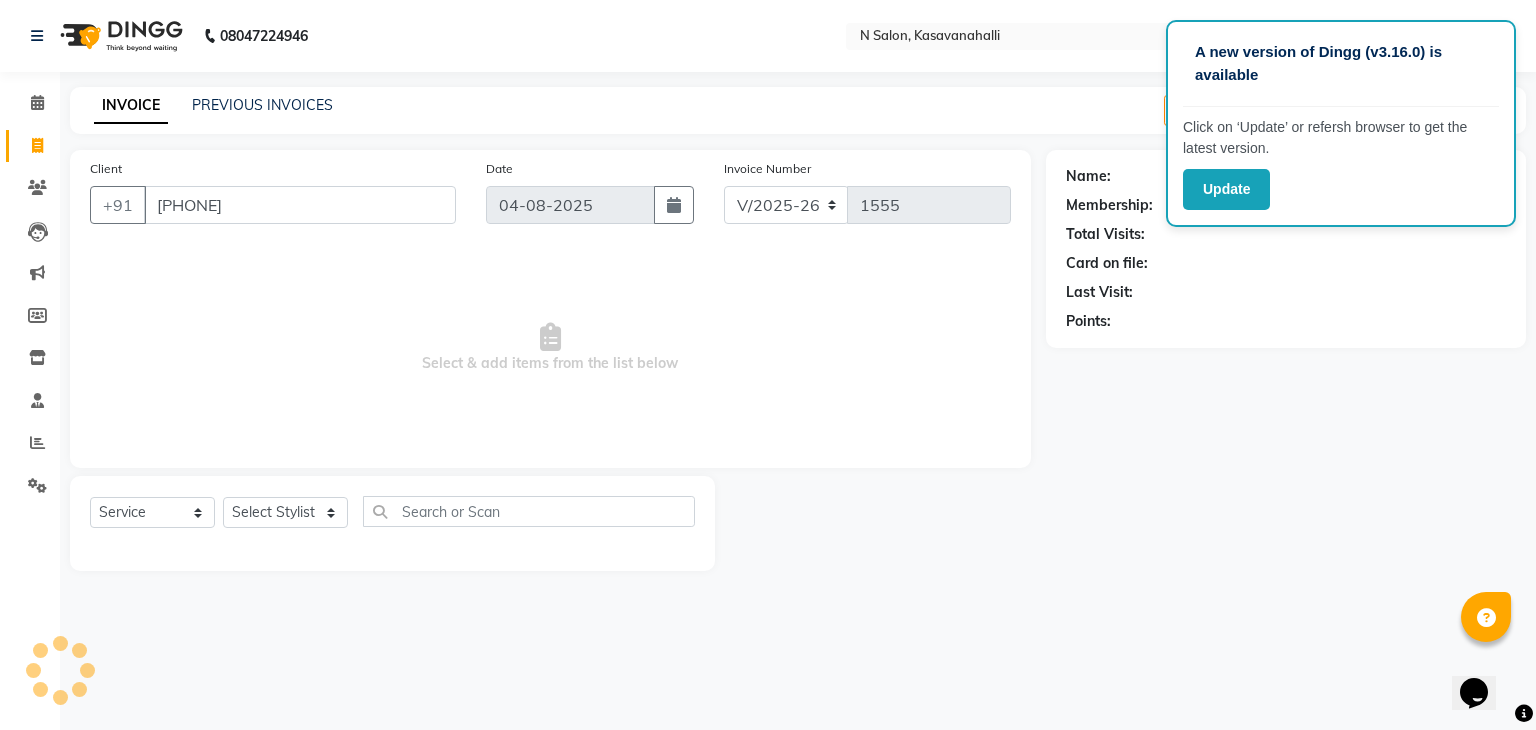 type on "9572843245" 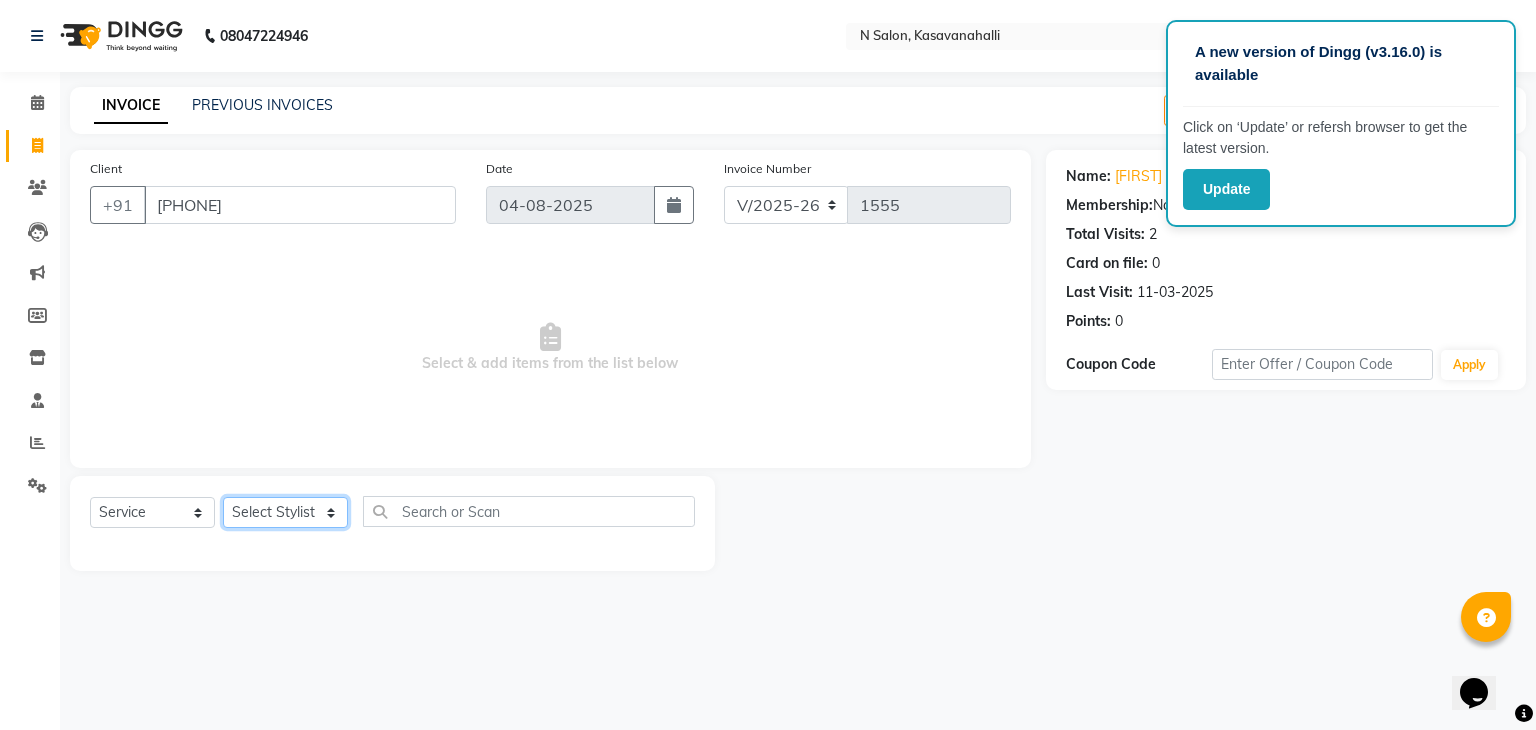 click on "Select Stylist Abisekh Karan  Manju Owner Priya RAJESHWARI  Sandeep Tika" 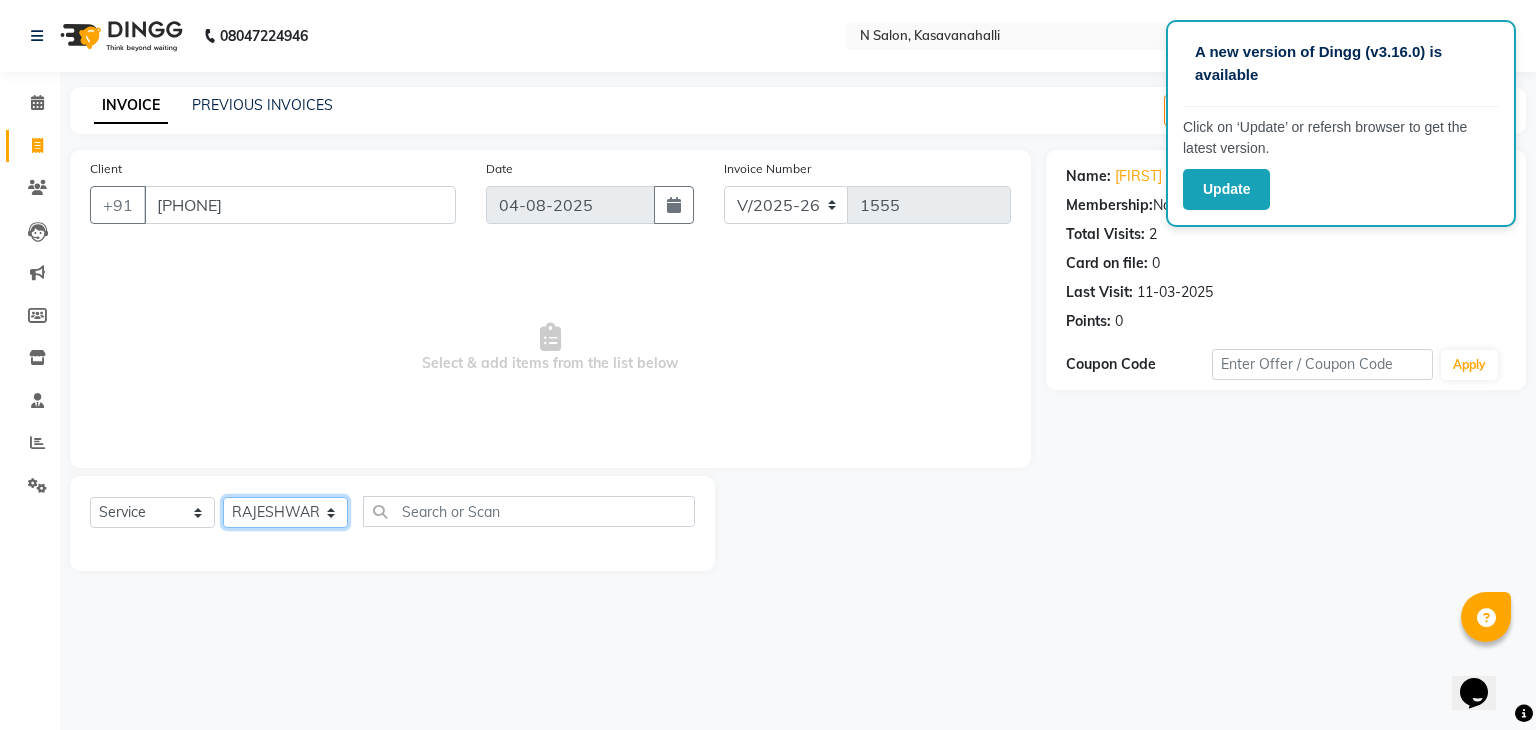click on "Select Stylist Abisekh Karan  Manju Owner Priya RAJESHWARI  Sandeep Tika" 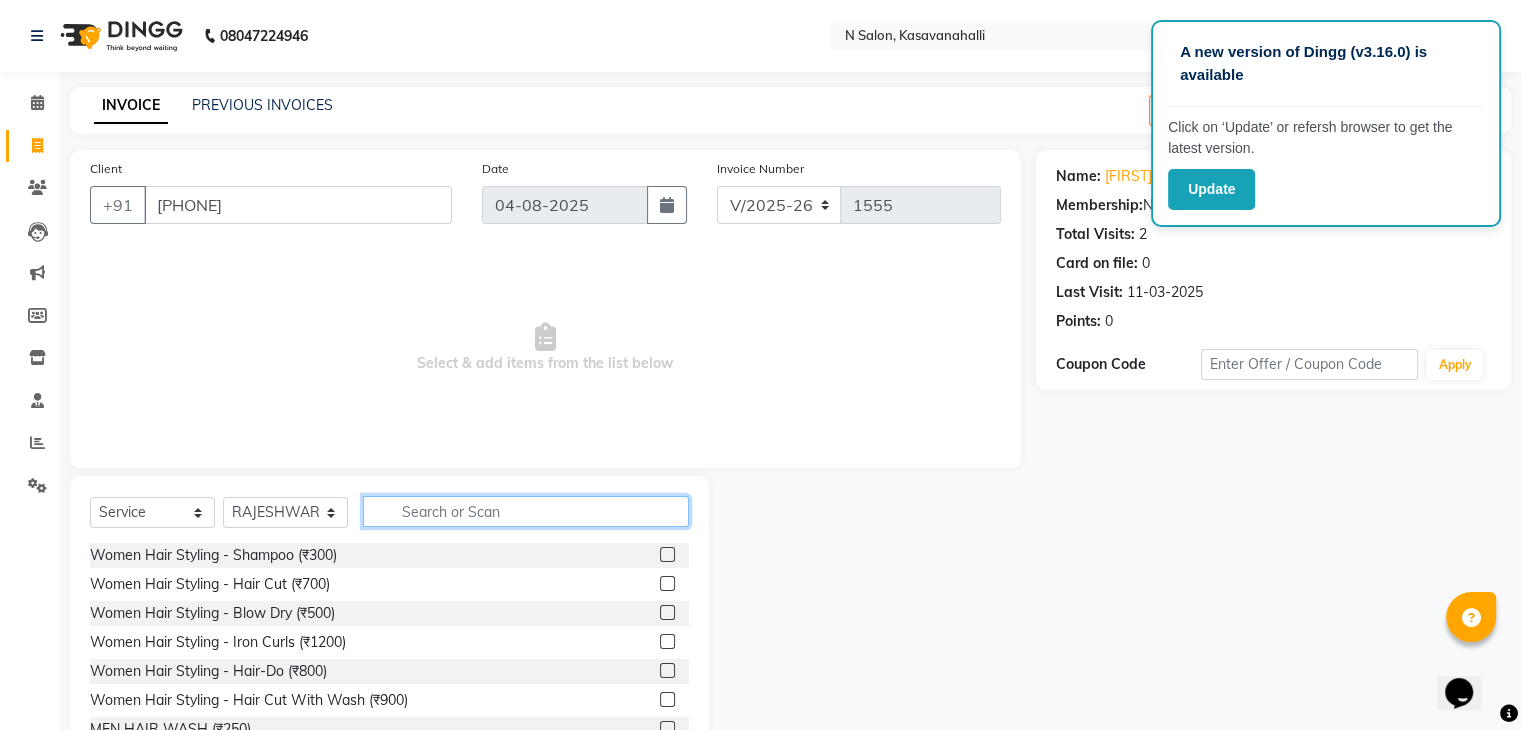 click 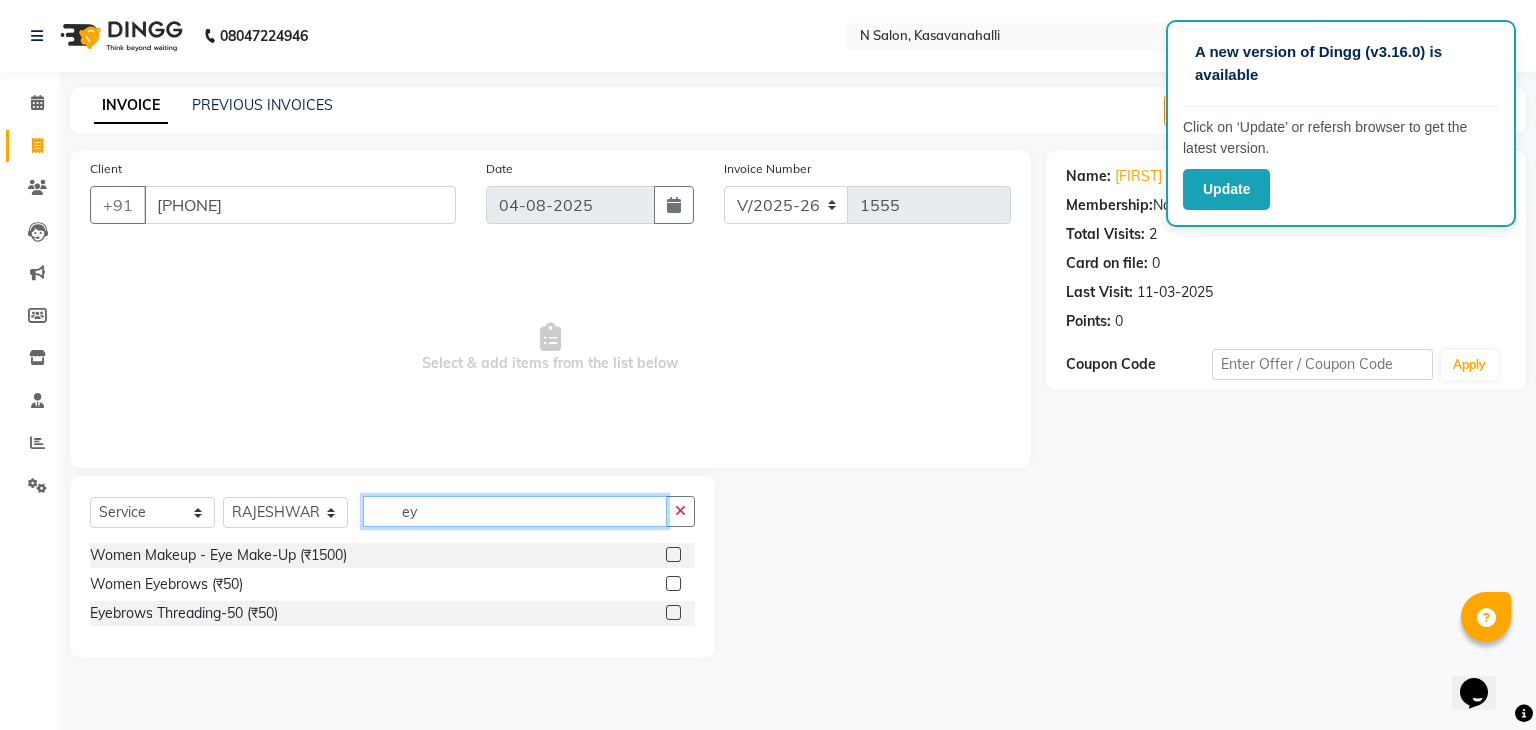 type on "ey" 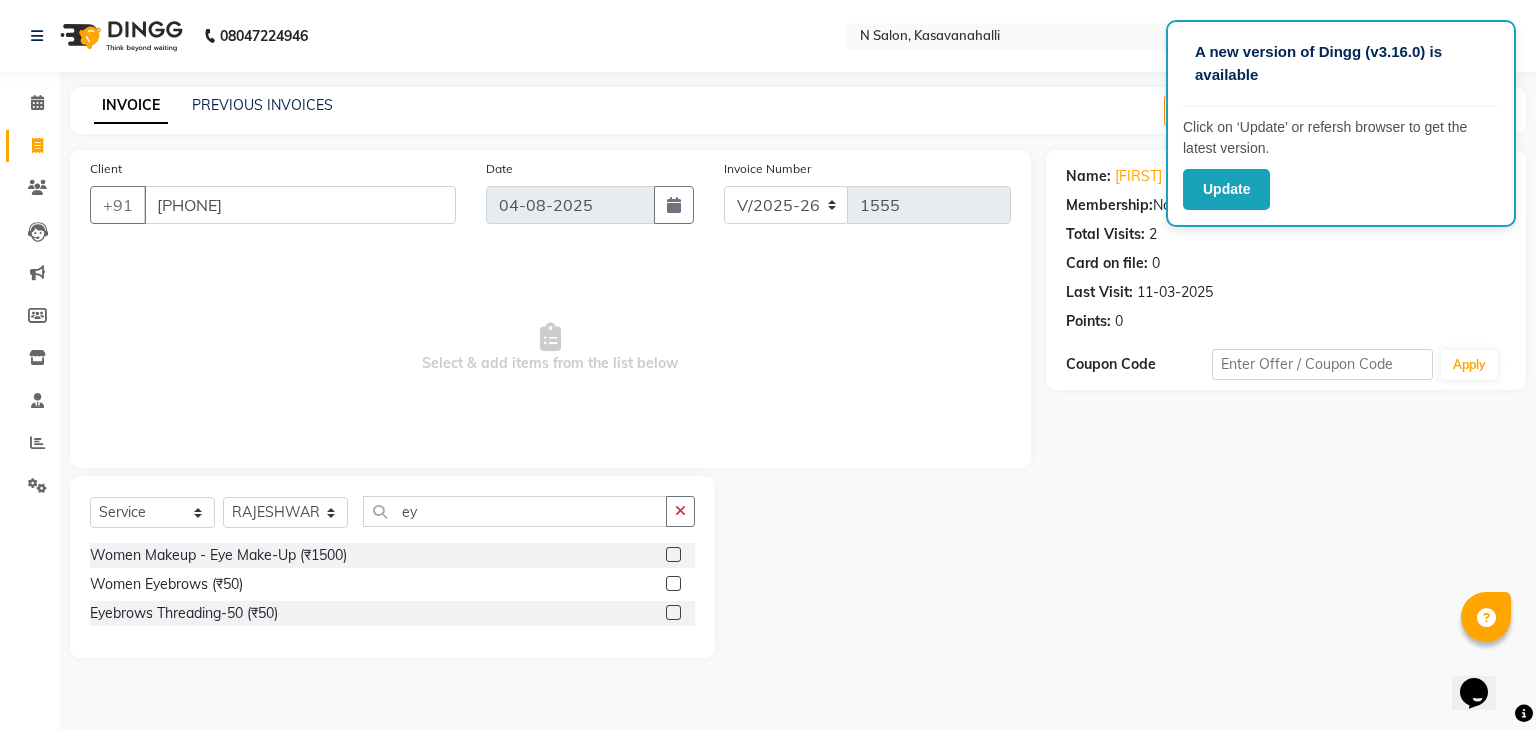 click 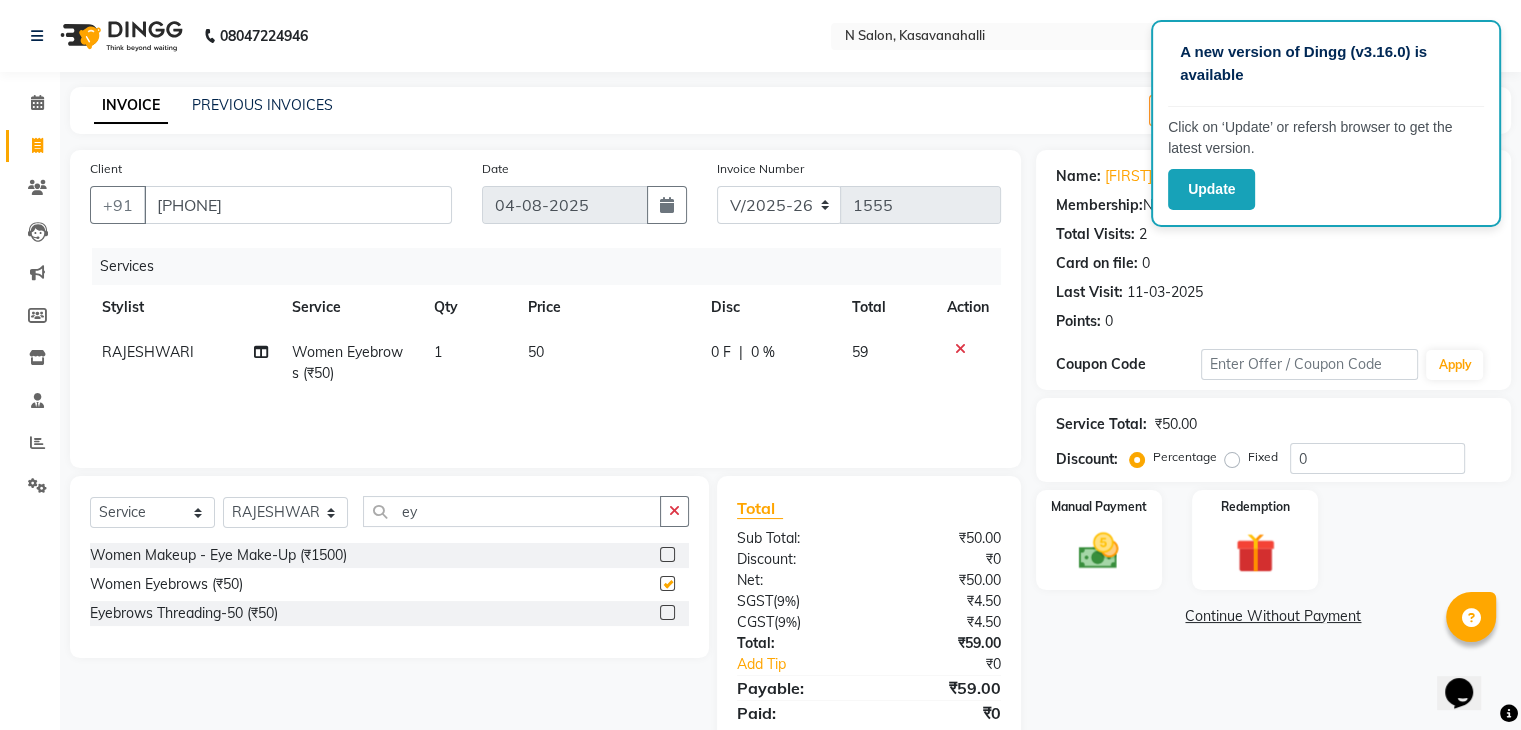 checkbox on "false" 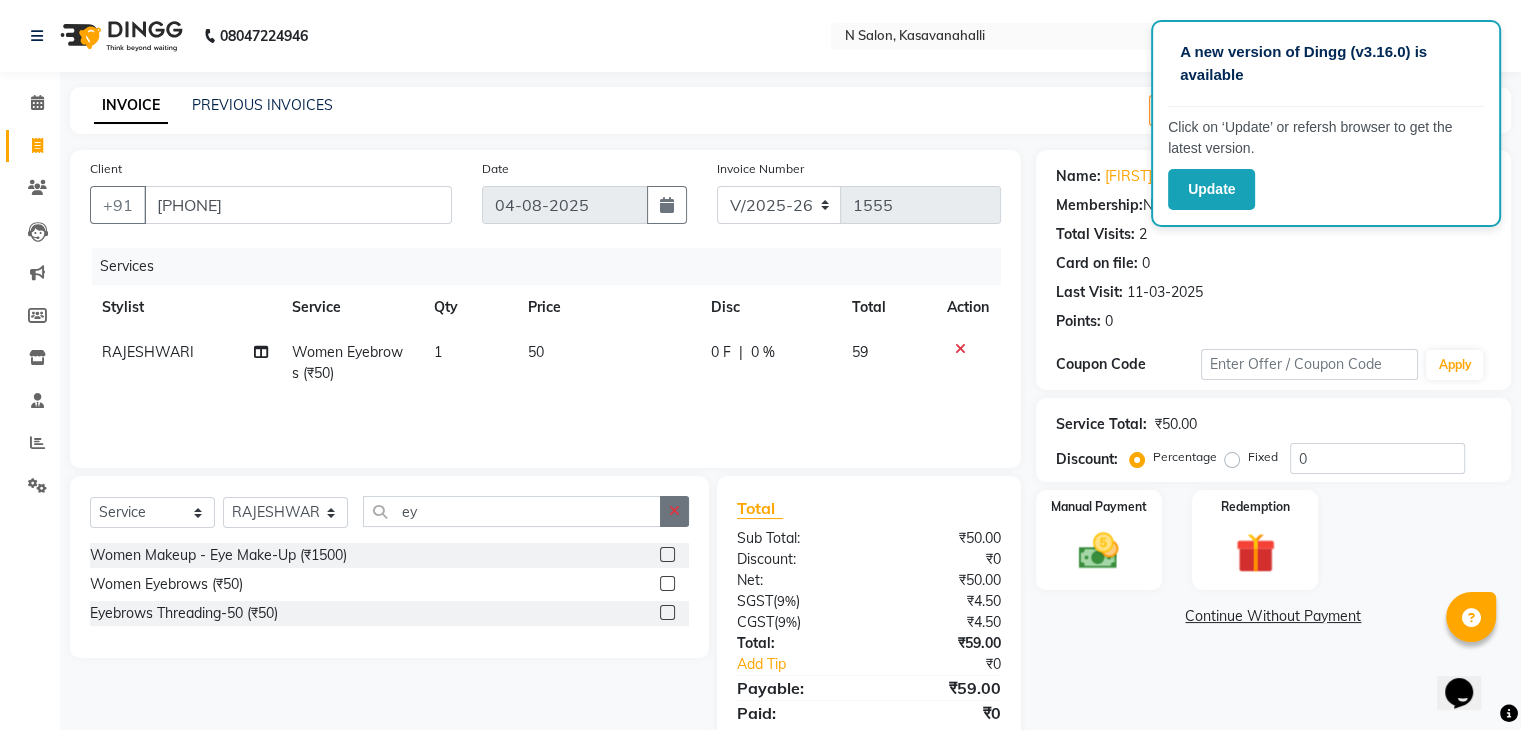 click 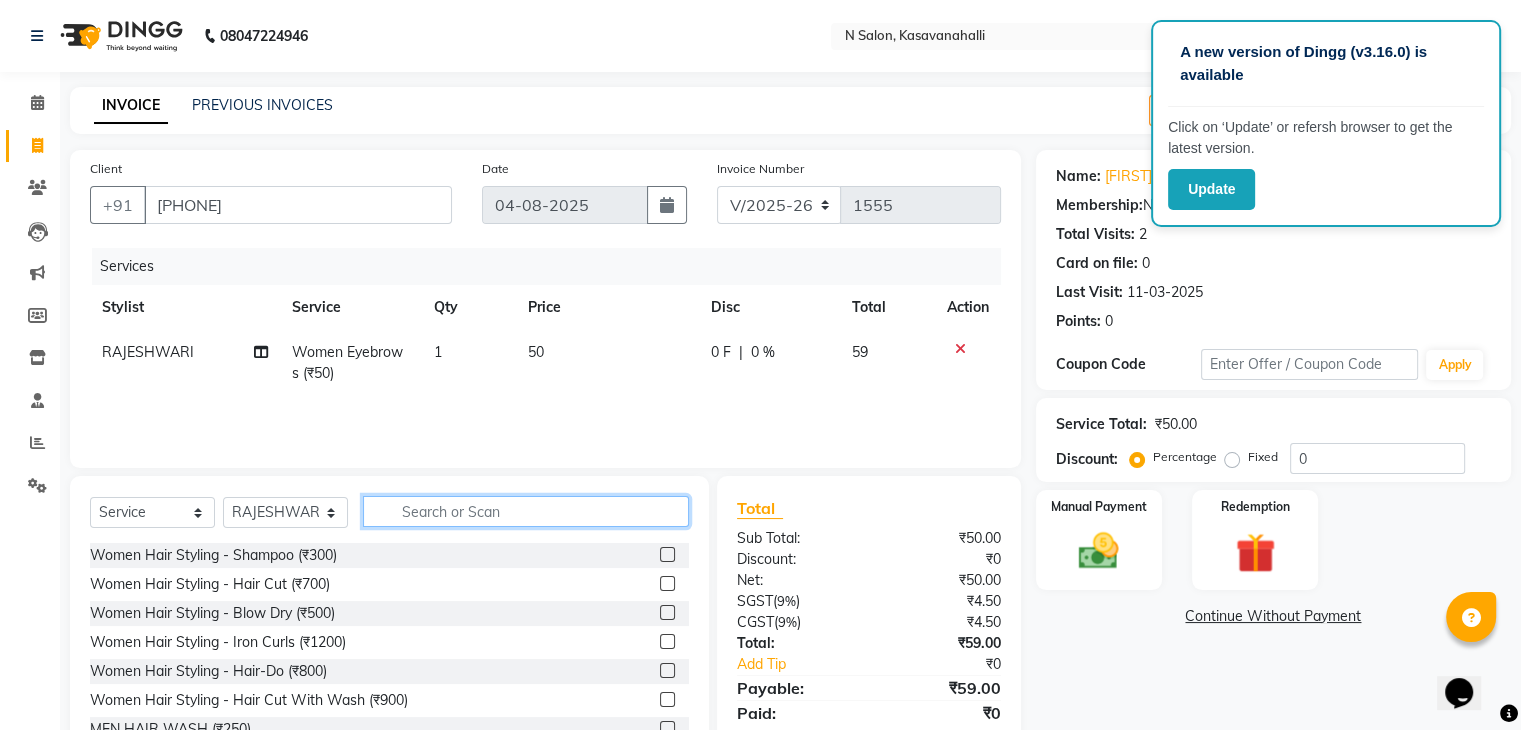 click 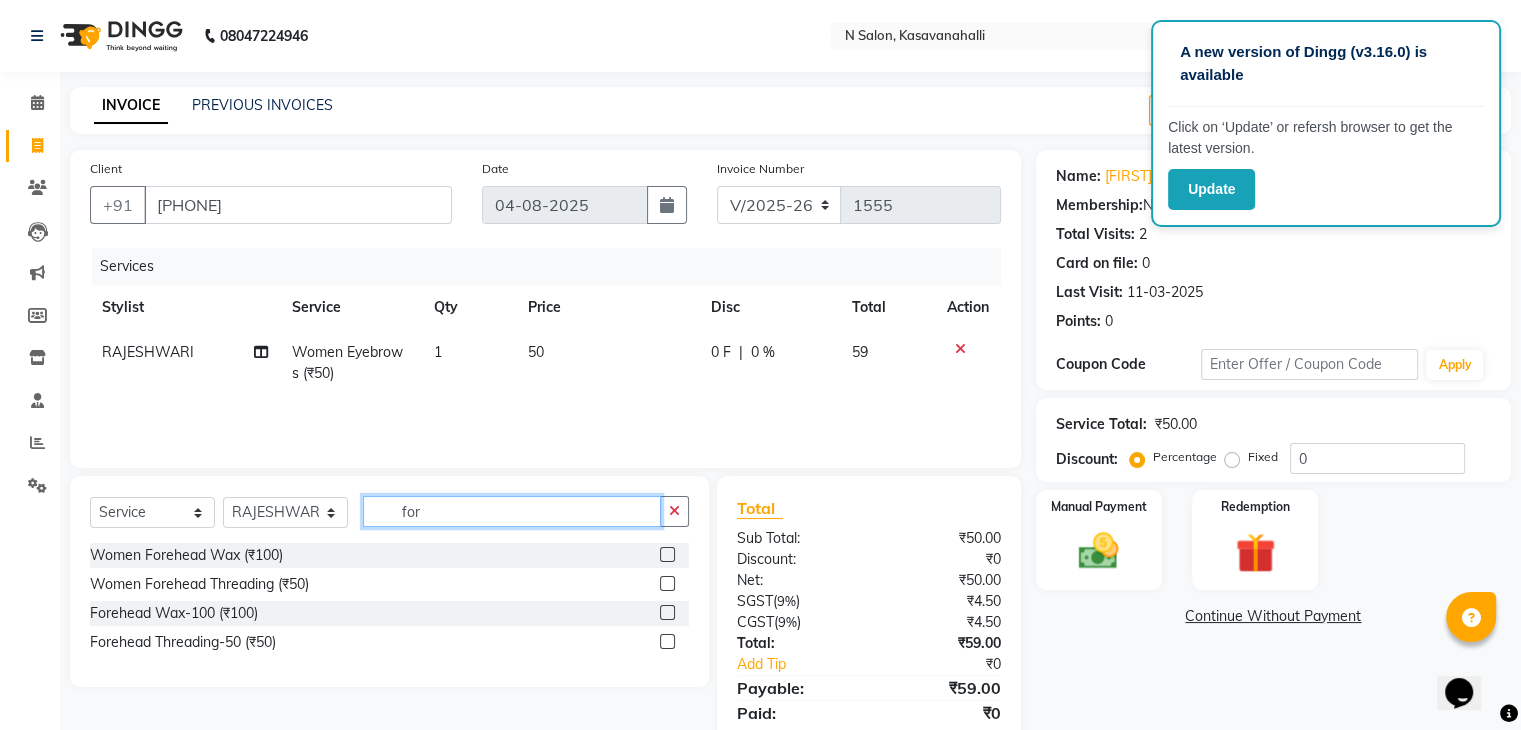 type on "for" 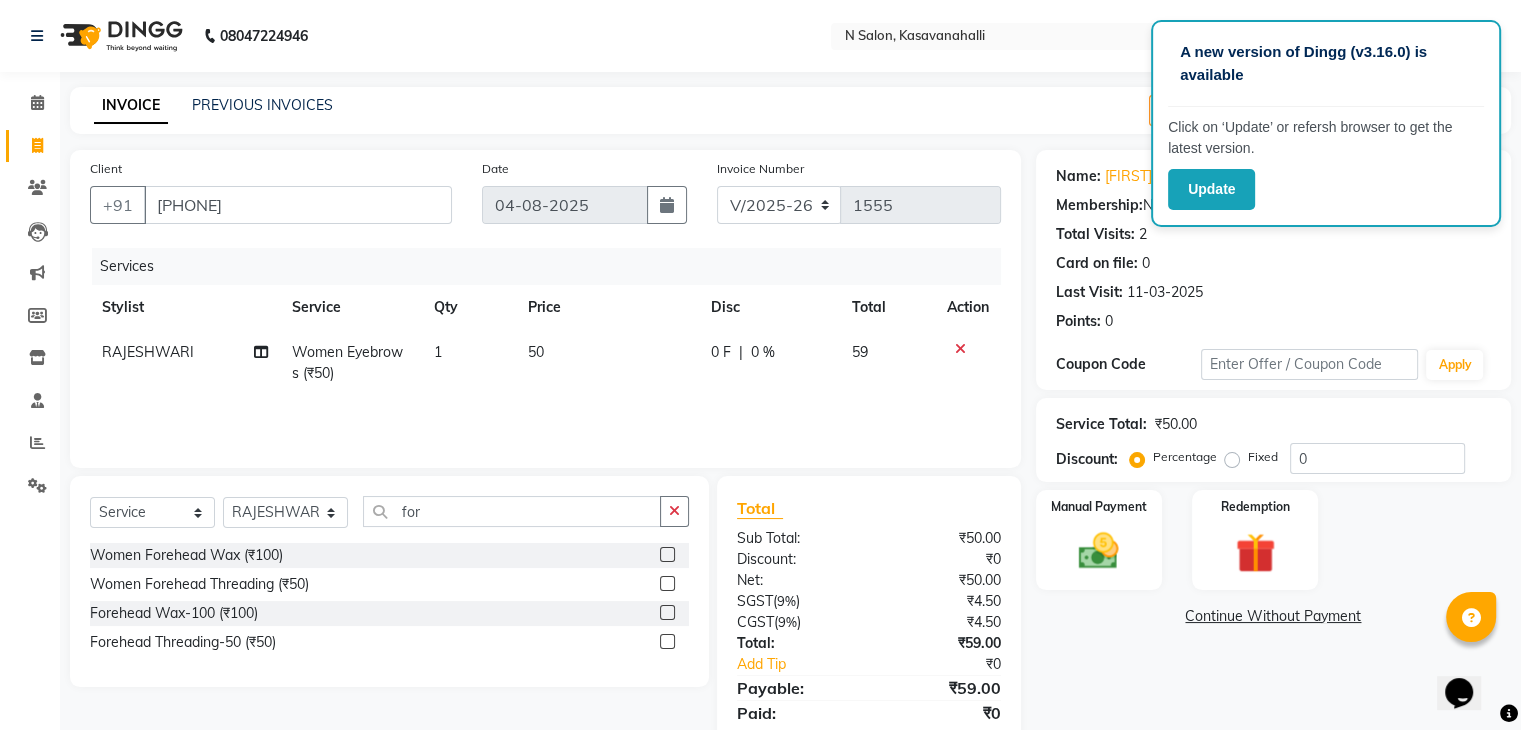 click 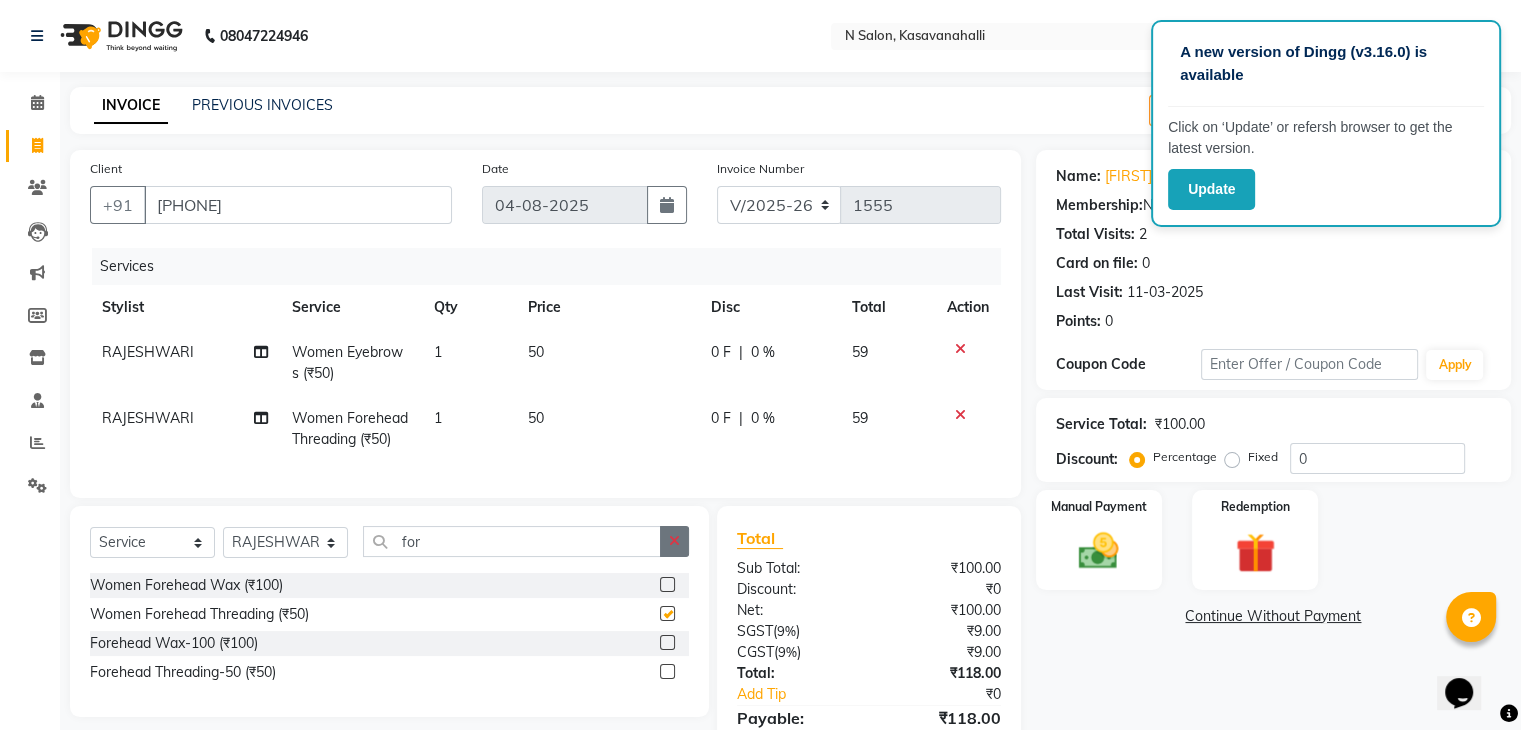 checkbox on "false" 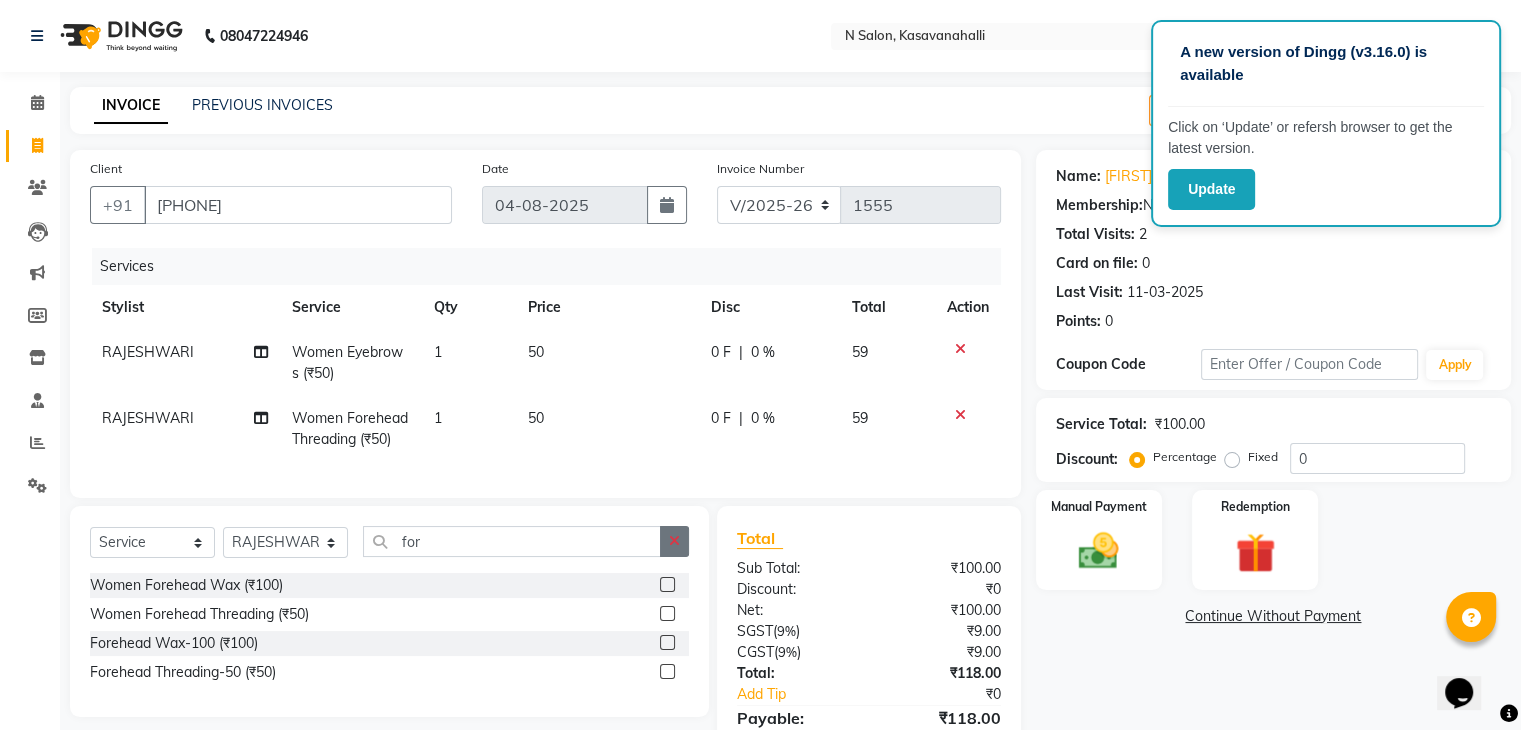 click 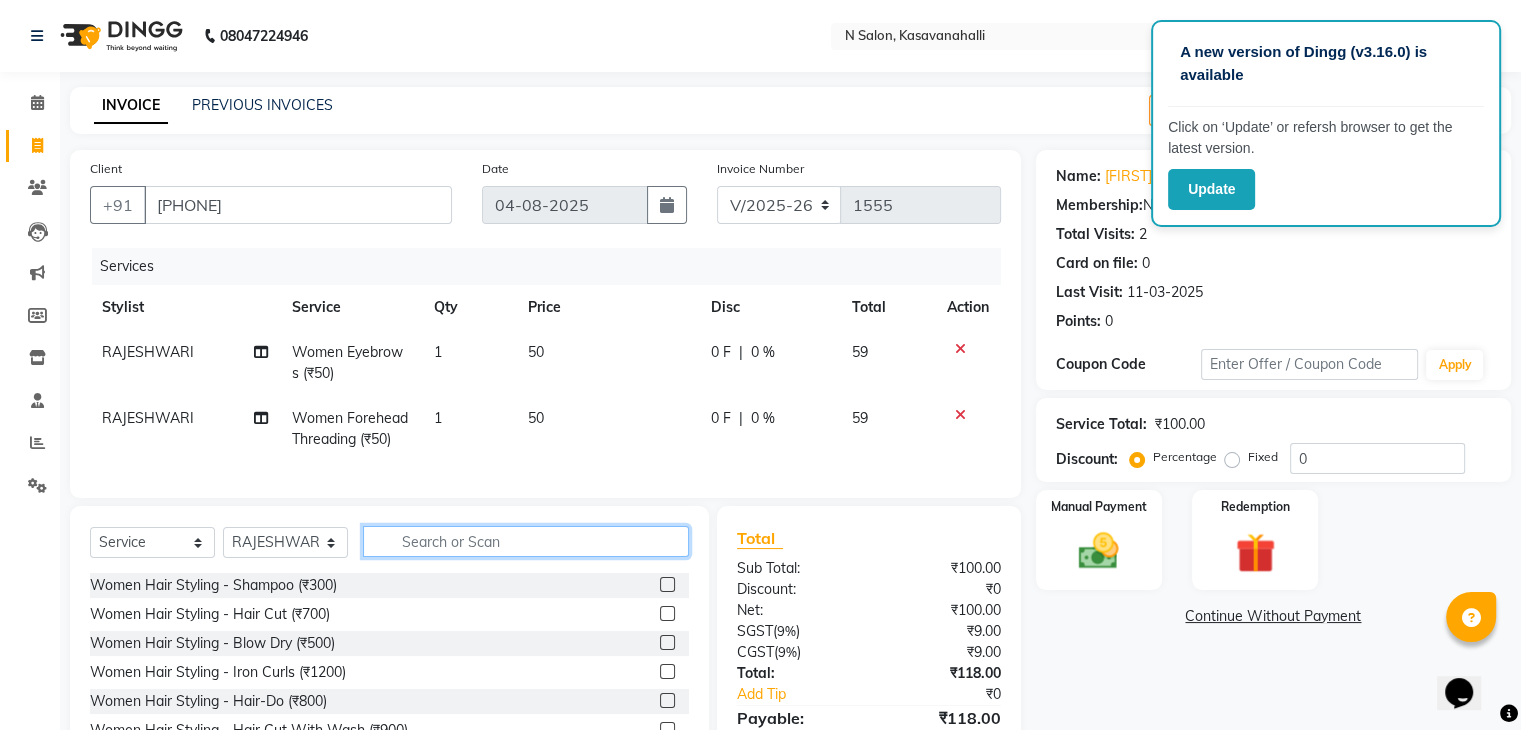 click 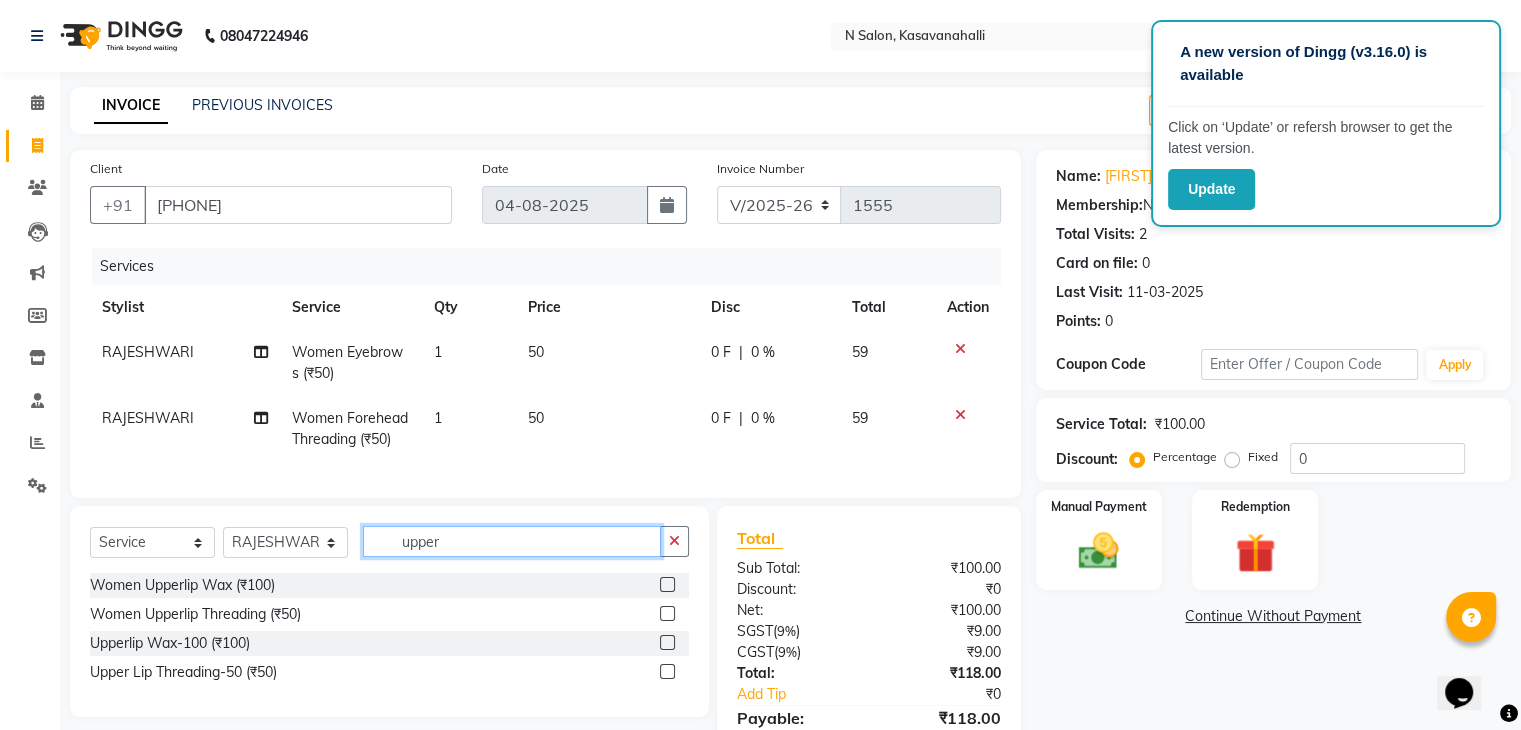 type on "upper" 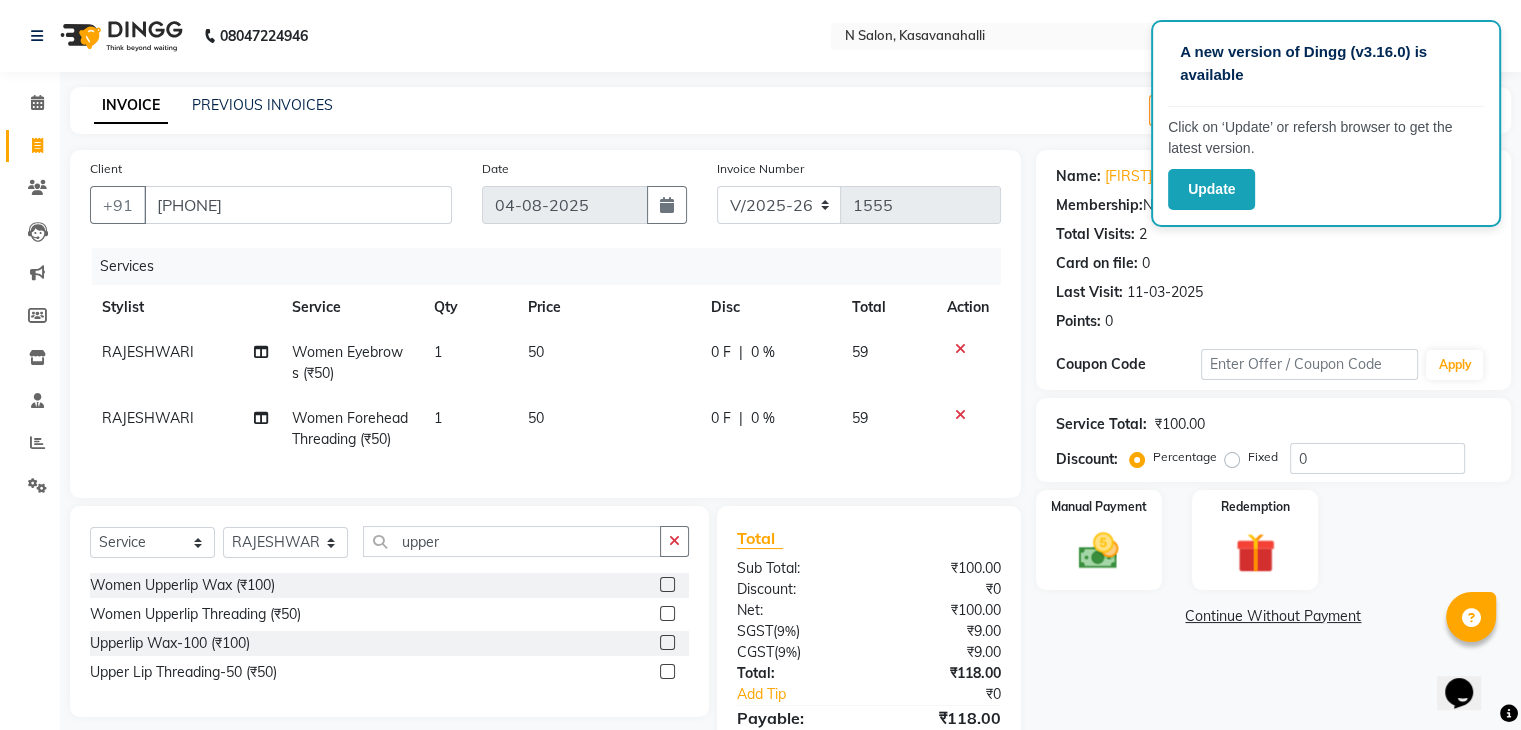 click 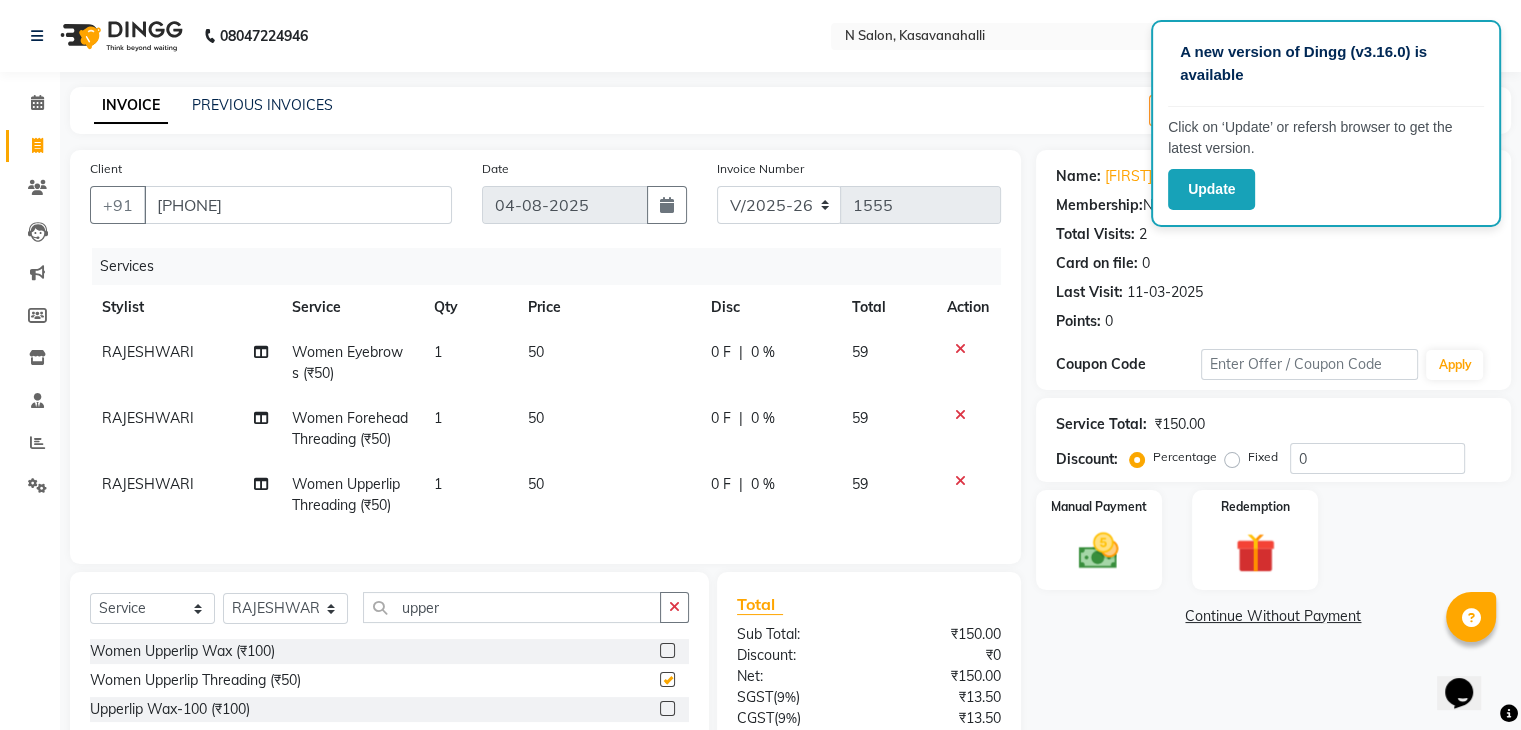checkbox on "false" 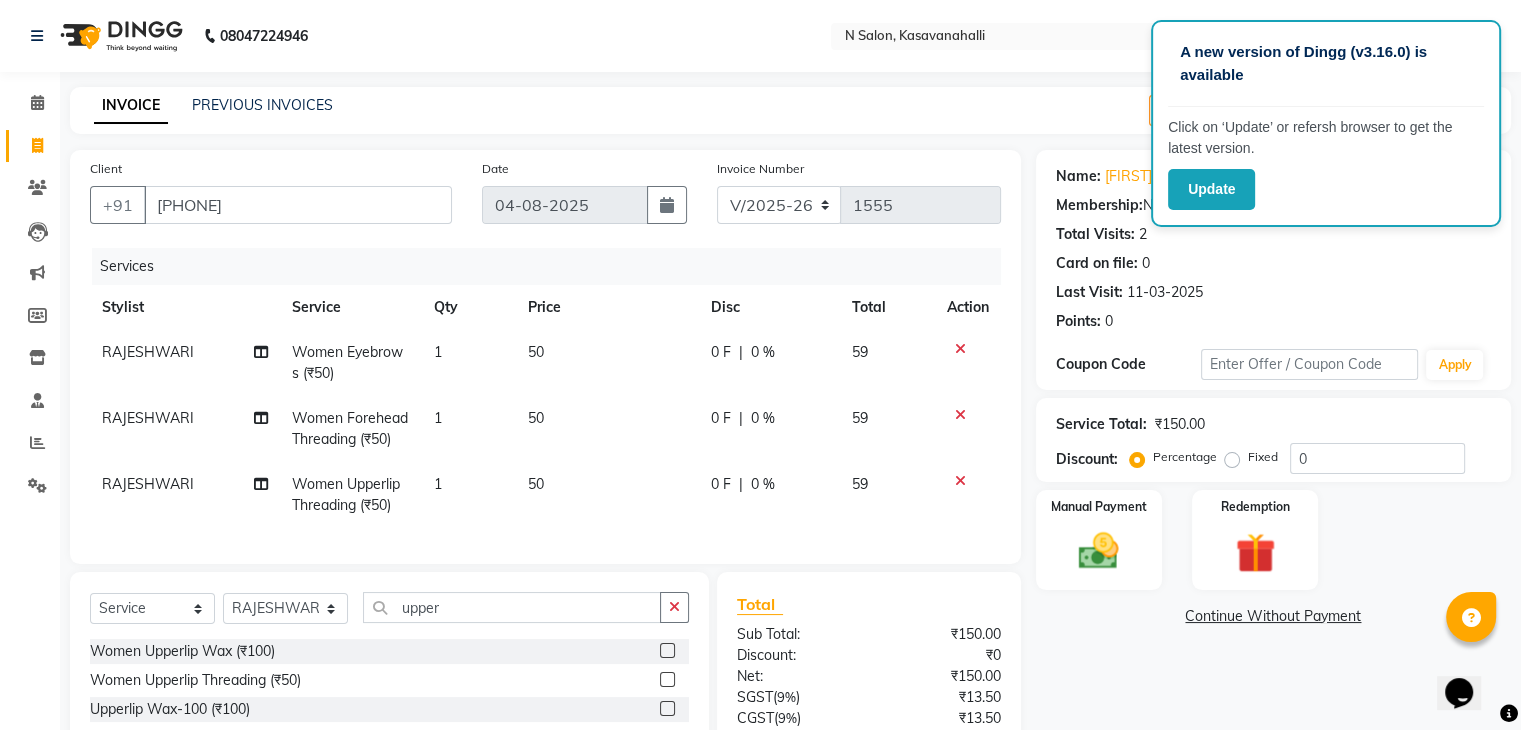 scroll, scrollTop: 182, scrollLeft: 0, axis: vertical 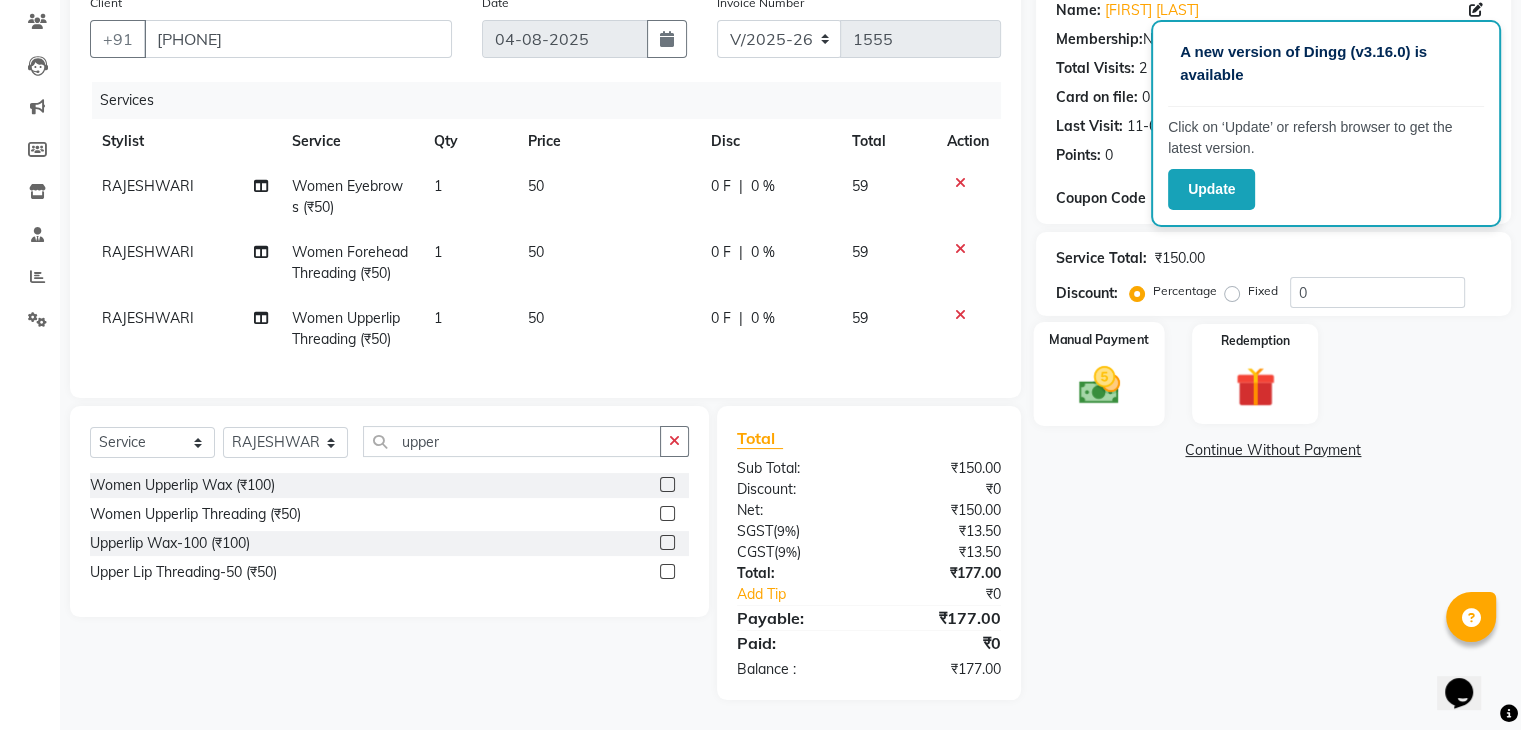 click 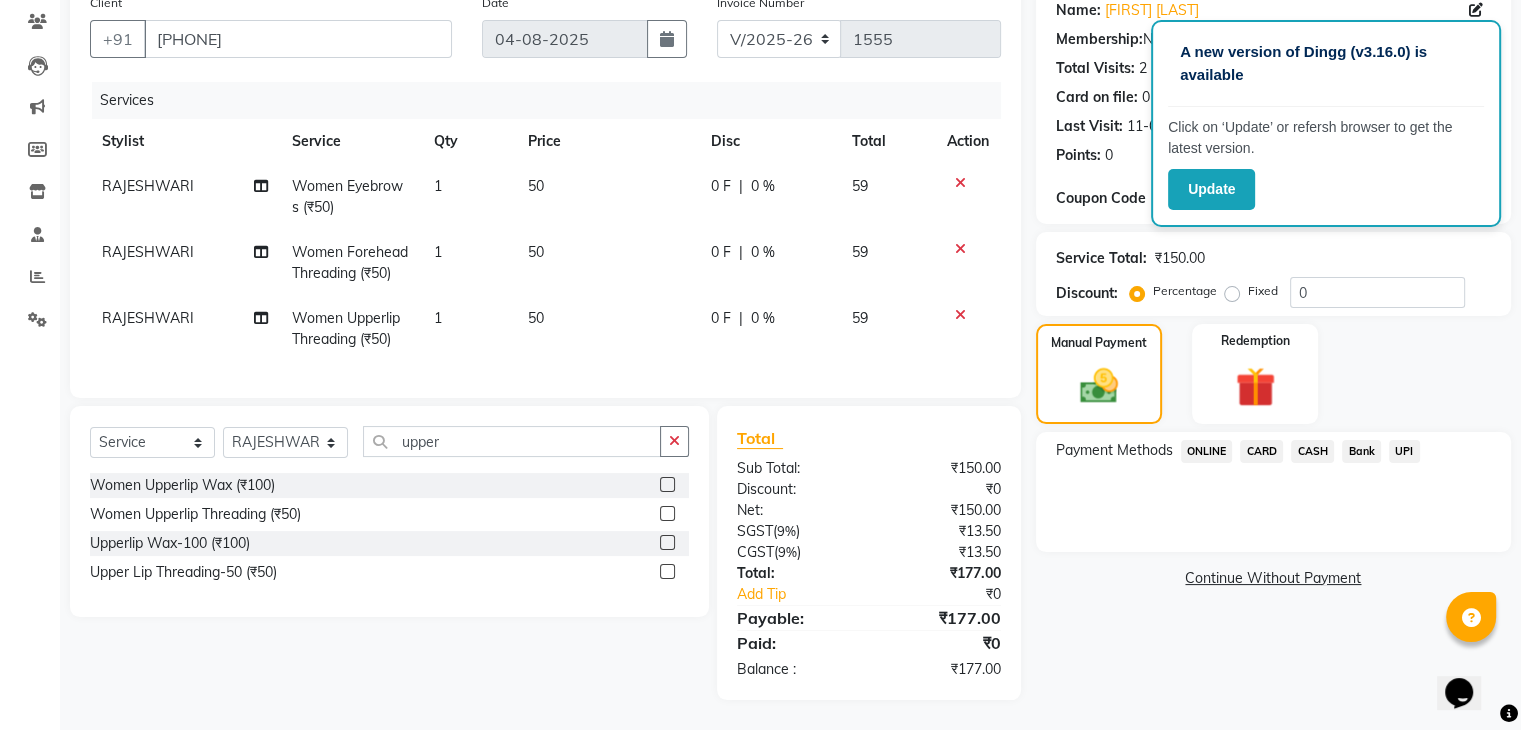 click on "CARD" 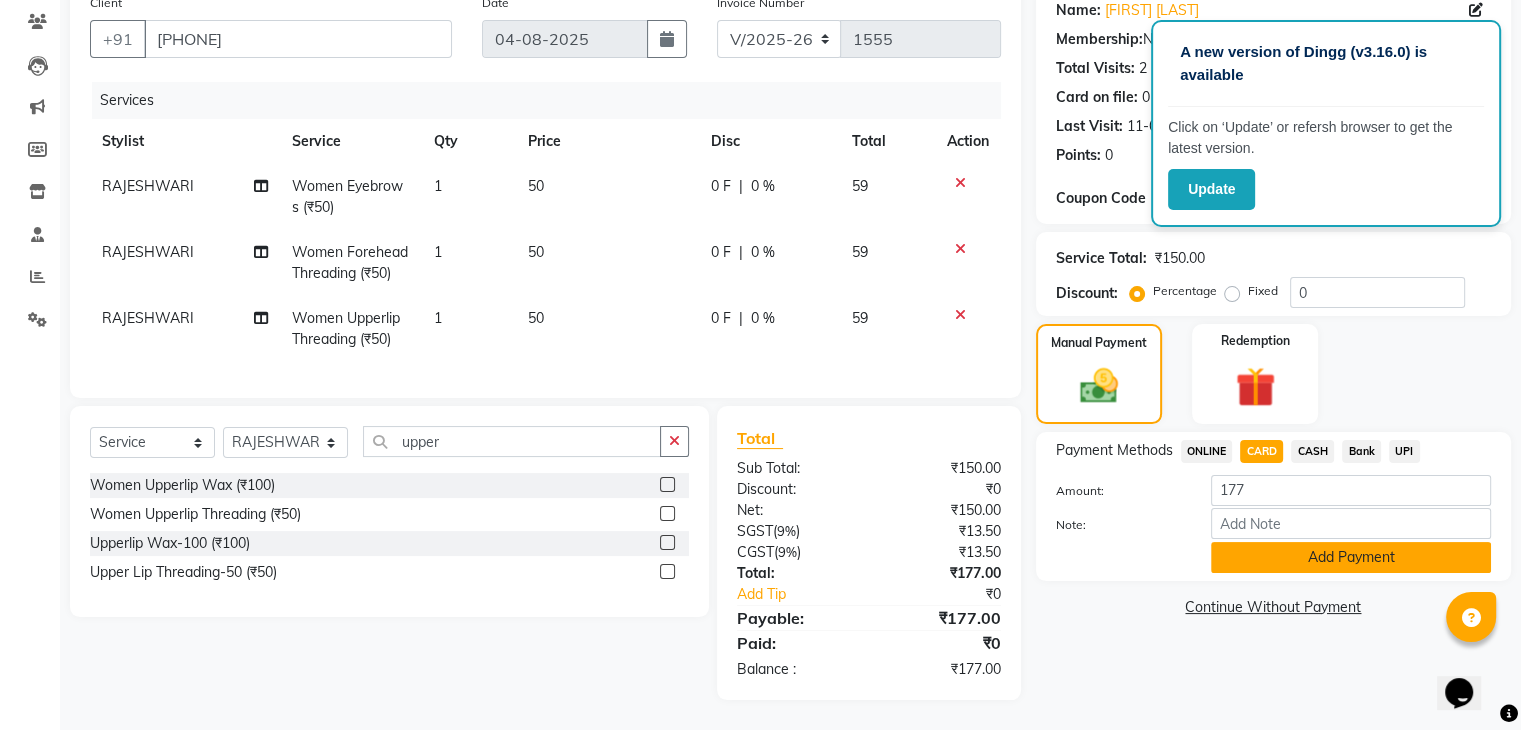 click on "Add Payment" 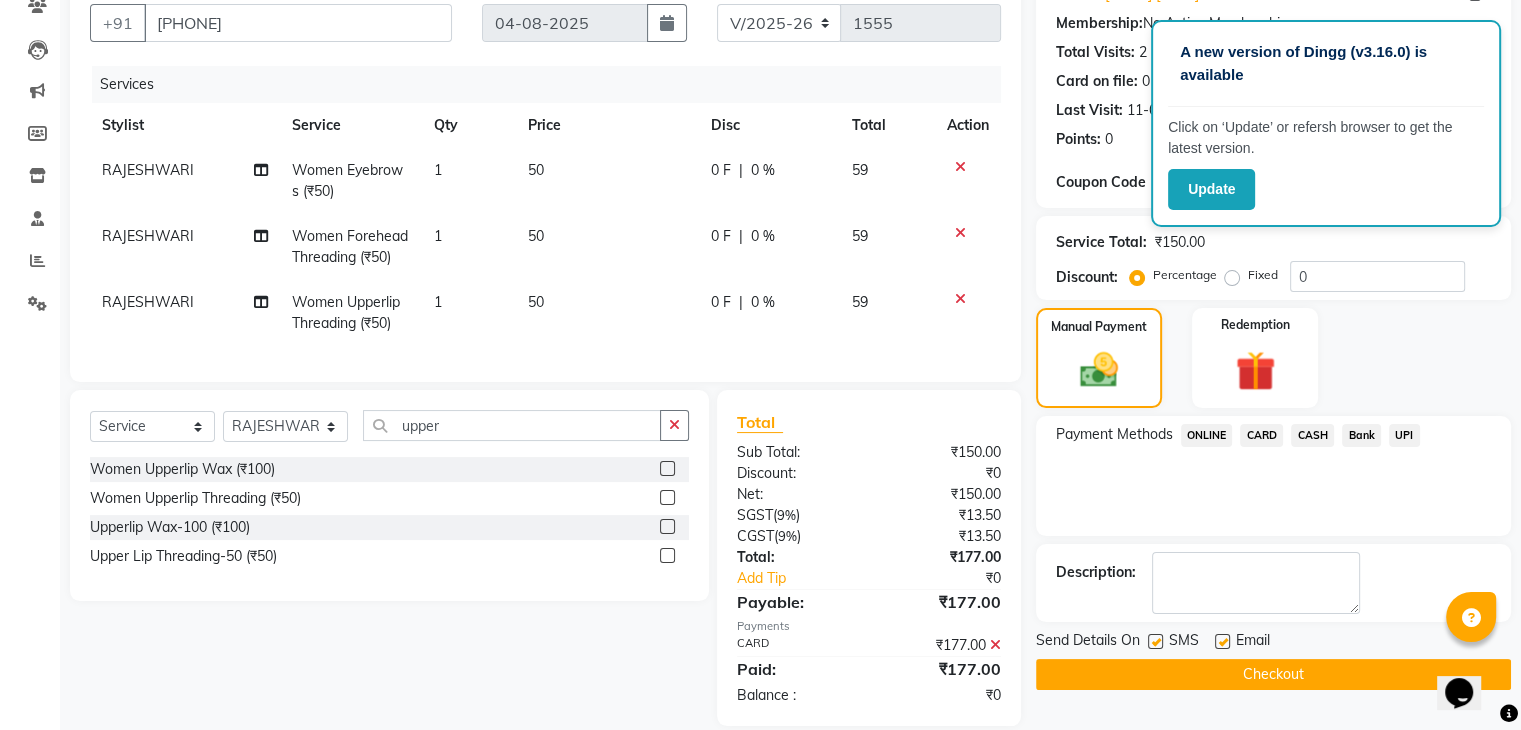 scroll, scrollTop: 224, scrollLeft: 0, axis: vertical 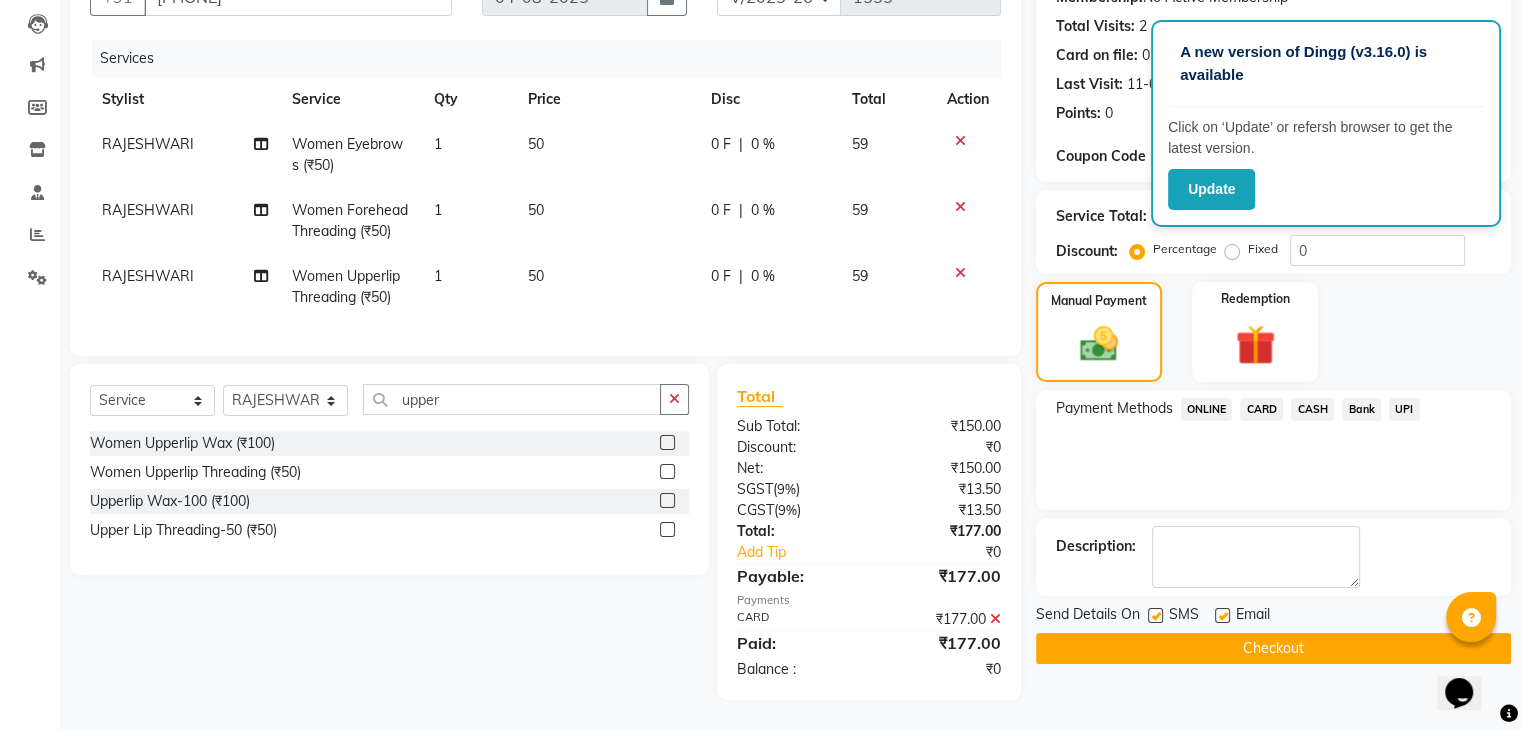 click on "Checkout" 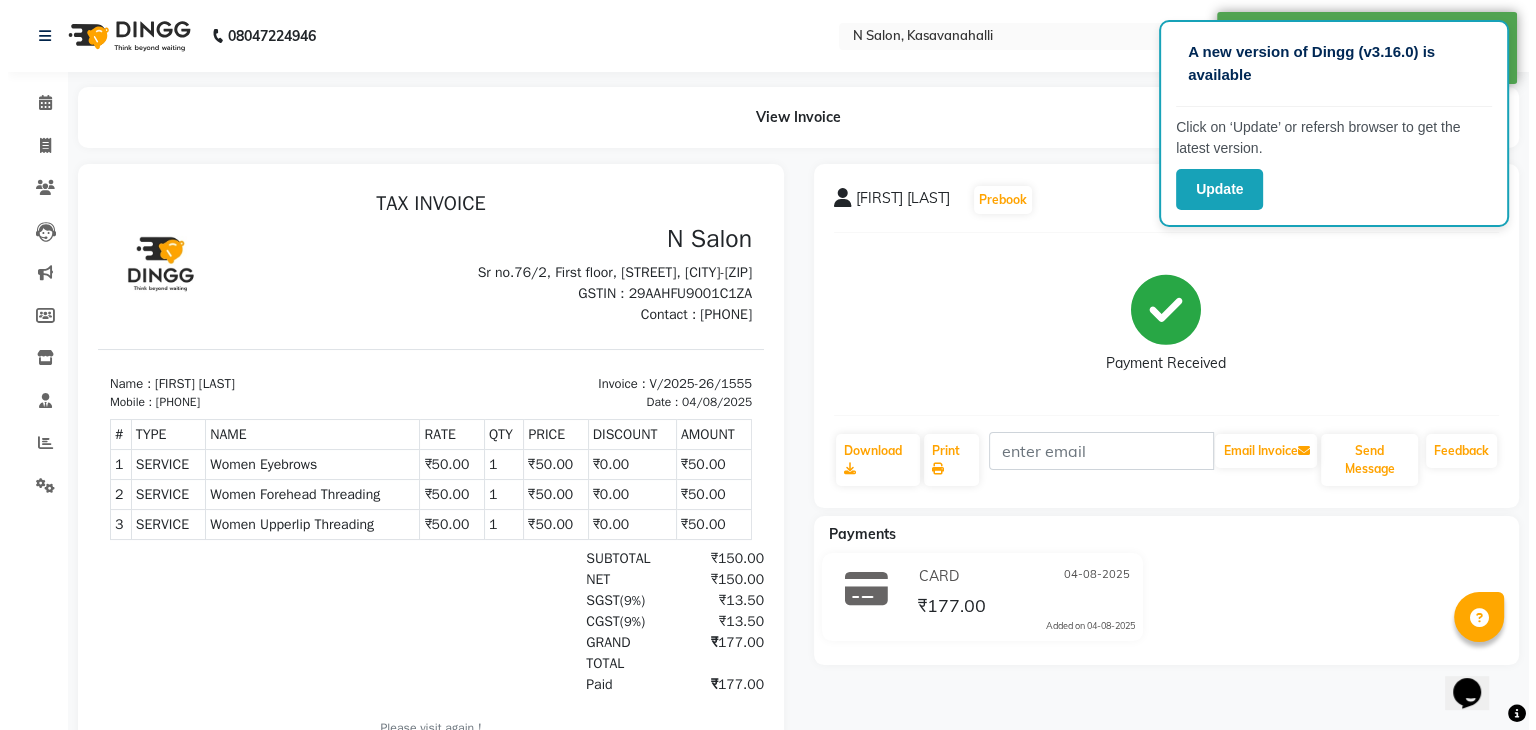 scroll, scrollTop: 0, scrollLeft: 0, axis: both 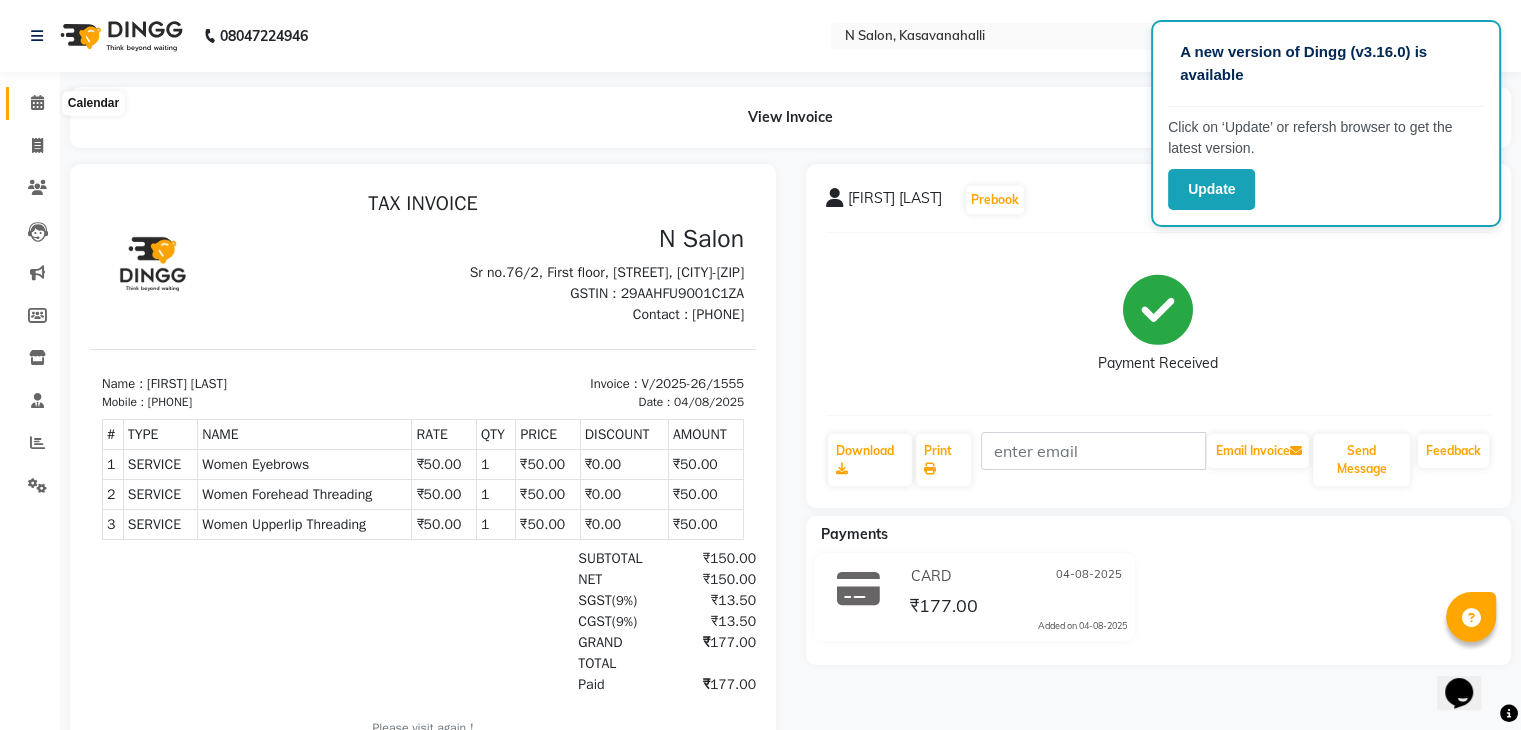 click 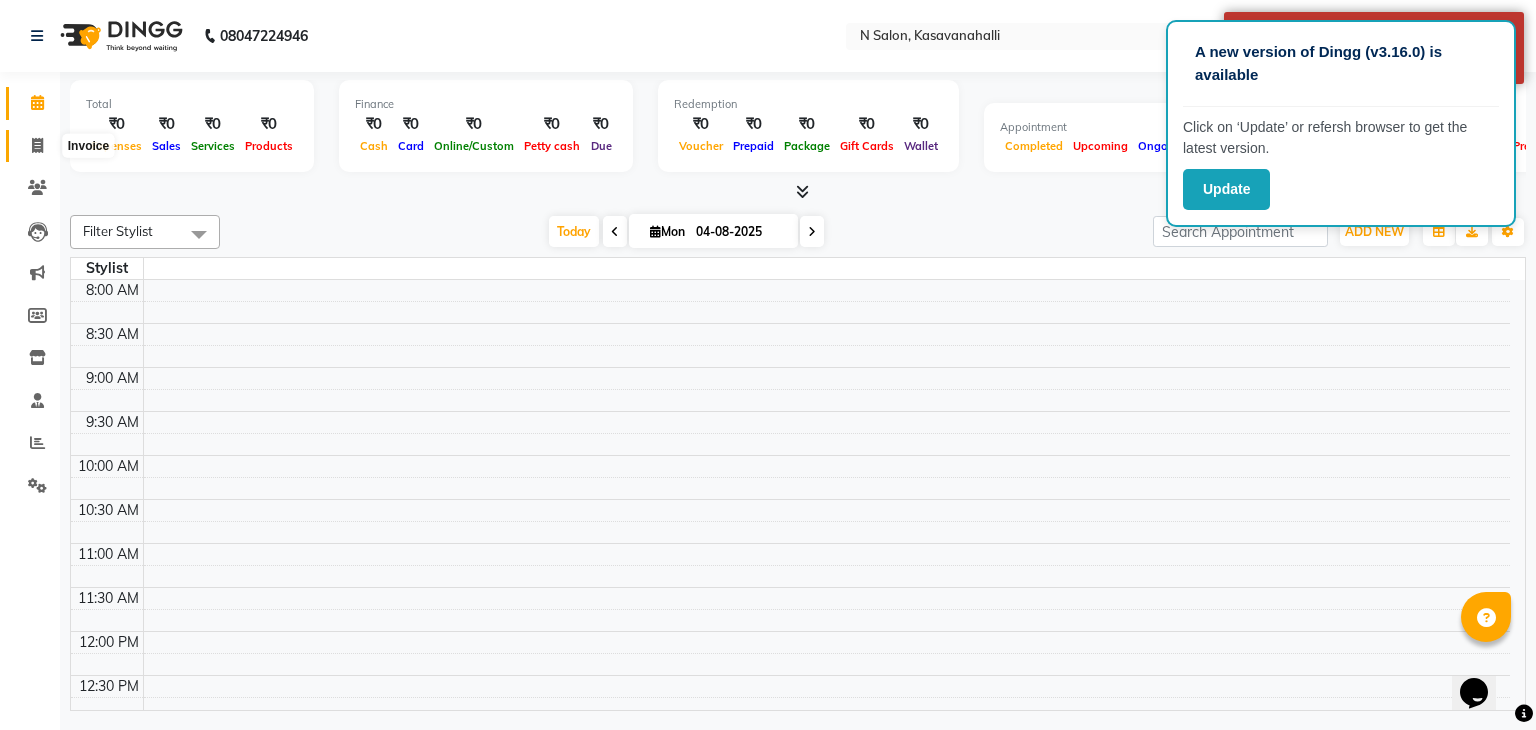 click 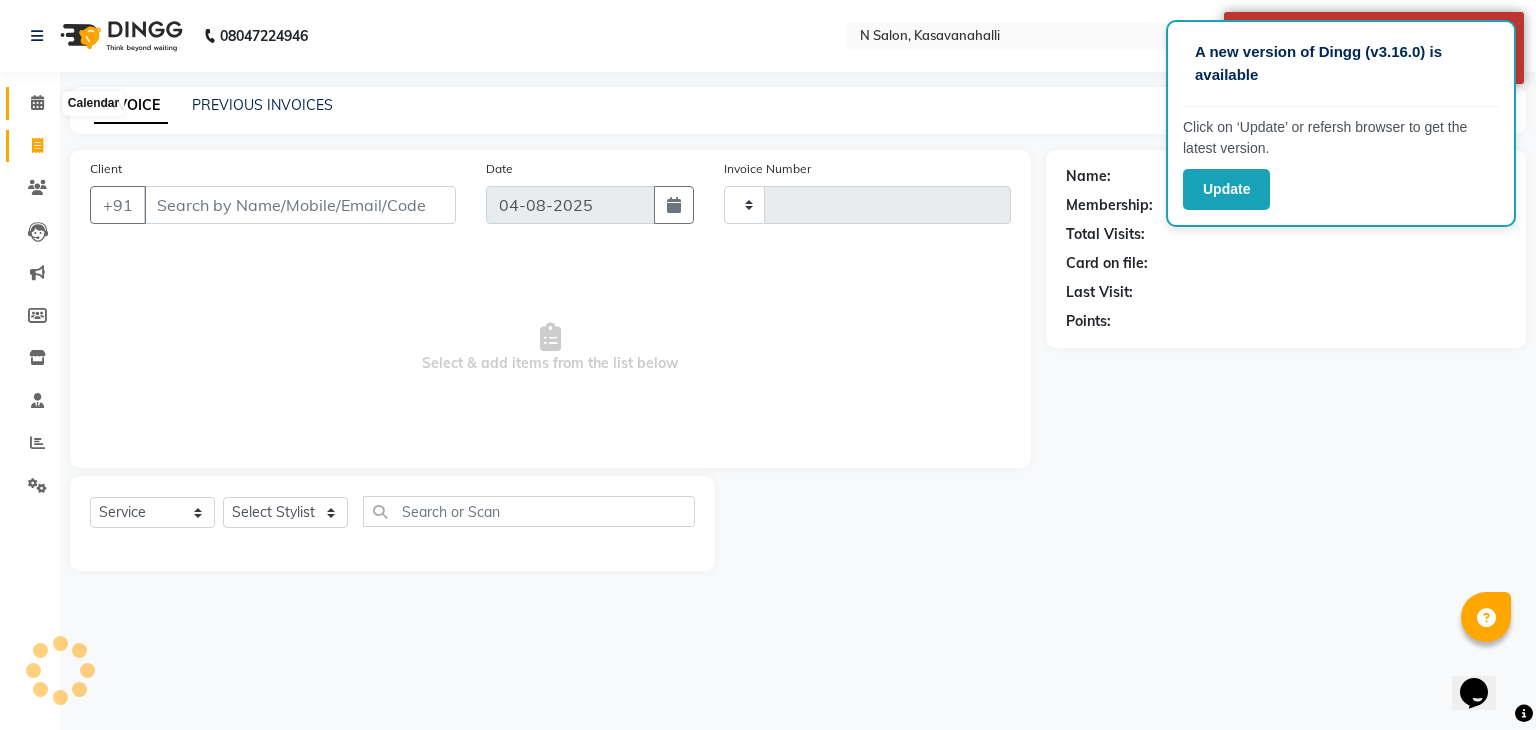 click 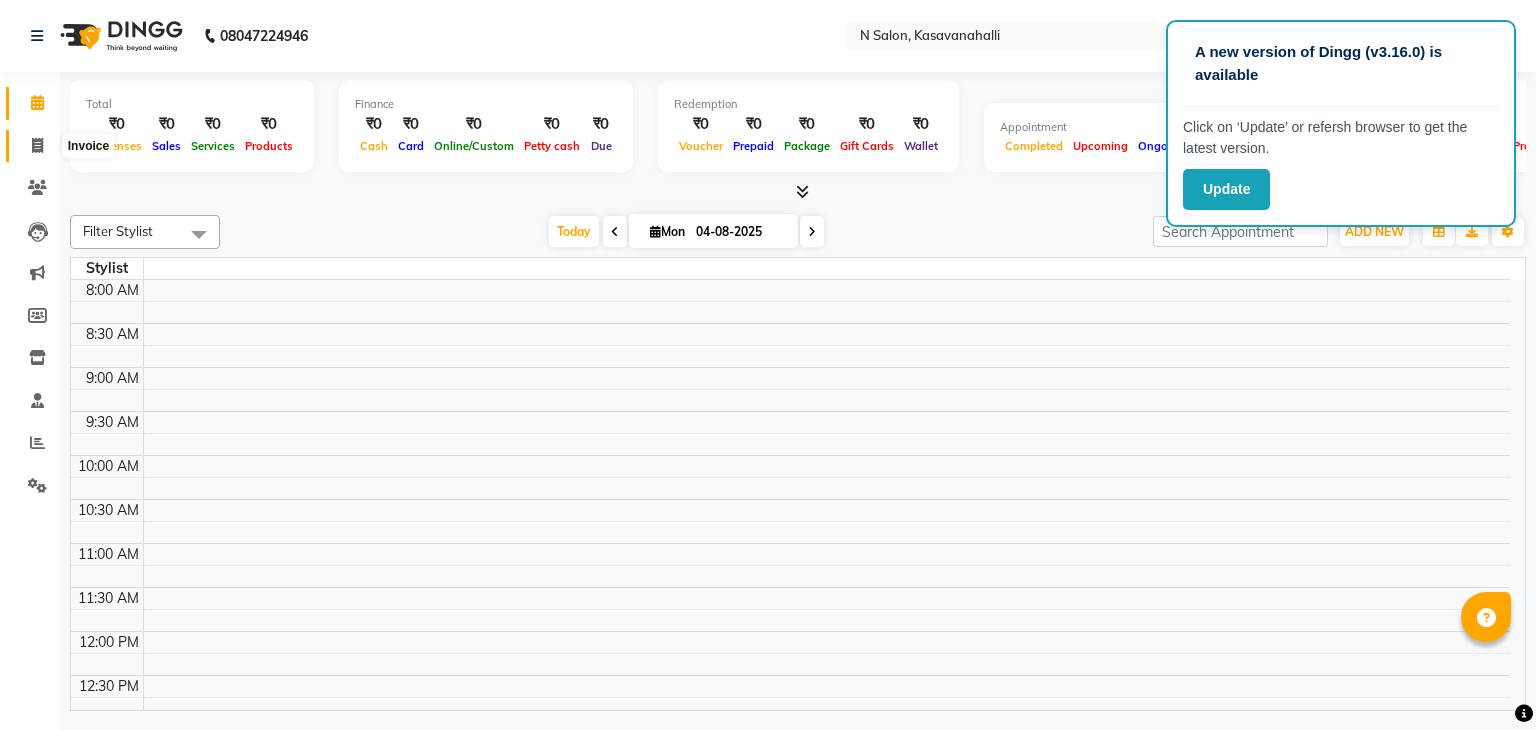 click 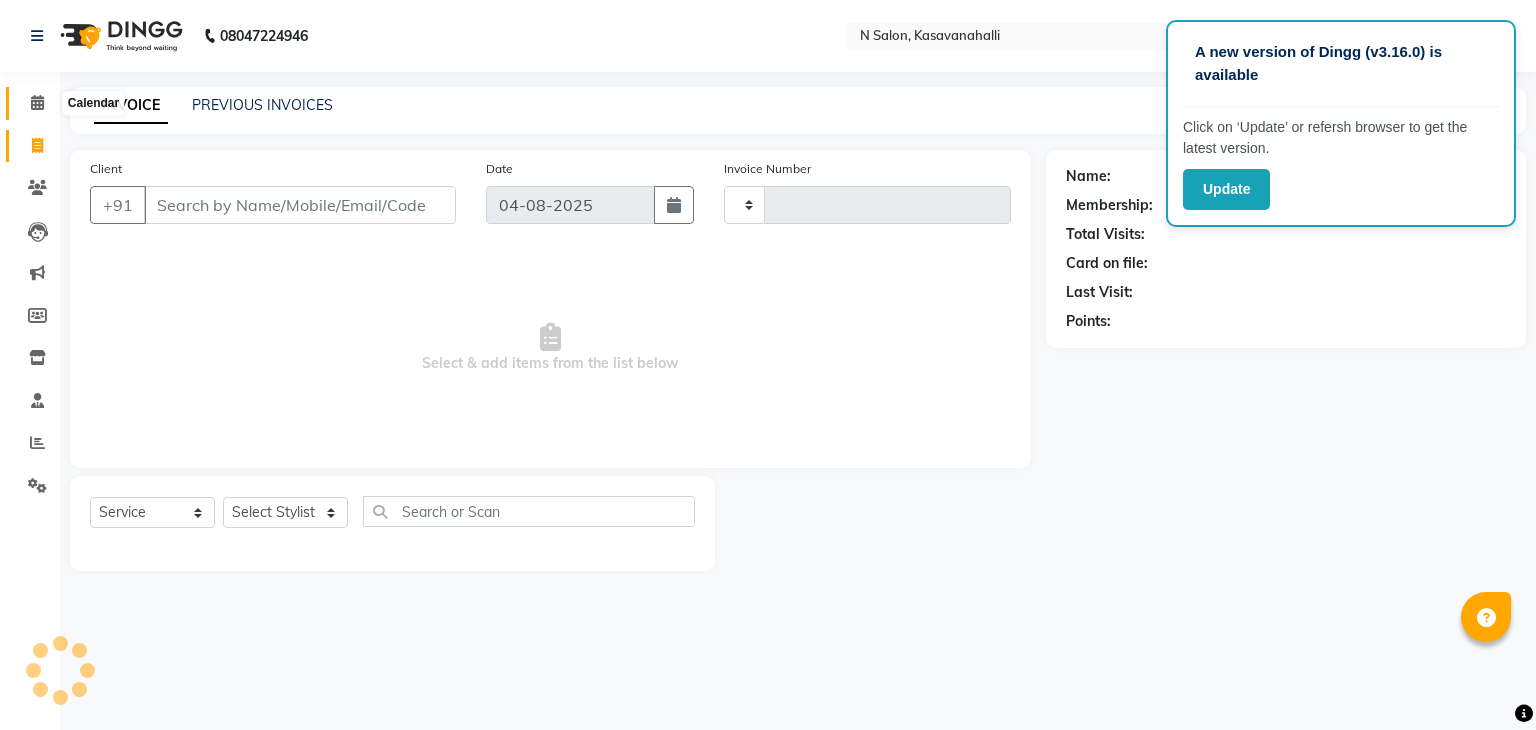 click 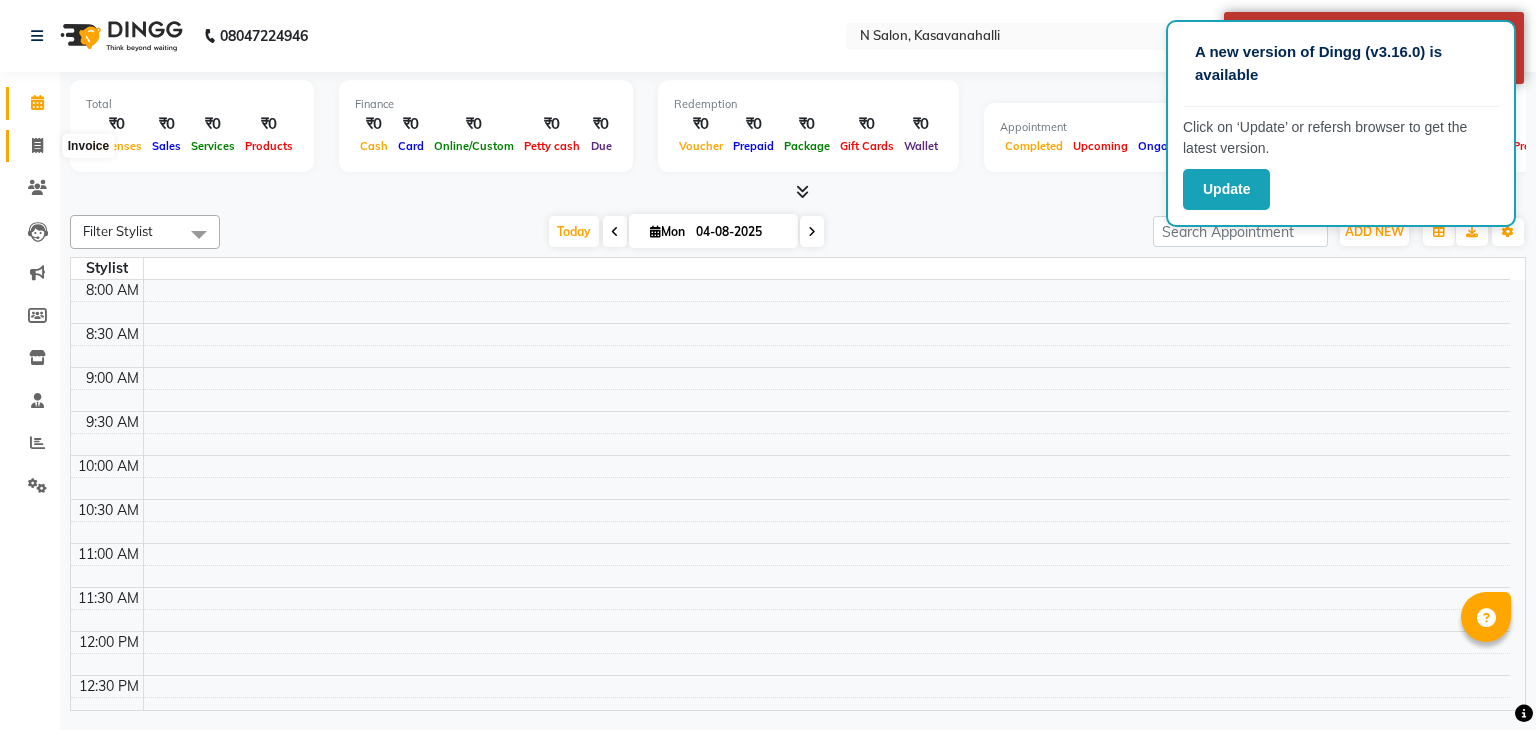 click 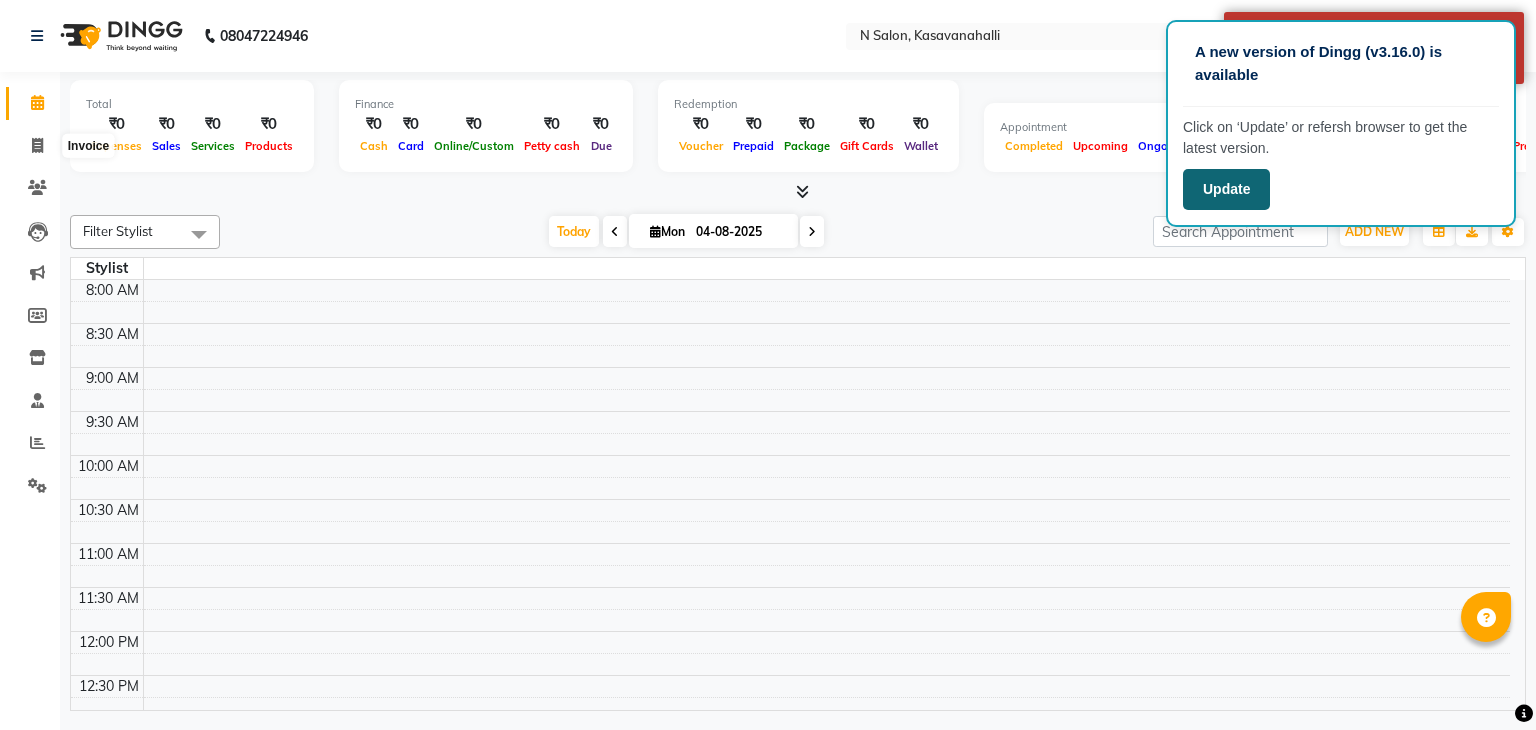 select on "service" 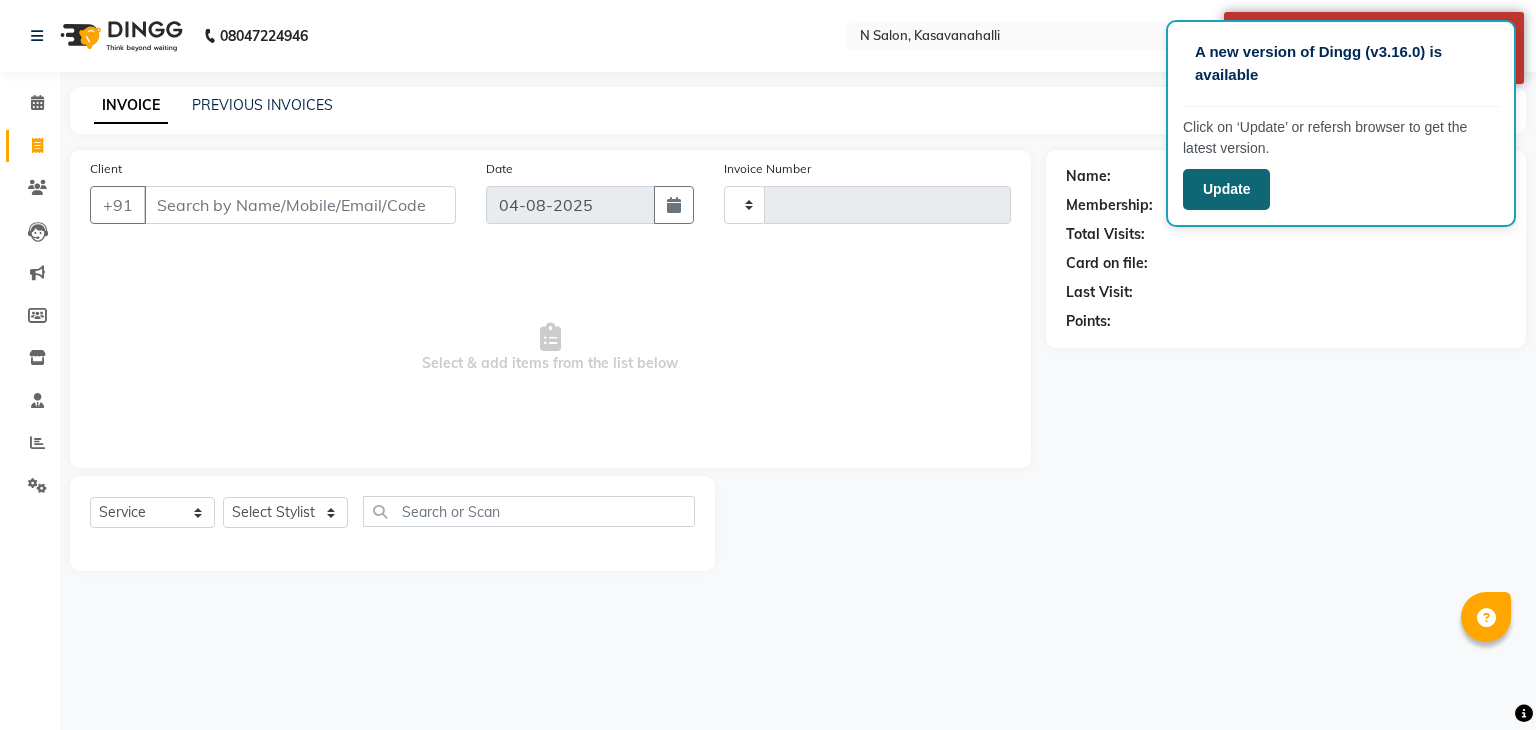 click on "Update" 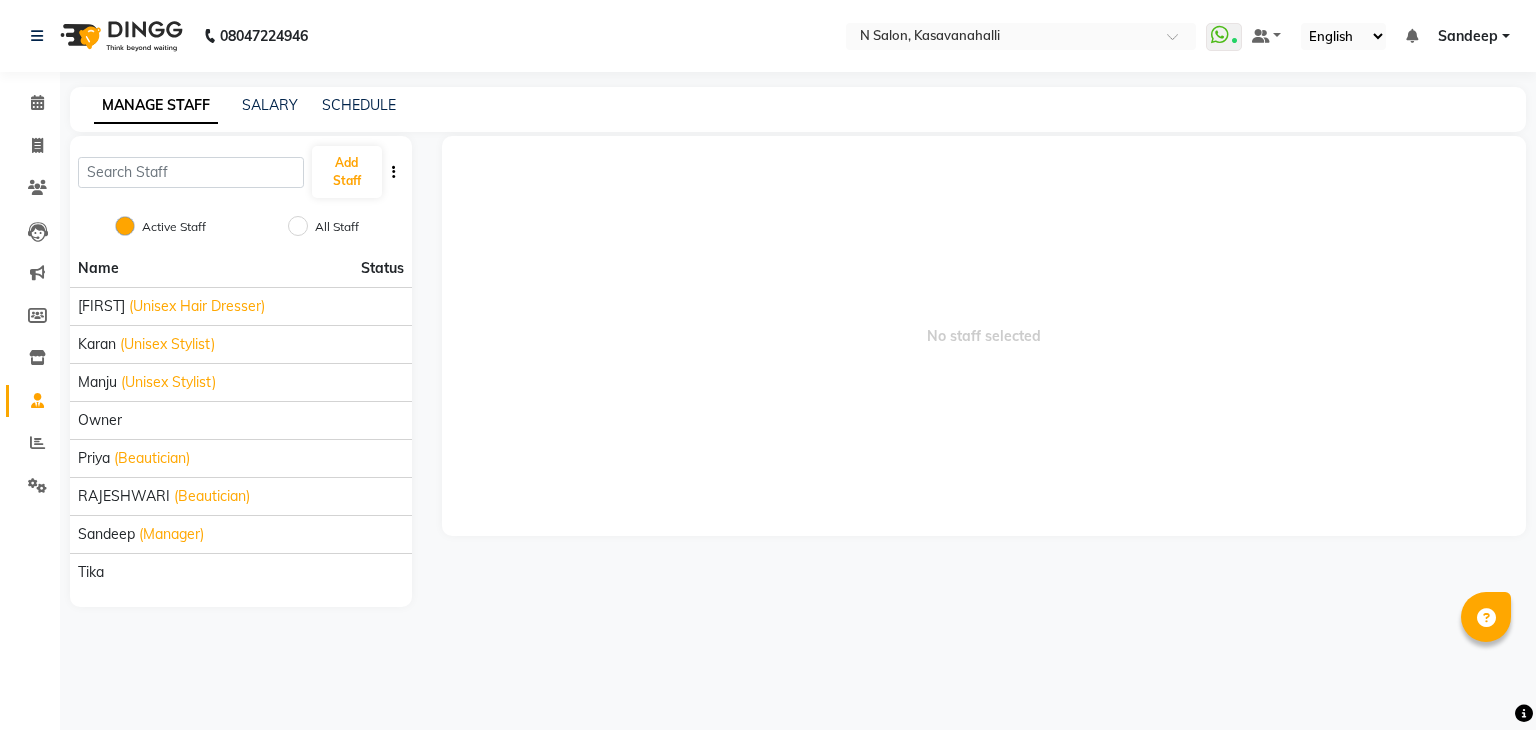 scroll, scrollTop: 0, scrollLeft: 0, axis: both 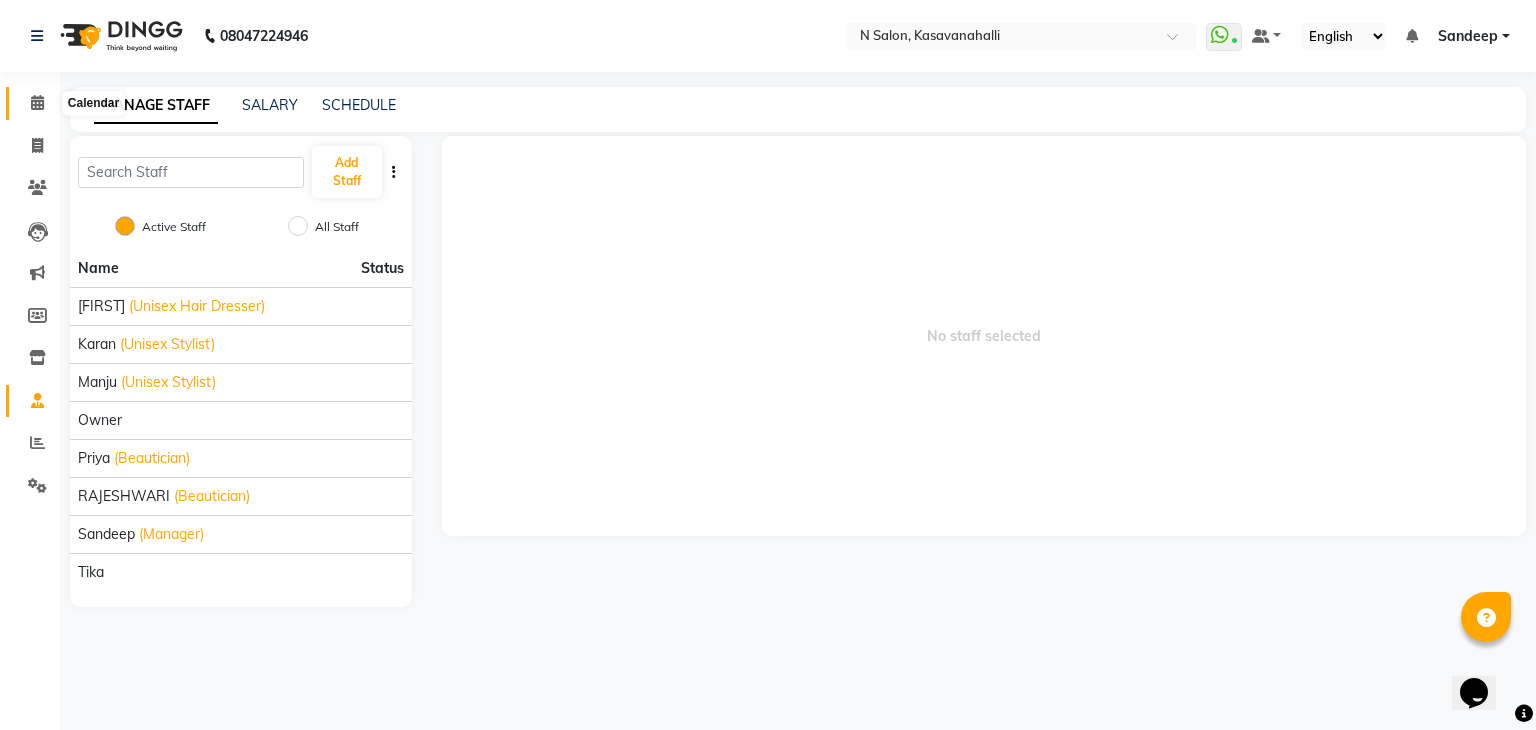 click 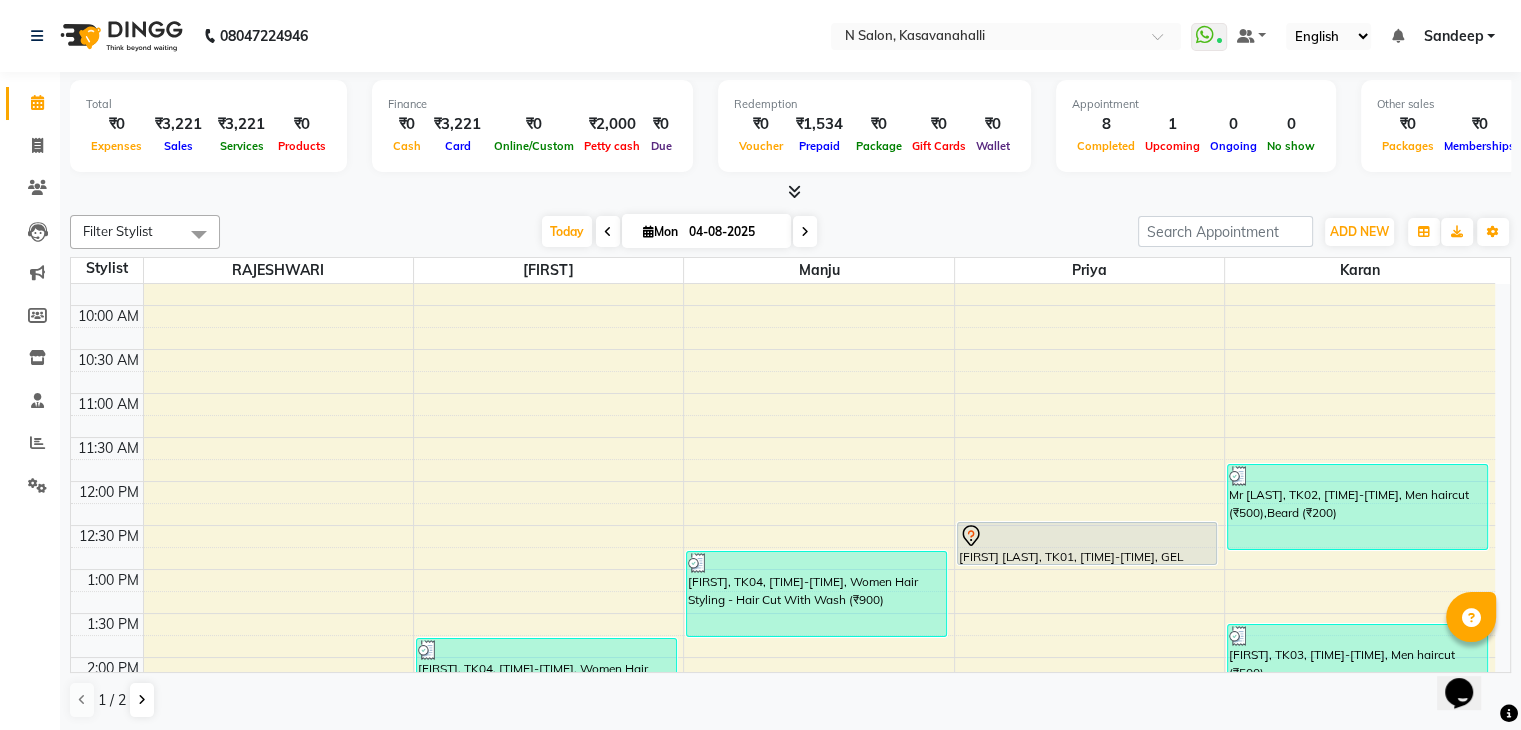 scroll, scrollTop: 0, scrollLeft: 0, axis: both 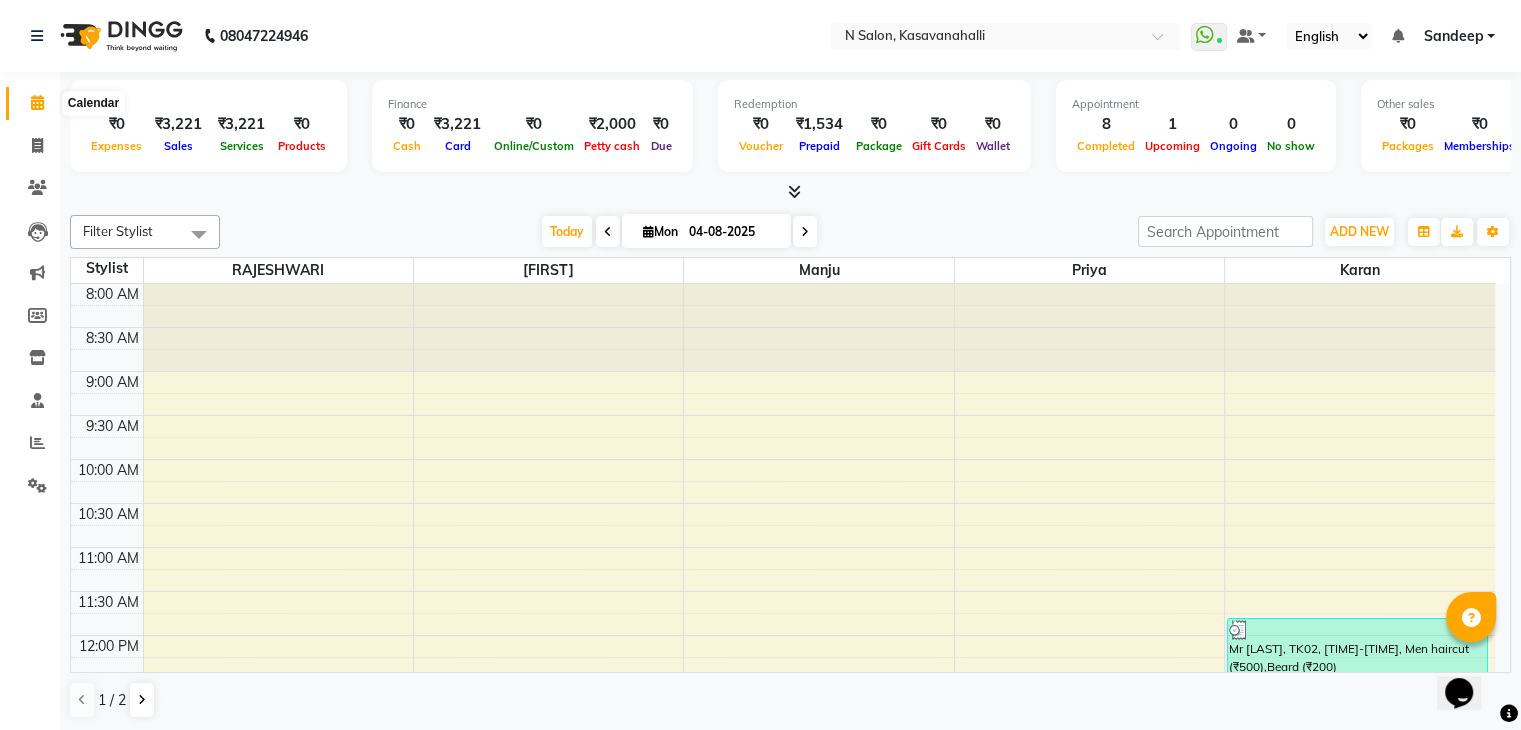 click 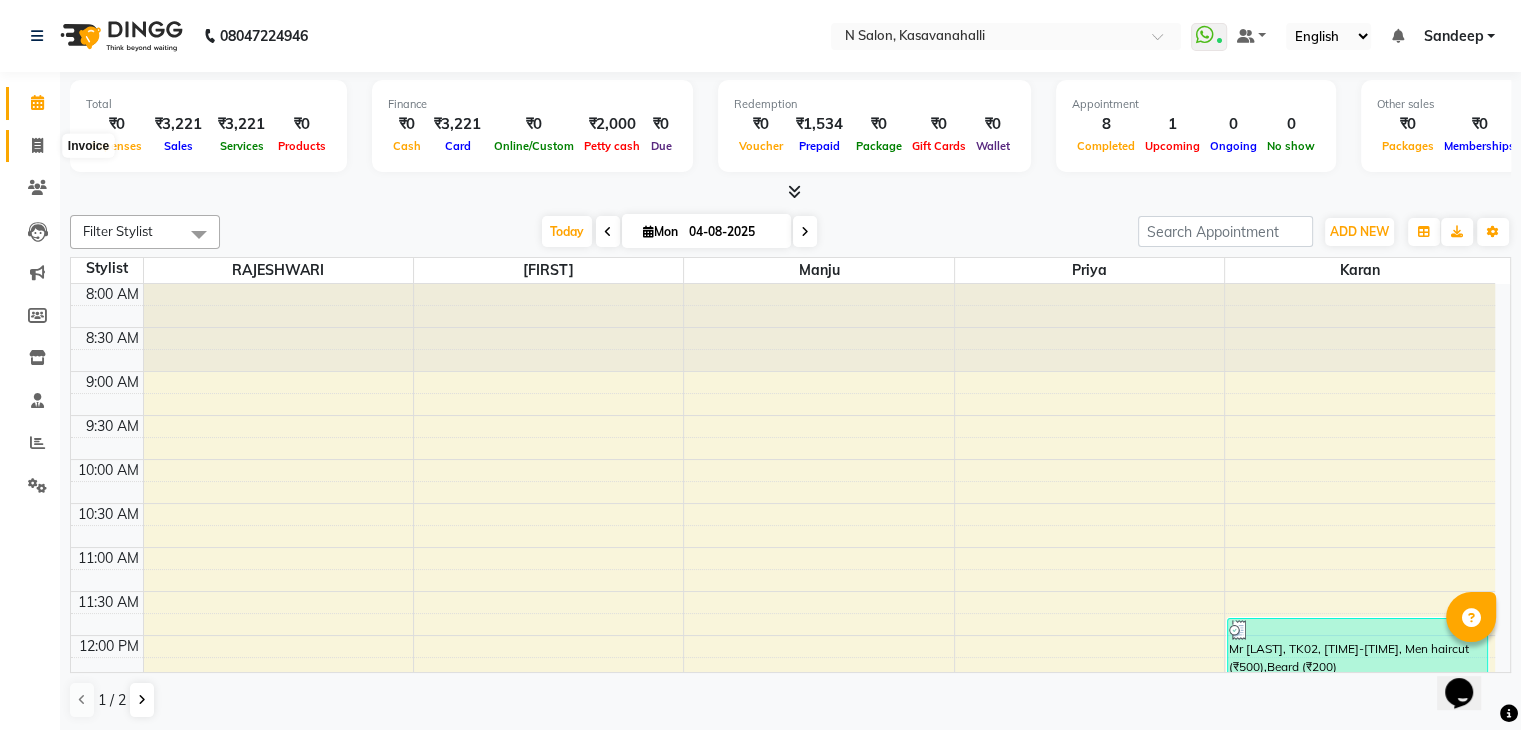 drag, startPoint x: 38, startPoint y: 148, endPoint x: 35, endPoint y: 127, distance: 21.213203 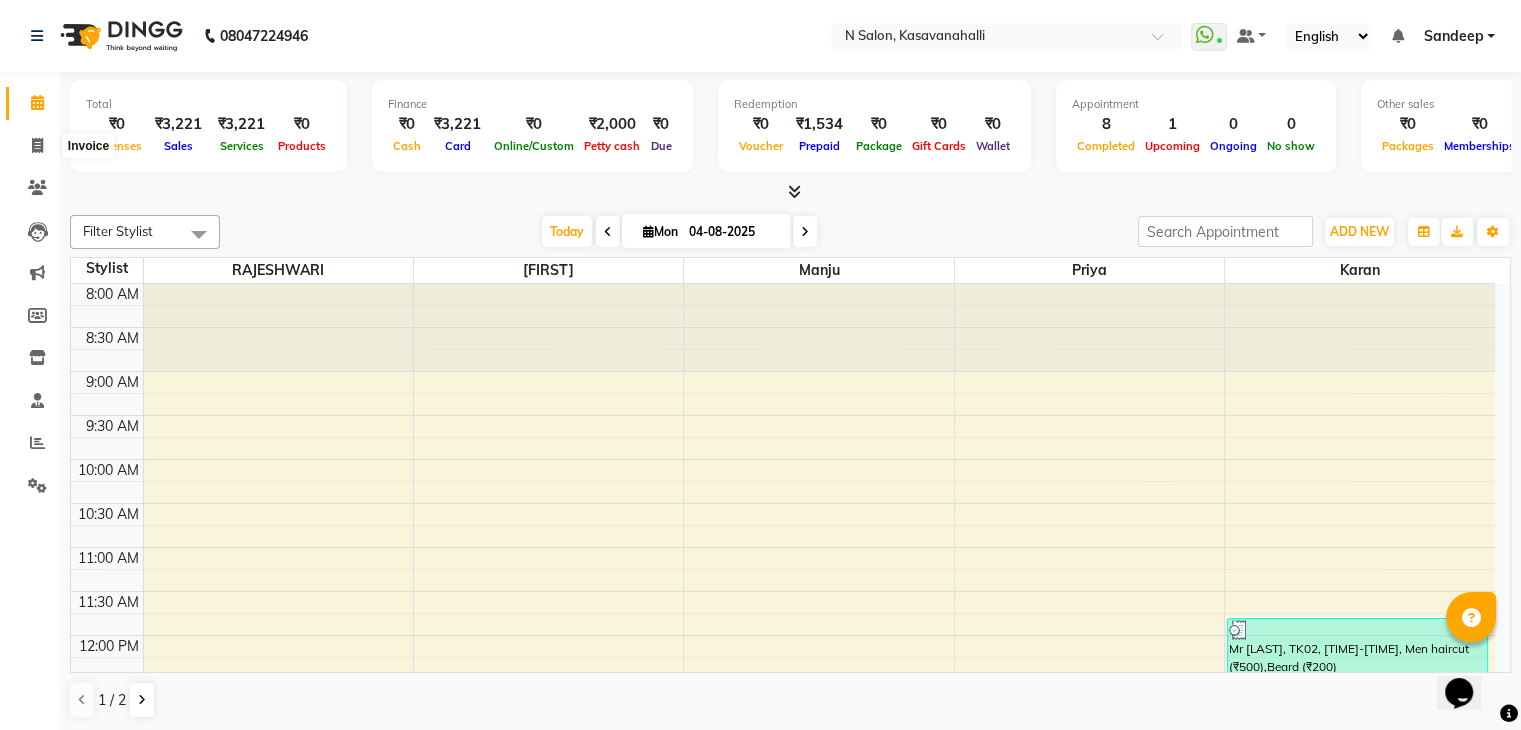 select on "service" 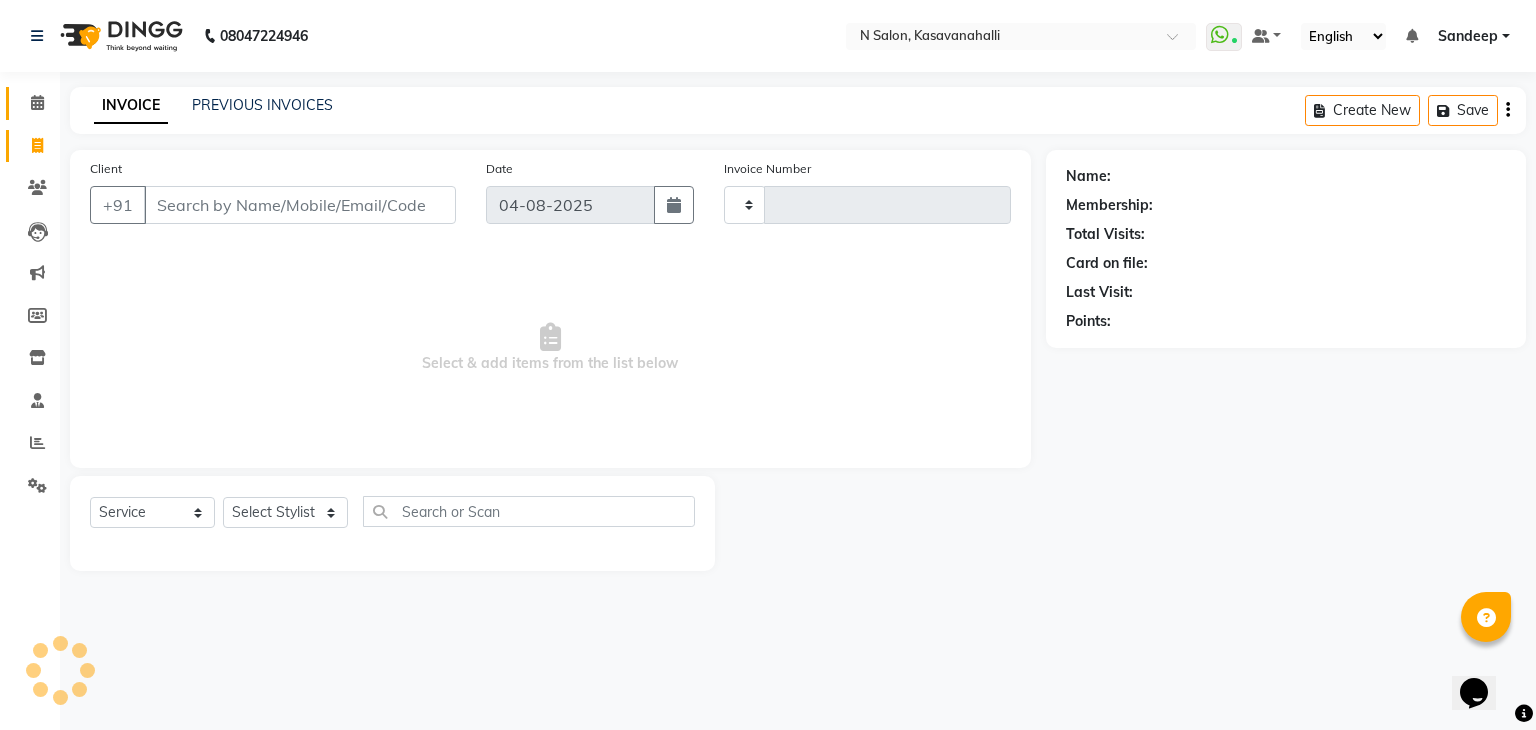 type on "1556" 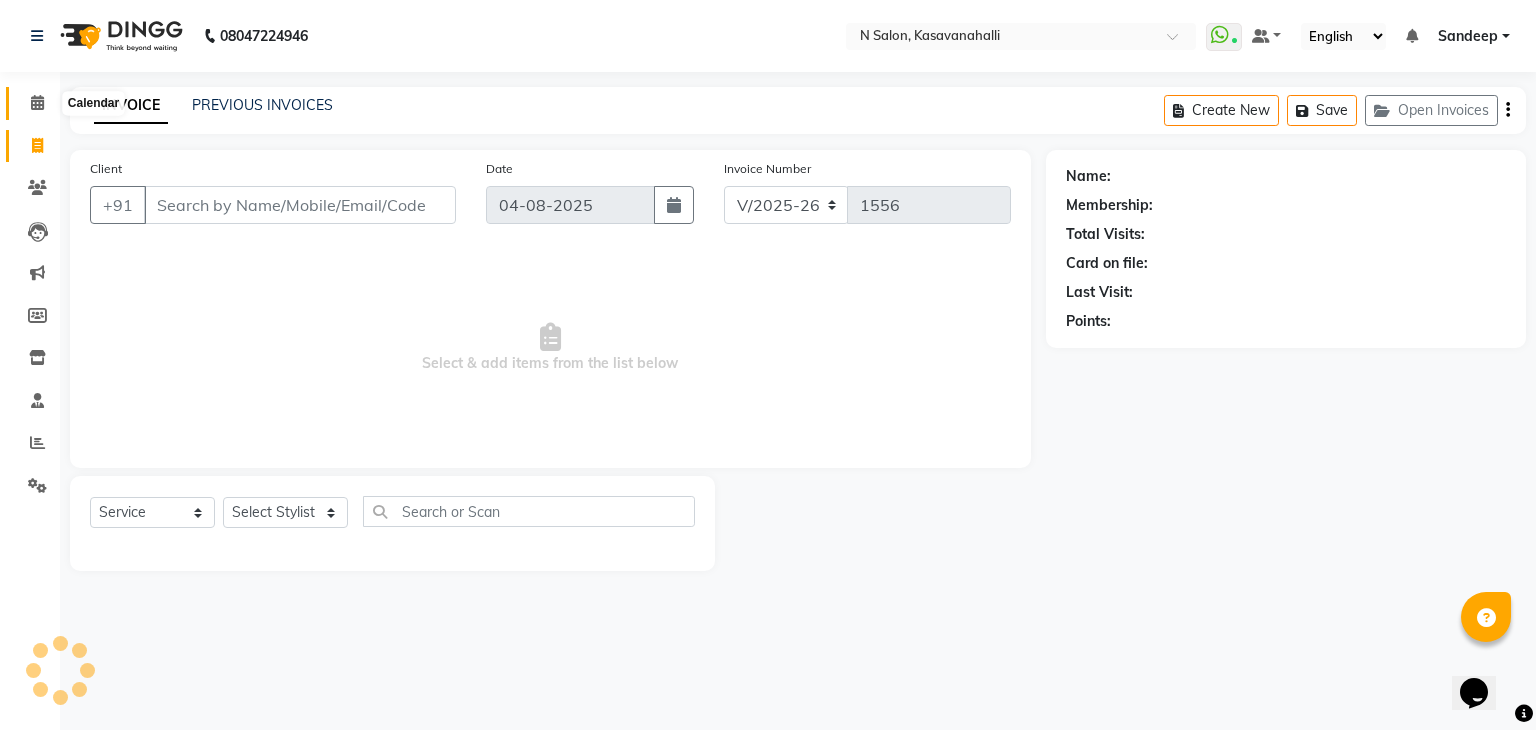 click 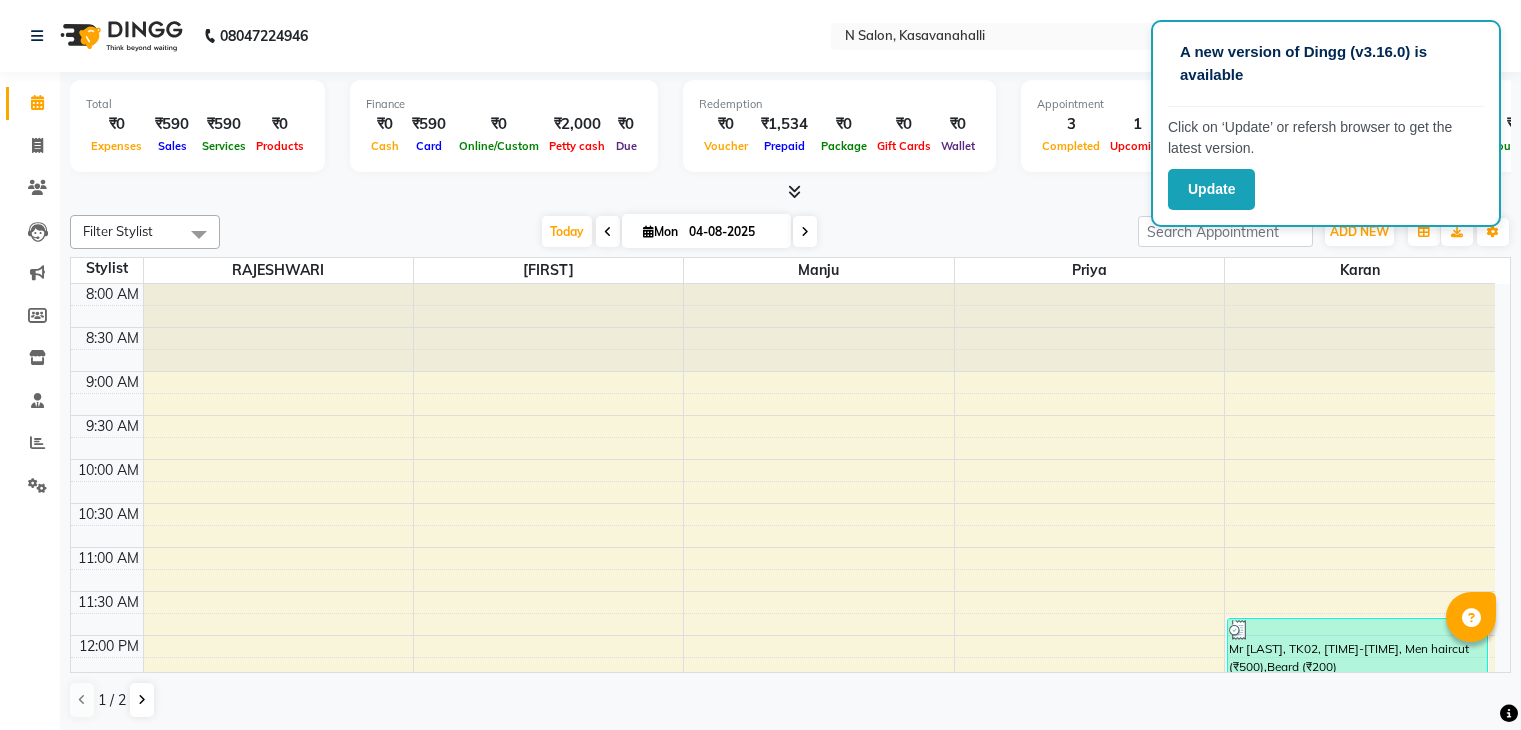 scroll, scrollTop: 0, scrollLeft: 0, axis: both 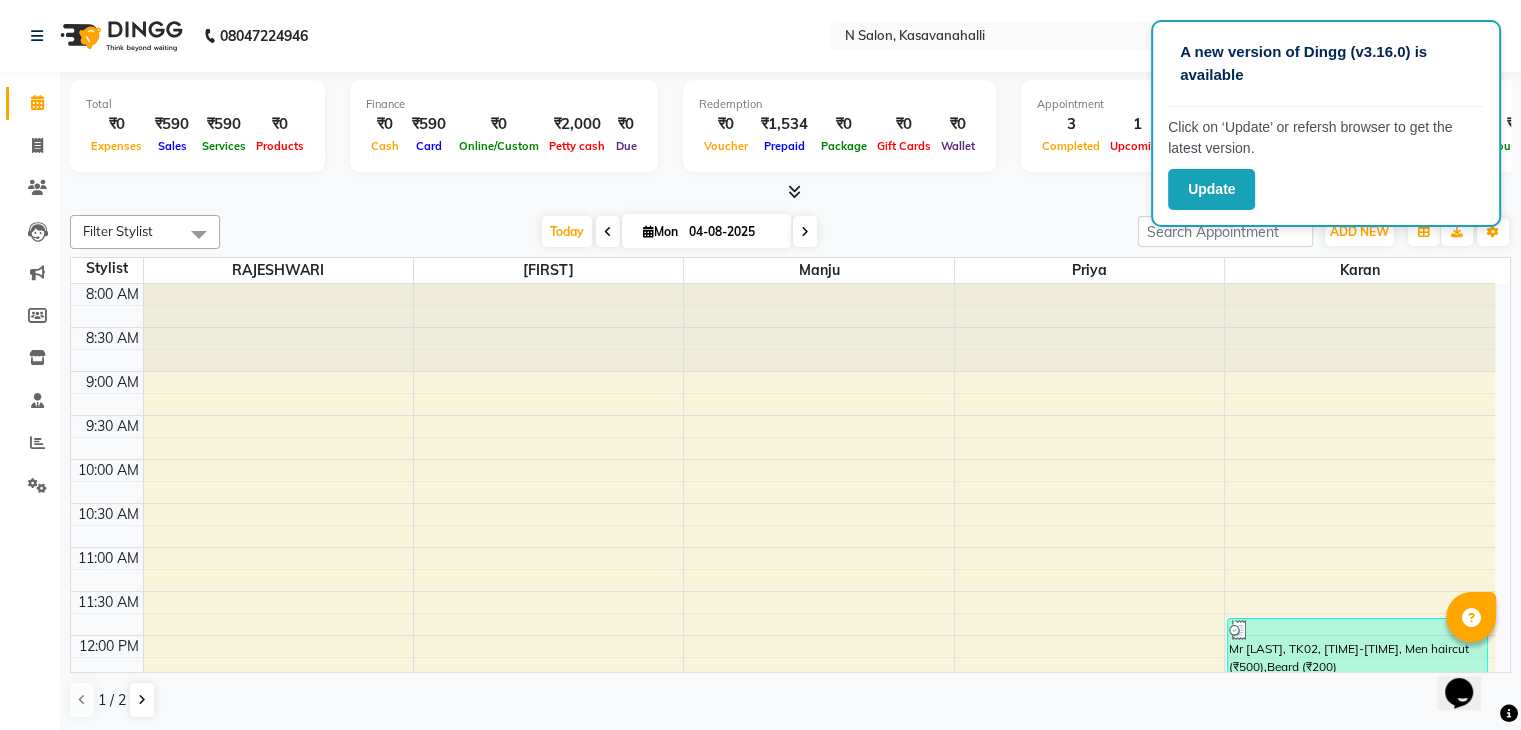 click at bounding box center [1089, 327] 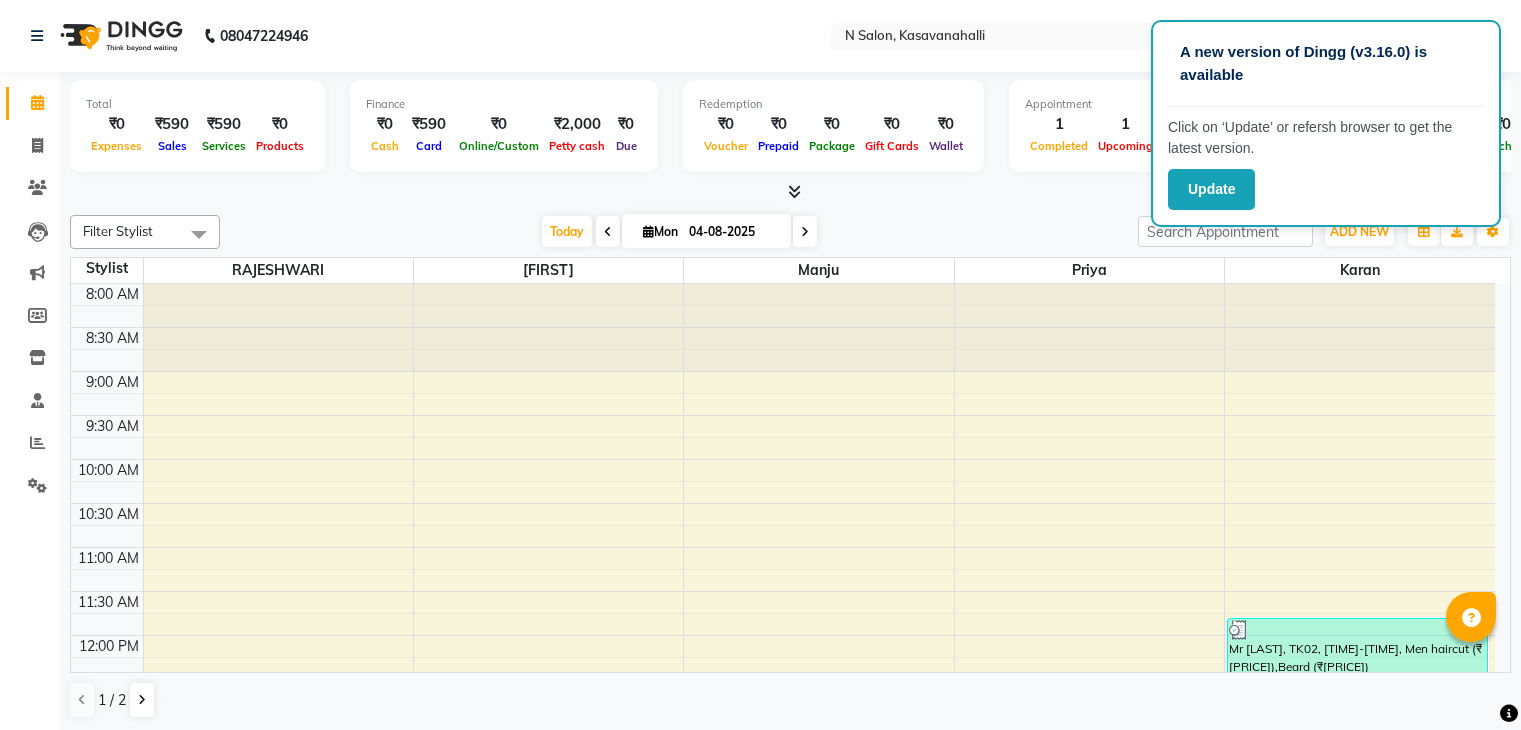 scroll, scrollTop: 0, scrollLeft: 0, axis: both 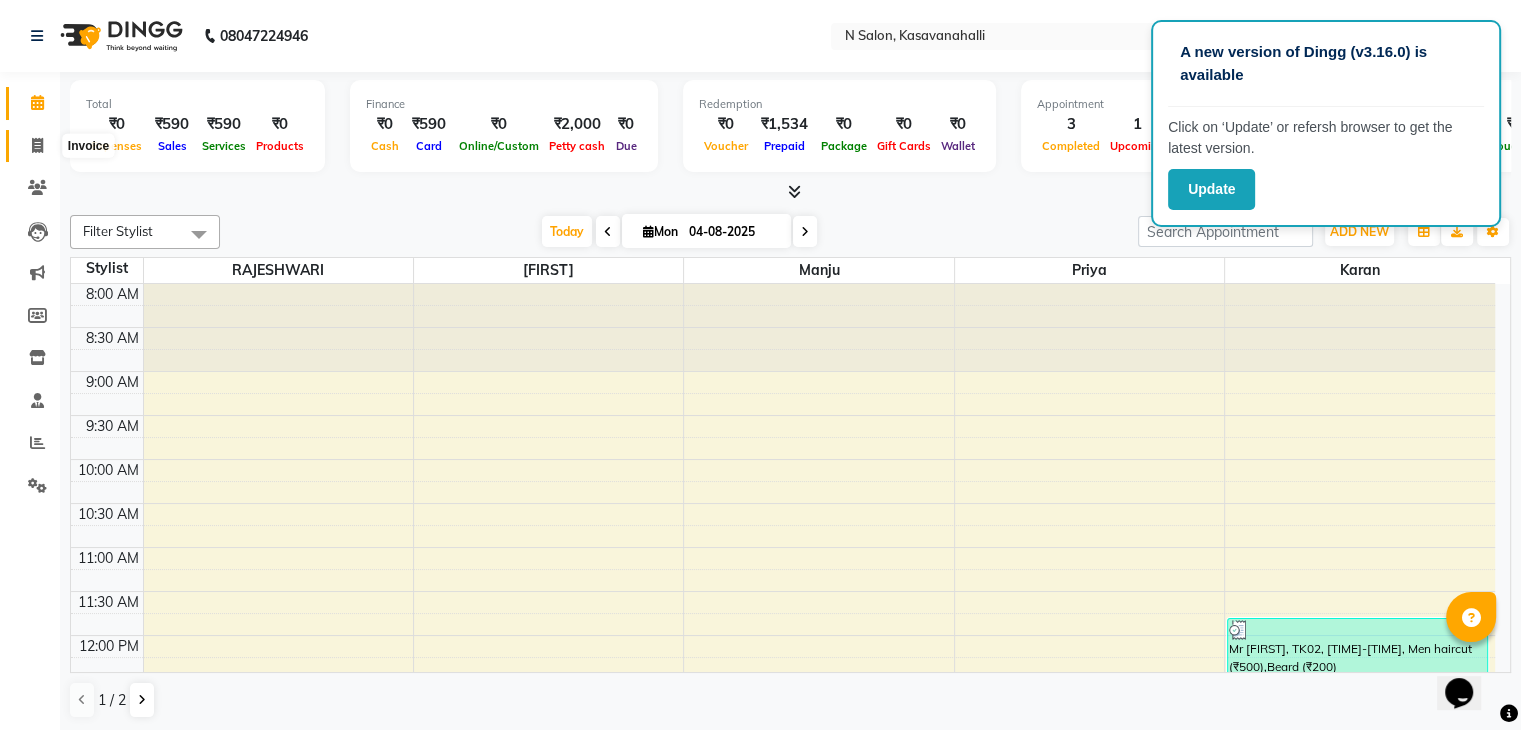 click 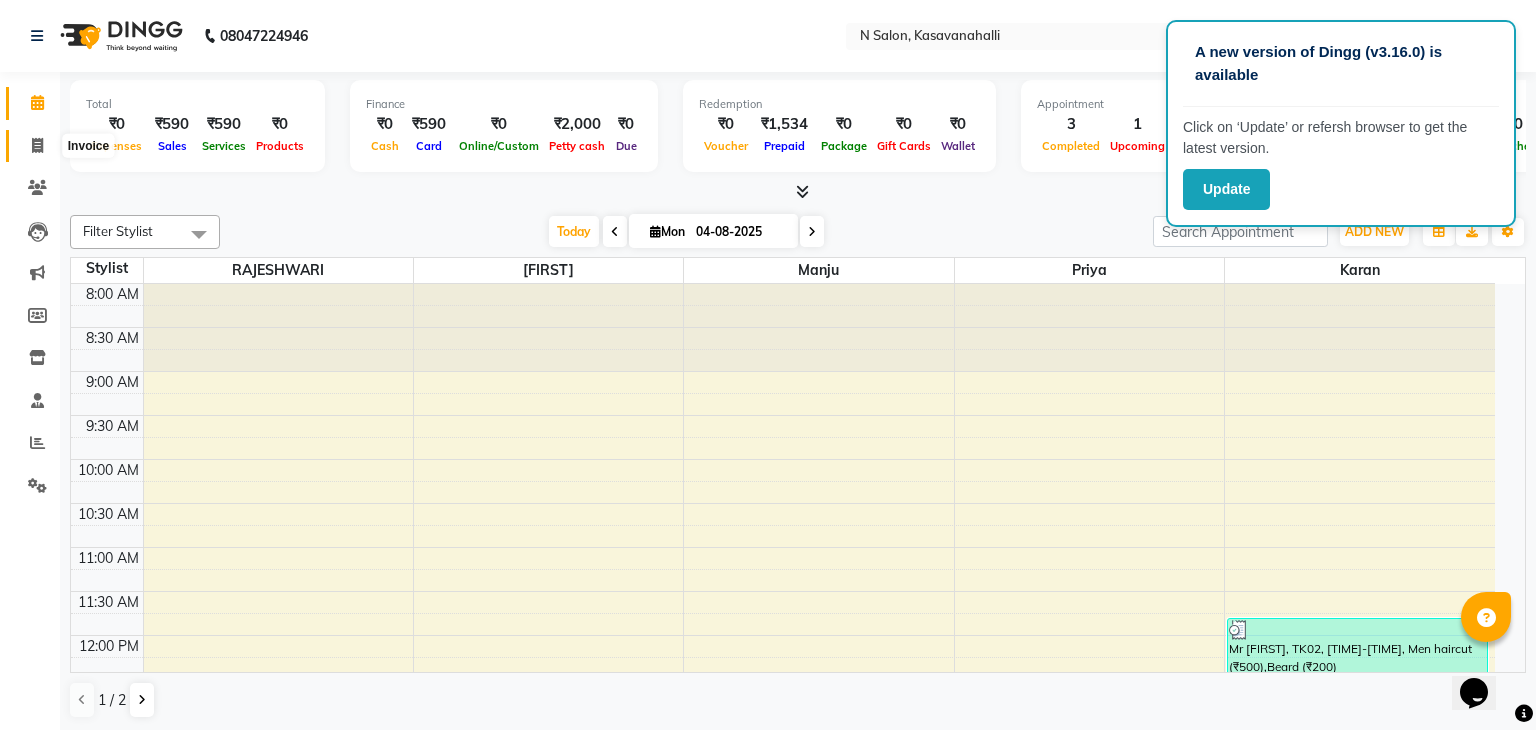 select on "service" 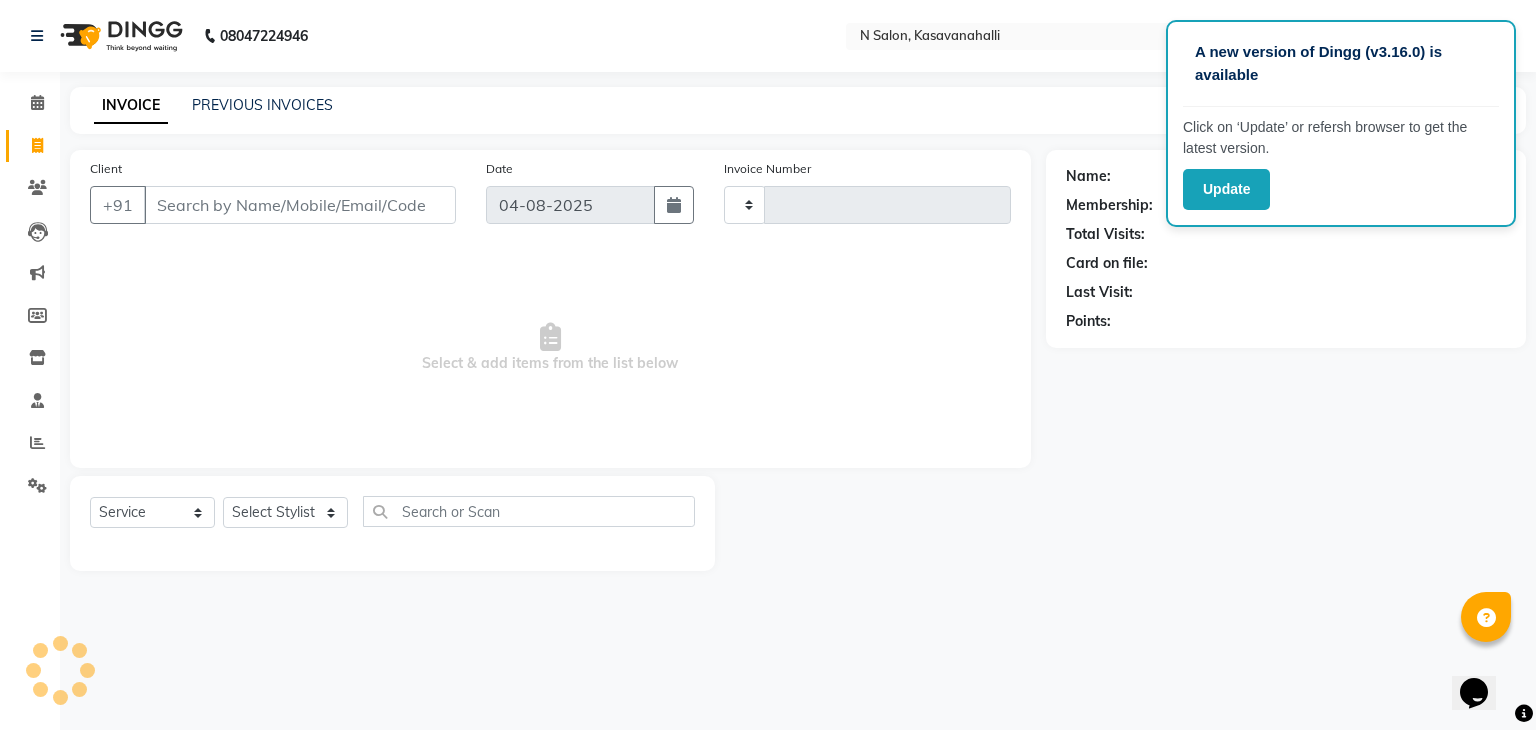 type on "1556" 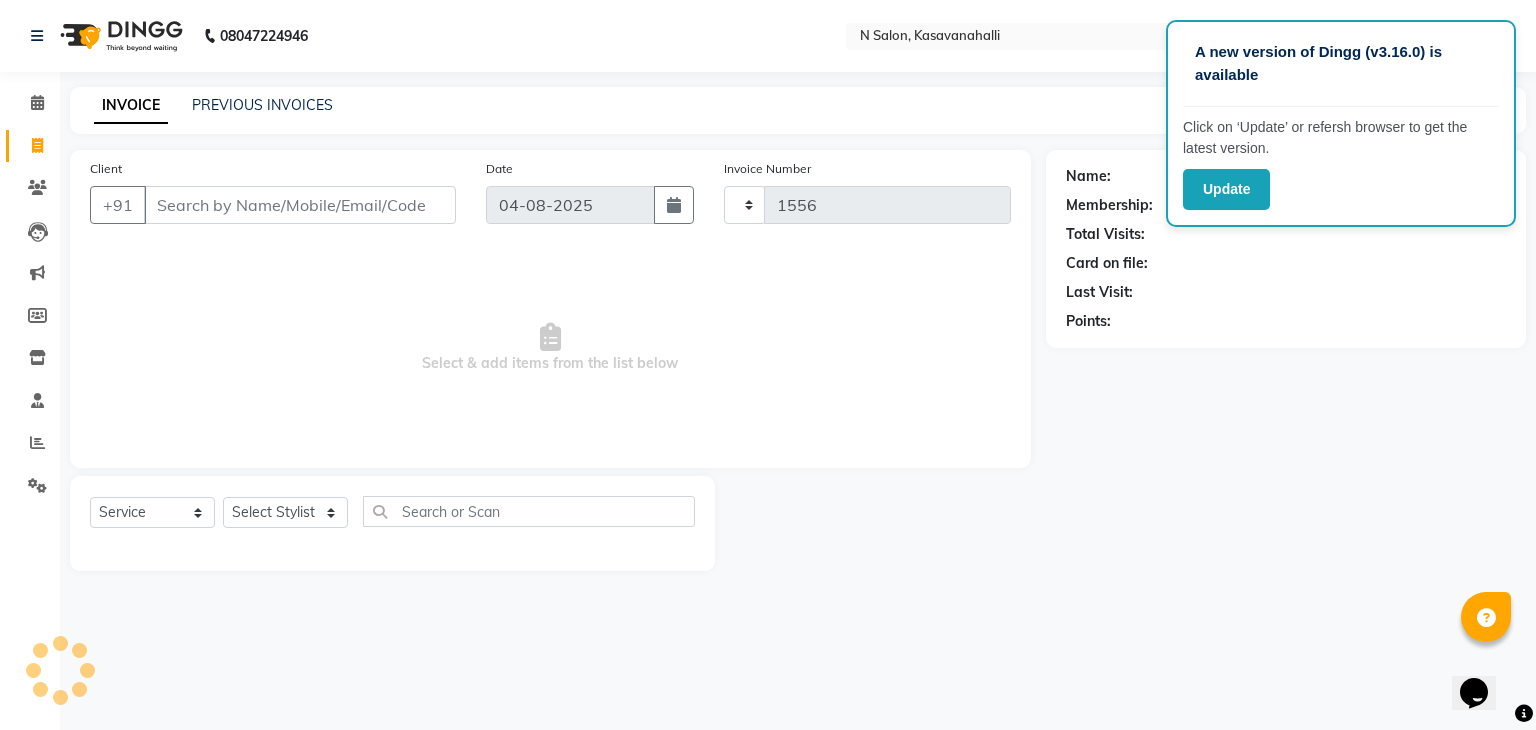 select on "7111" 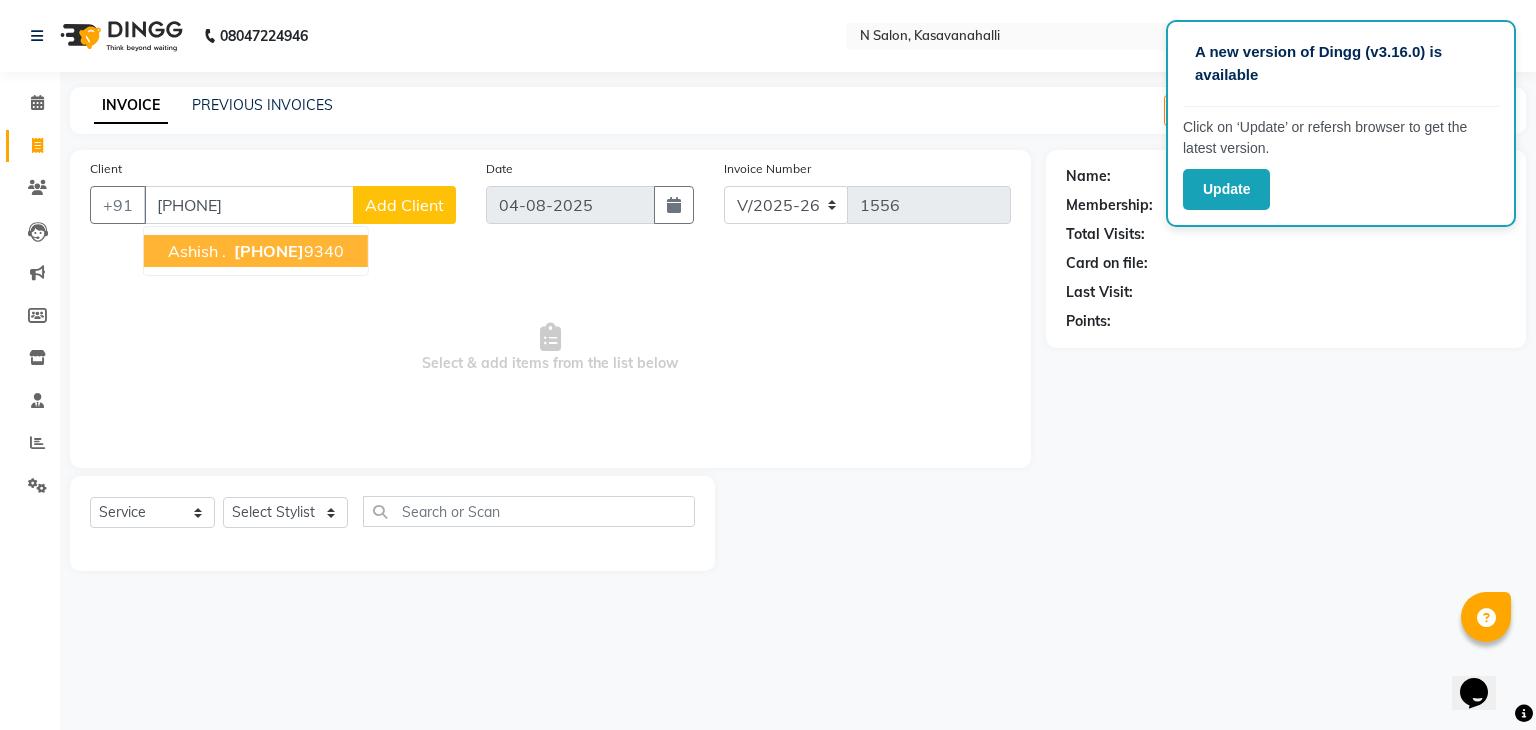 click on "[PHONE]" at bounding box center [287, 251] 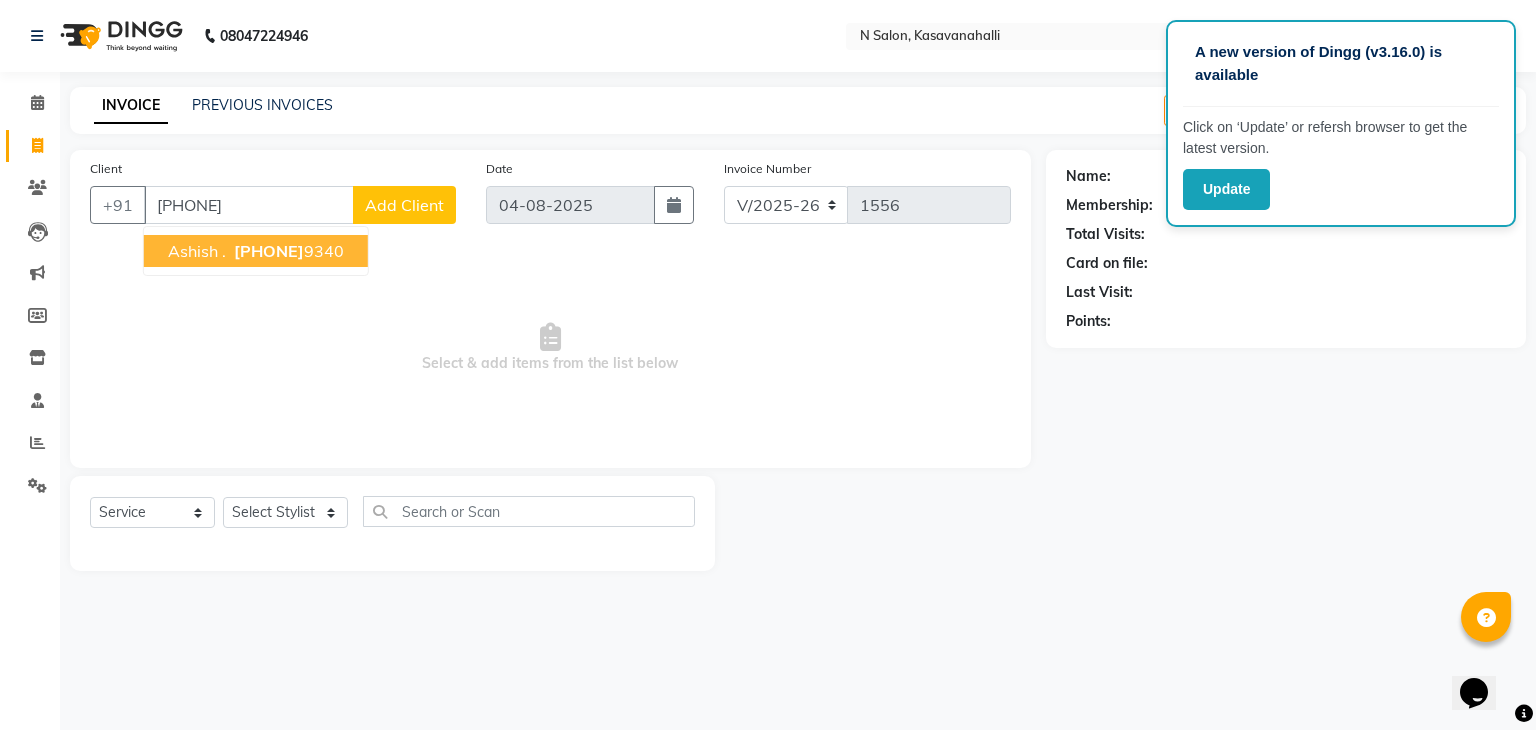 type on "[PHONE]" 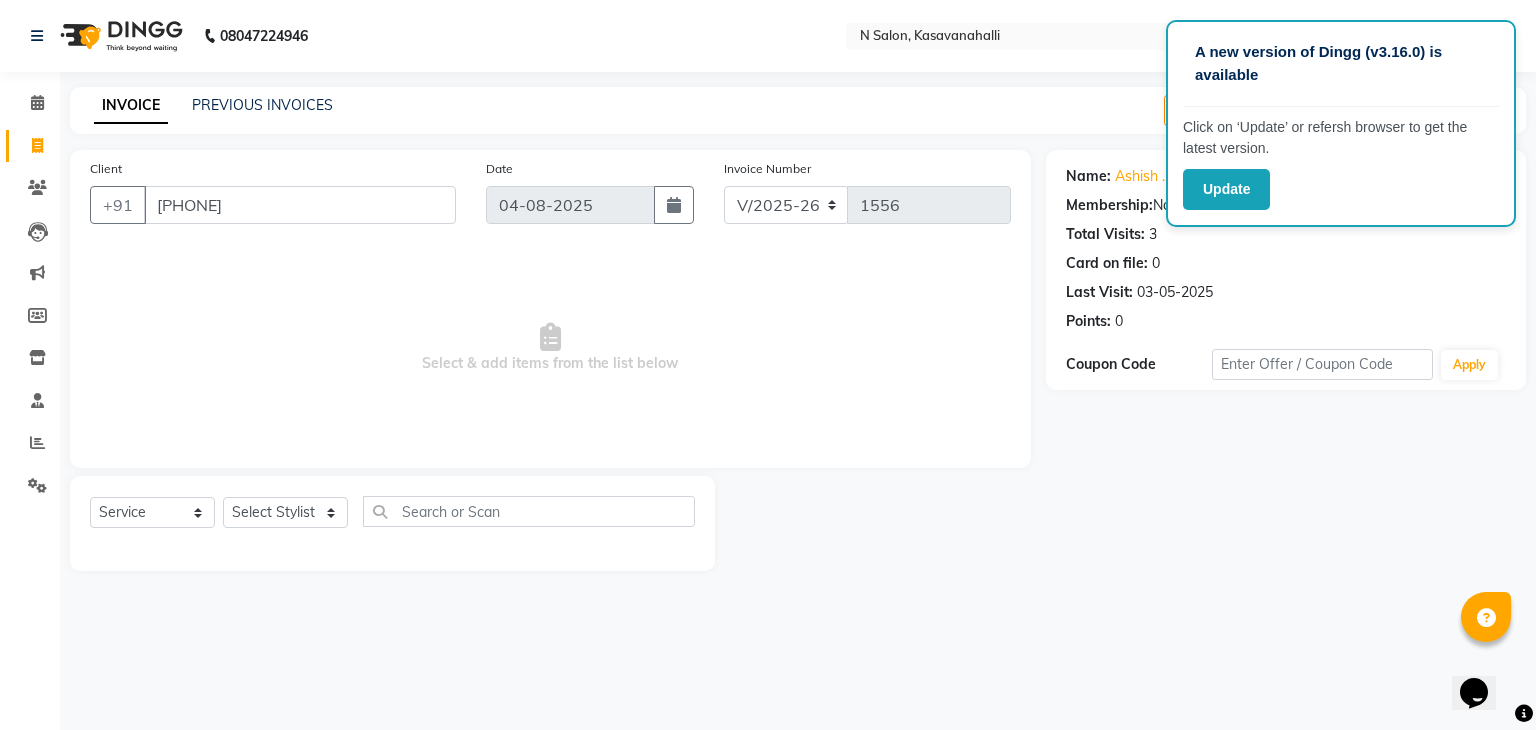click on "Select  Service  Product  Membership  Package Voucher Prepaid Gift Card  Select Stylist Abisekh Karan  Manju Owner Priya RAJESHWARI  Sandeep Tika" 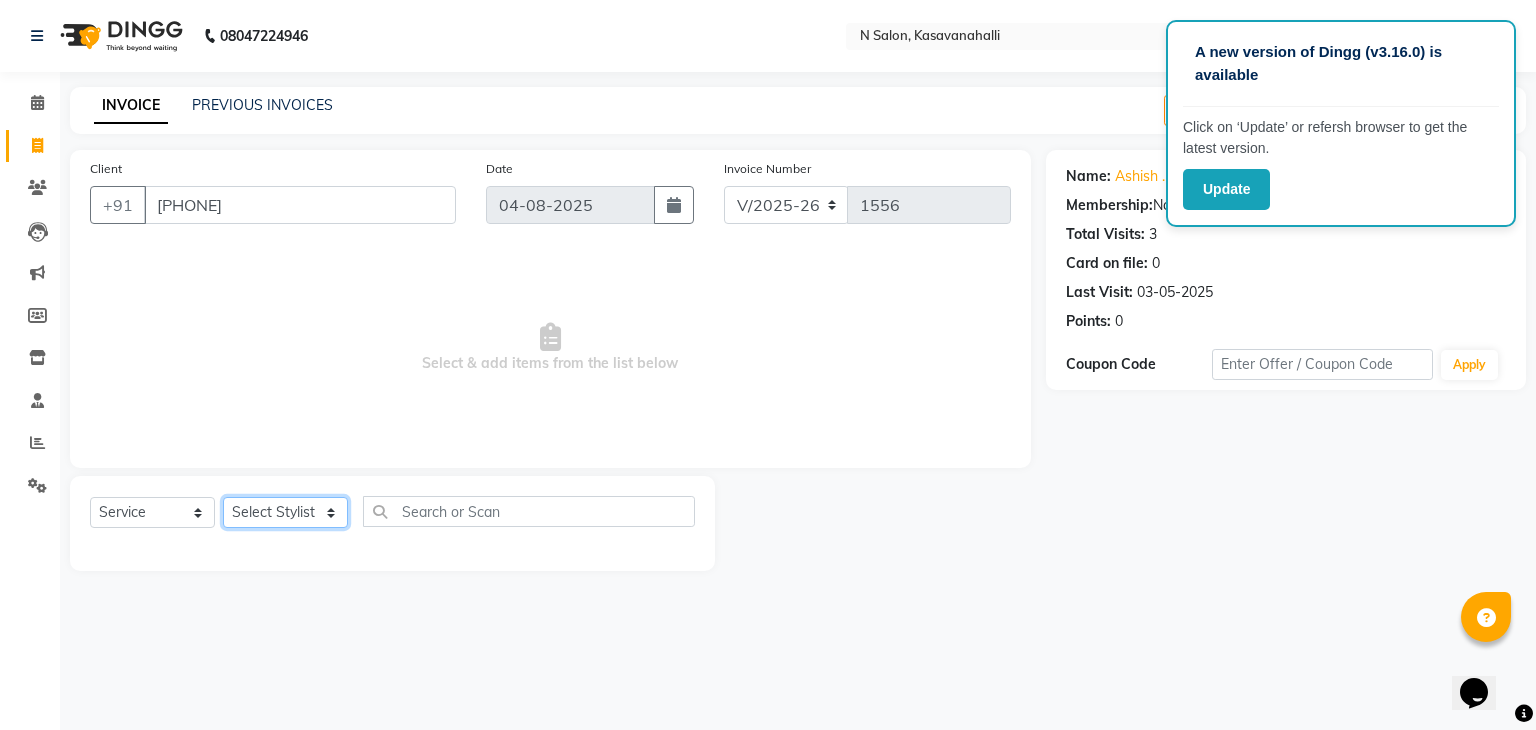 click on "Select Stylist Abisekh Karan  Manju Owner Priya RAJESHWARI  Sandeep Tika" 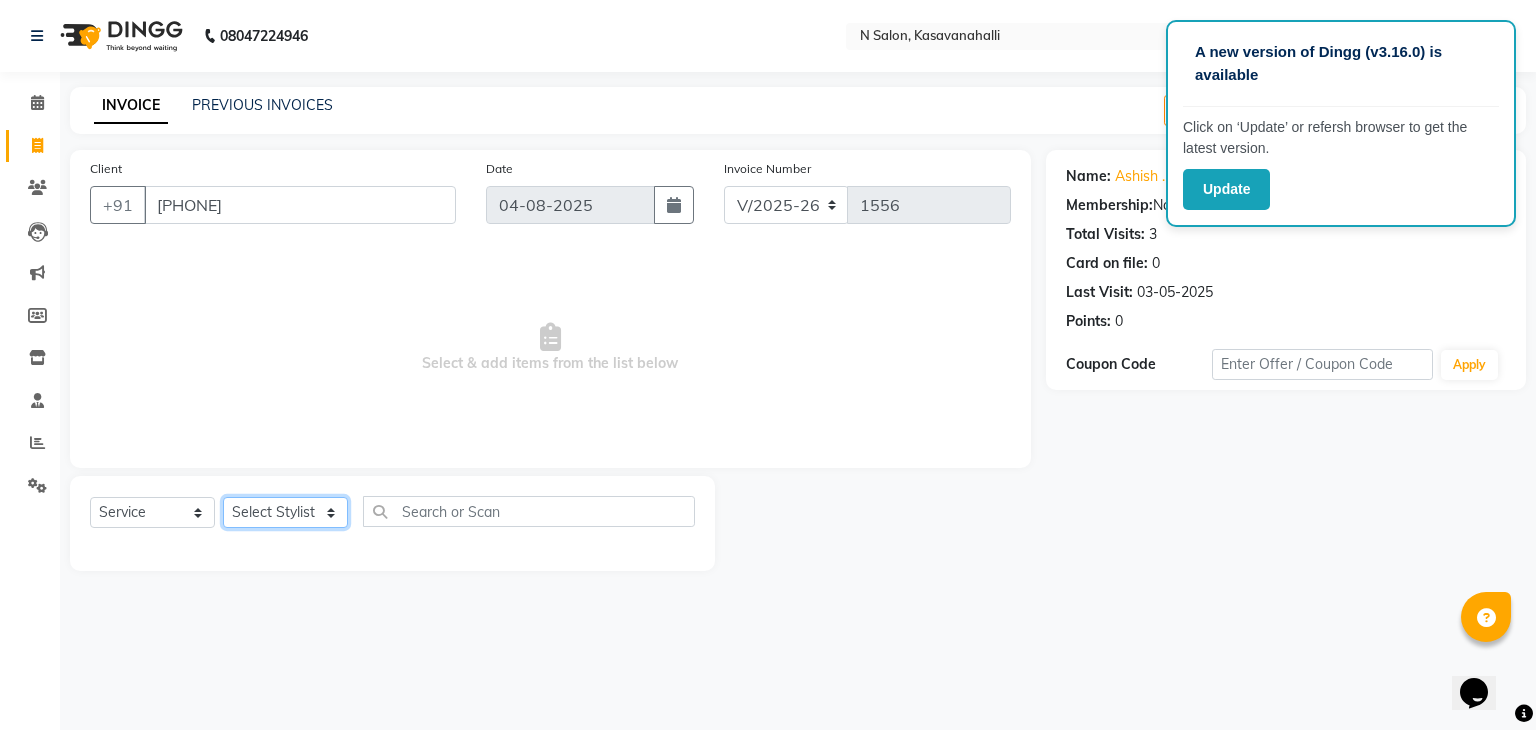select on "78172" 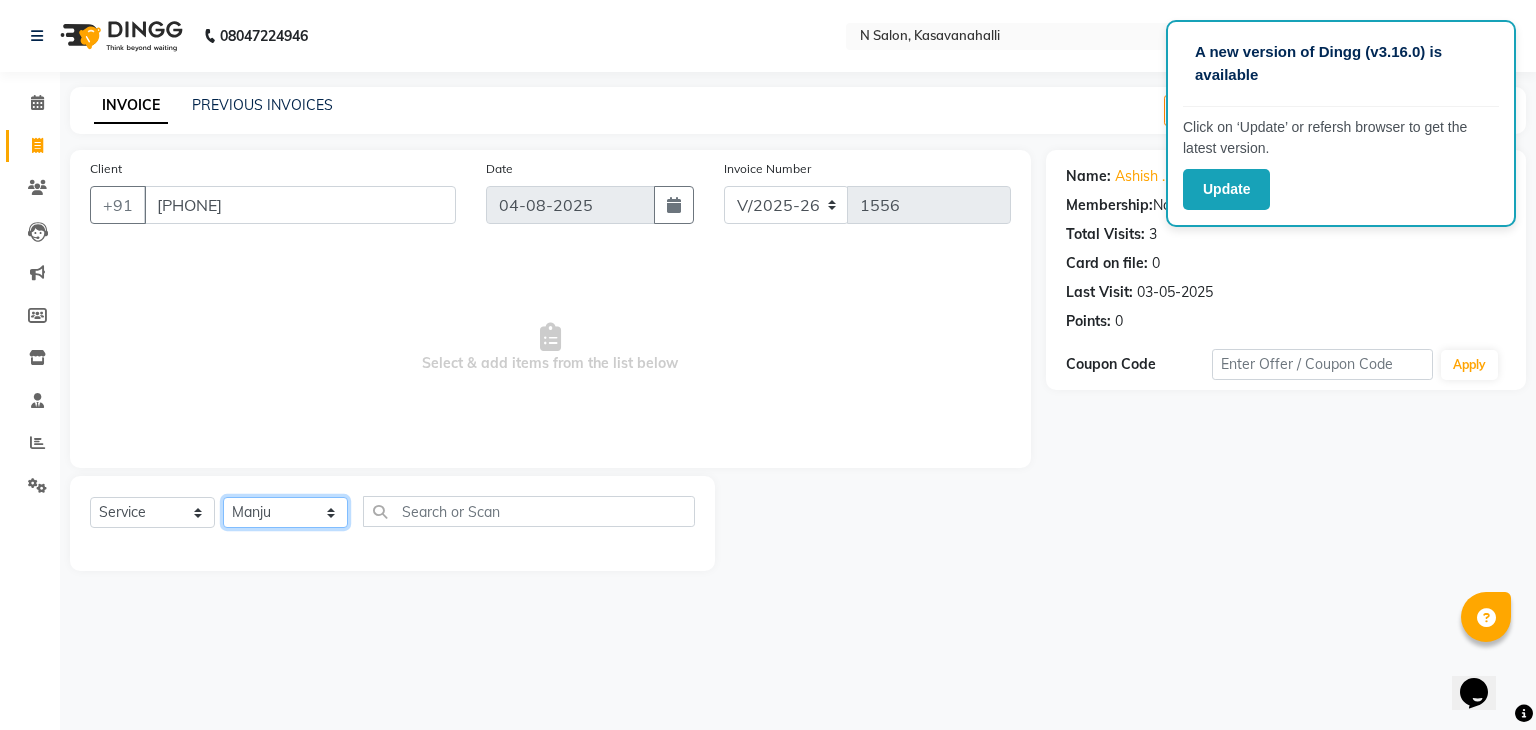 click on "Select Stylist Abisekh Karan  Manju Owner Priya RAJESHWARI  Sandeep Tika" 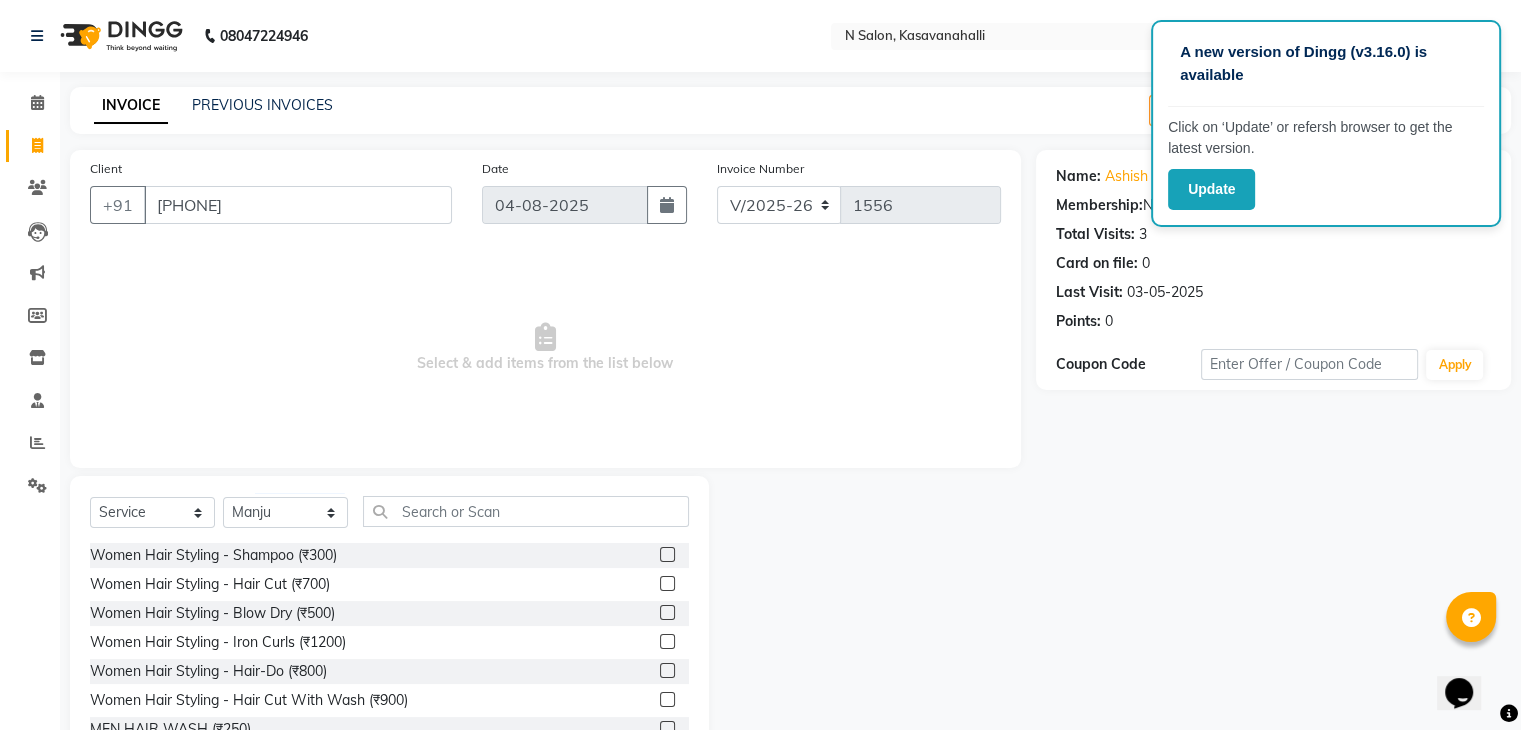 click on "Select Service Product Membership Package Voucher Prepaid Gift Card Select Stylist [FIRST] [LAST] [FIRST] [LAST] [FIRST] [LAST] [FIRST] [LAST] [FIRST] [LAST] Women Hair Styling - Shampoo (₹300) Women Hair Styling - Hair Cut (₹700) Women Hair Styling - Blow Dry (₹500) Women Hair Styling - Iron Curls (₹1200) Women Hair Styling - Hair-Do (₹800) Women Hair Styling - Hair Cut With Wash (₹900) MEN HAIR WASH (₹250) CUT FILE & POLISH (₹250) Olaplex Stand Alone (₹2500) 3 Tenx Signature Ritual (₹3500) 3 Tenx Spa (₹2000) Reflexology (₹800) GEL POLISH (₹800) GEL POLISH REMOVAL (₹400) Botox Treatment (₹5999) Men global color ammonia free (₹1500) Beard (₹200) Men haircut (₹500) MATTIFYING TREATMENT FACIAL (₹4000) AGE CONTROL TREATMENT FACIAL (₹4000) HYDRA TREATMENT FACIAL (₹4000) RADIANCE TREATMENT FACIAL (₹4000) CALMING TREATMENT FACIAL (₹4000) AVL Luxury pedi (₹1800) Bikni Line (₹600) Root Touch up Amonia free (₹1500) Trial service (₹0)" 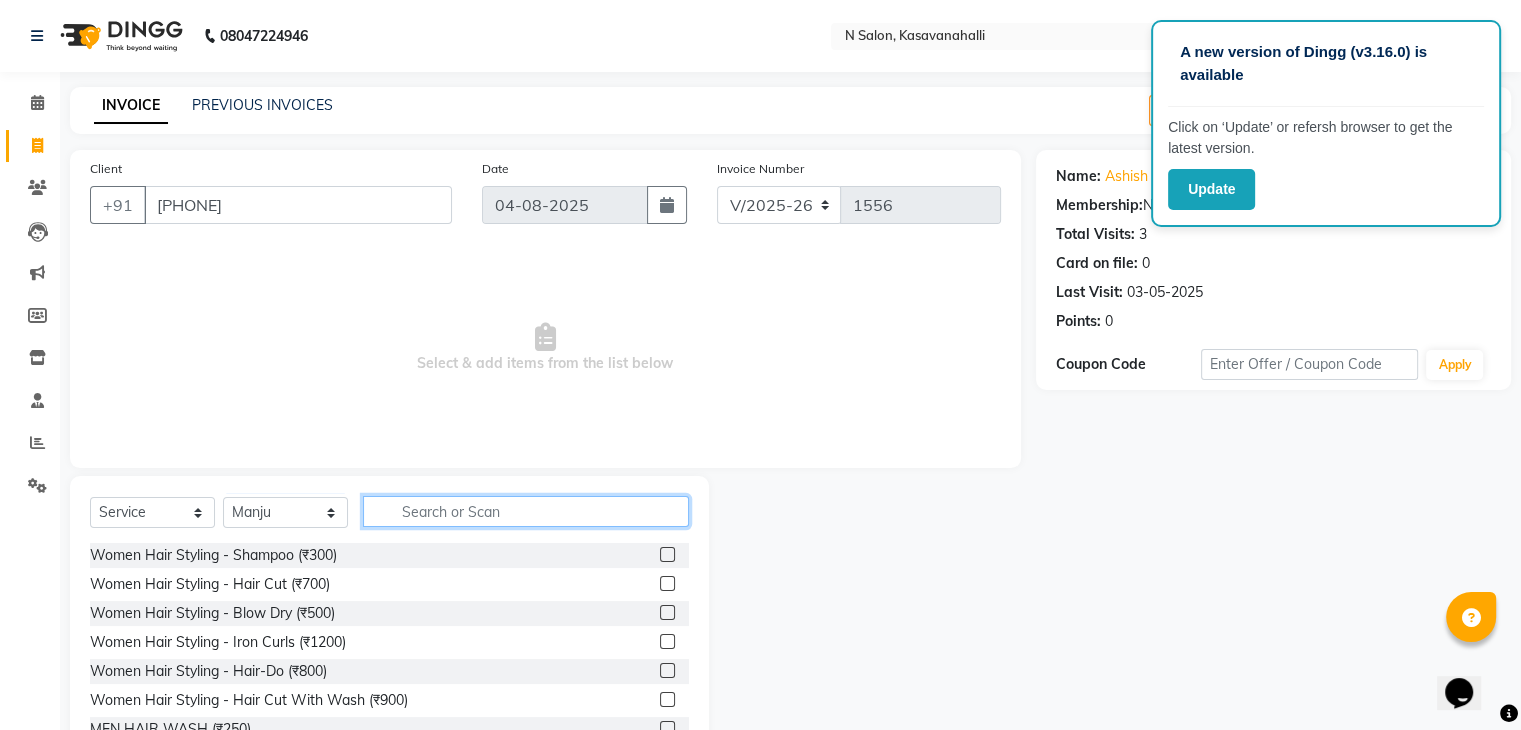 click 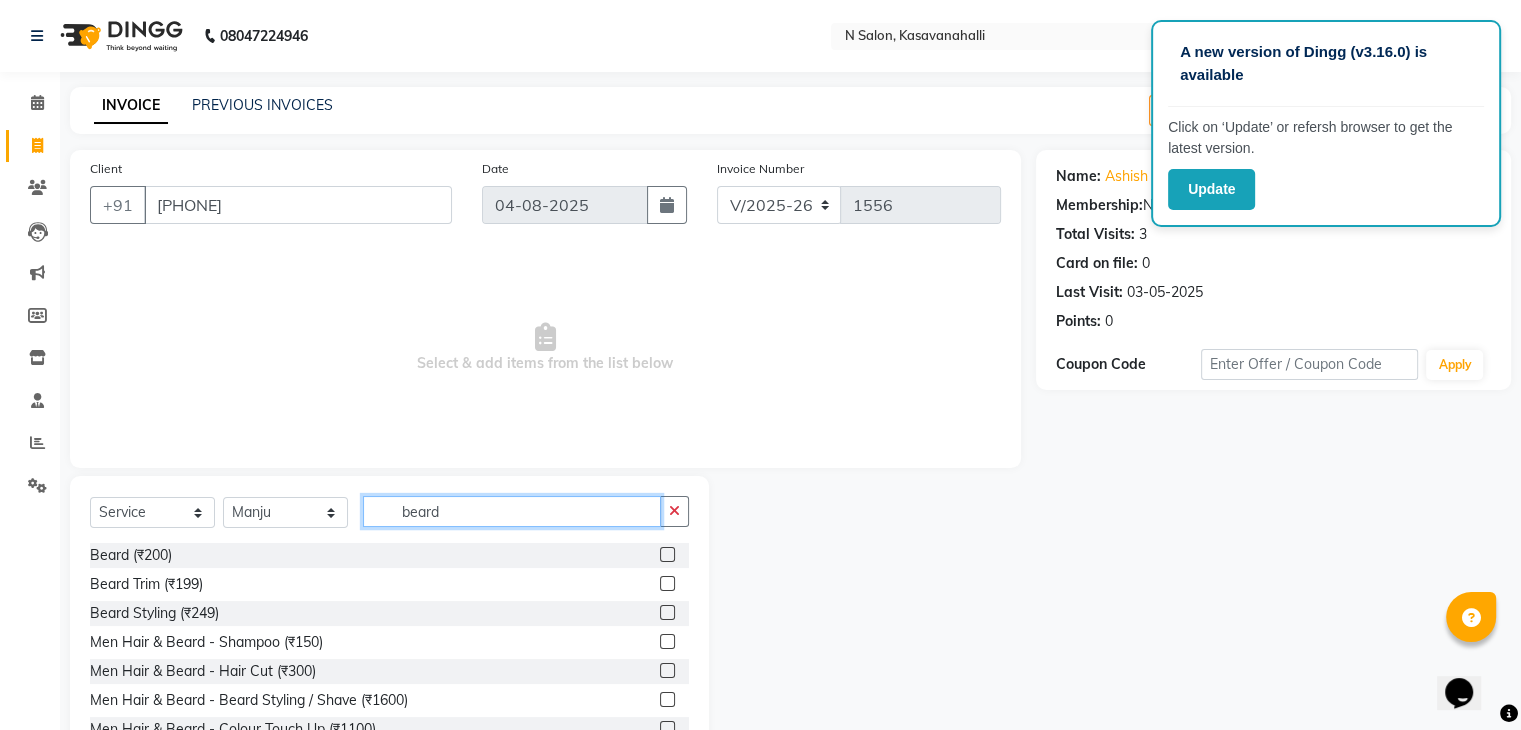 type on "beard" 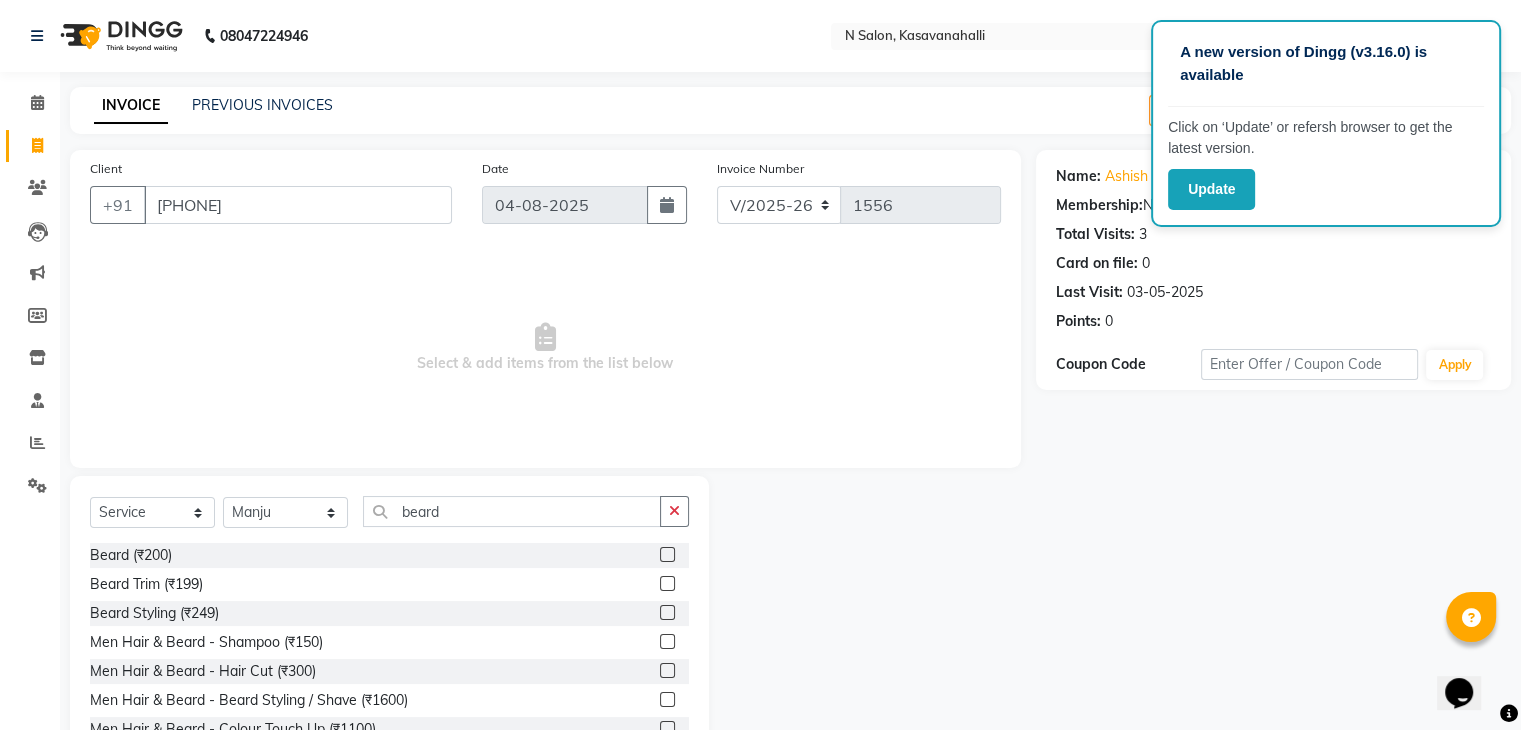 click 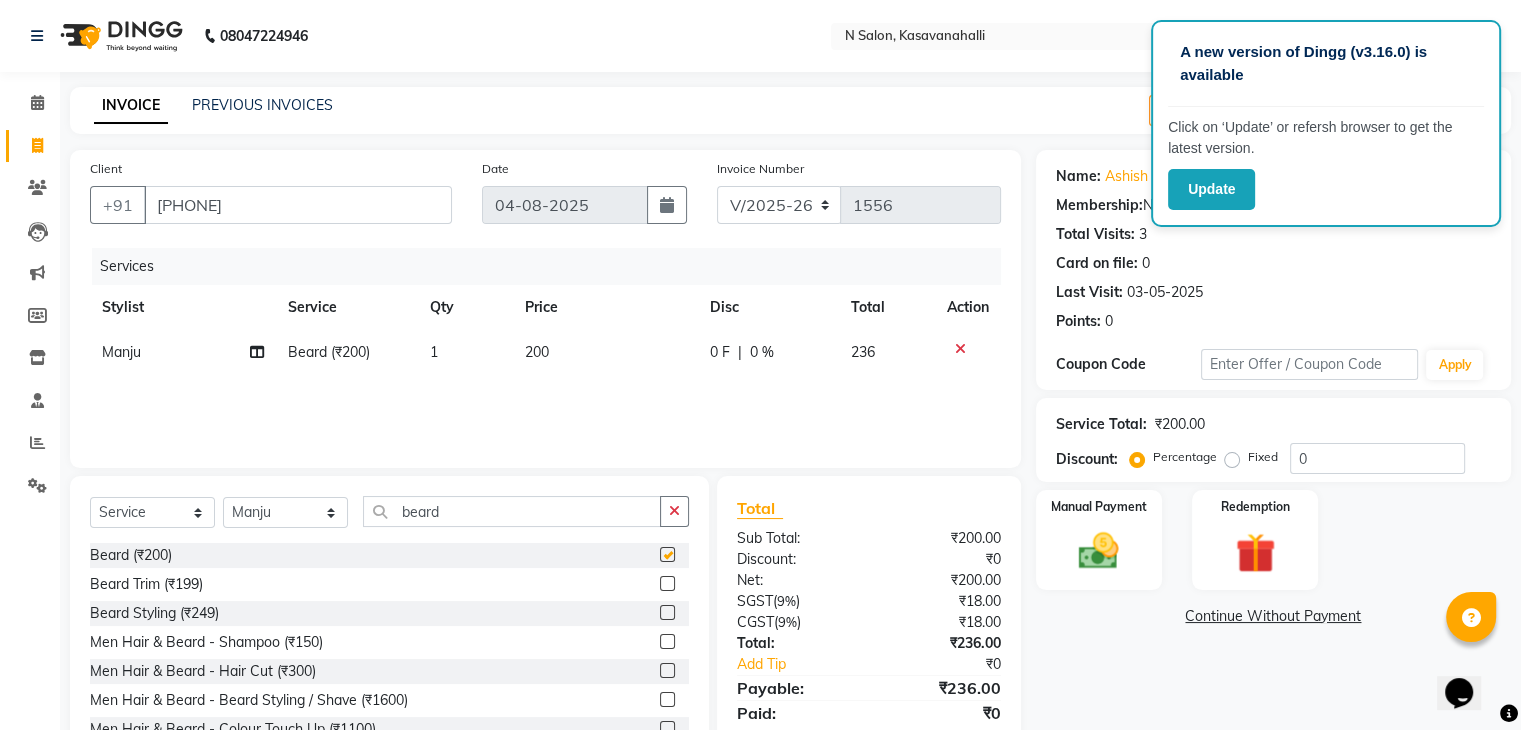checkbox on "false" 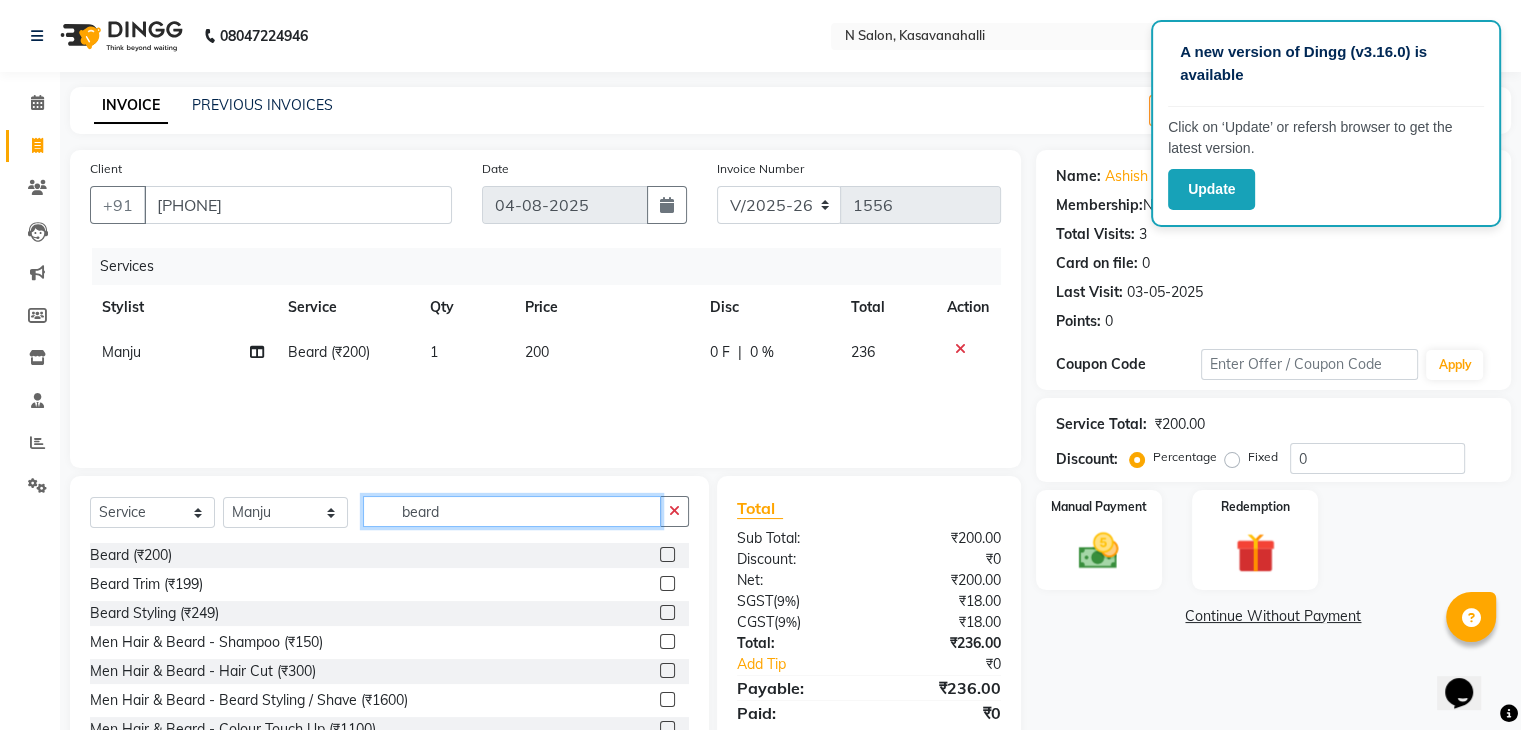 click on "beard" 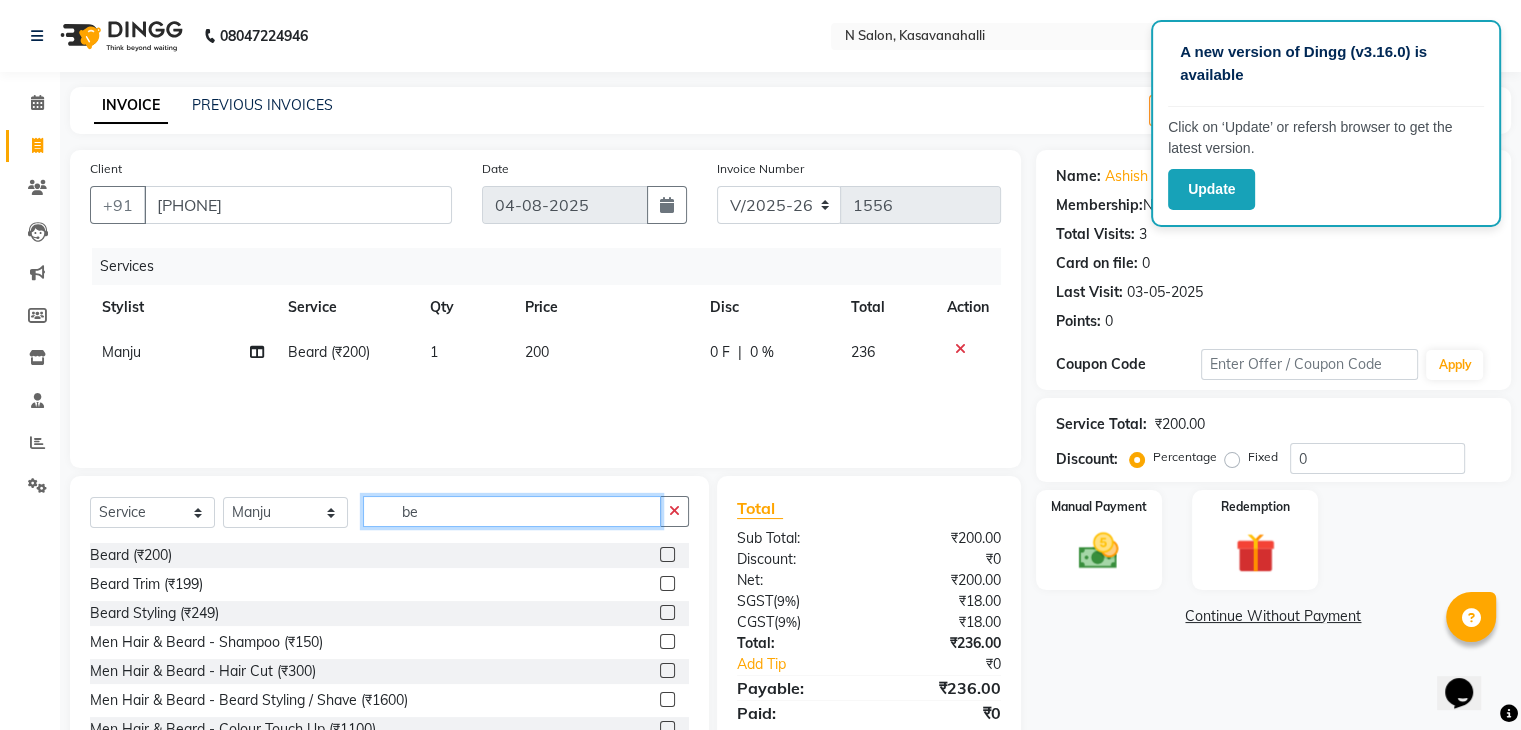 type on "b" 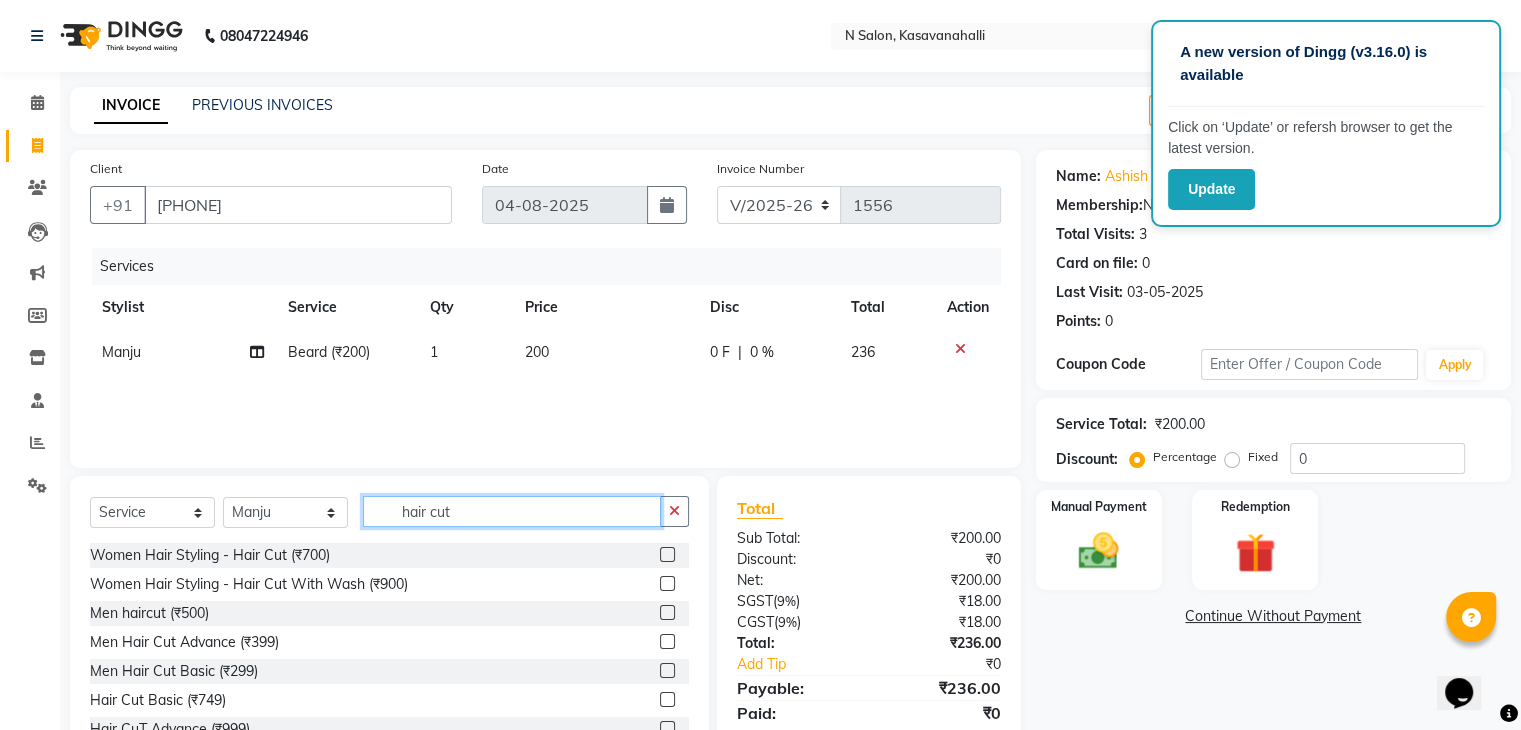 type on "hair cut" 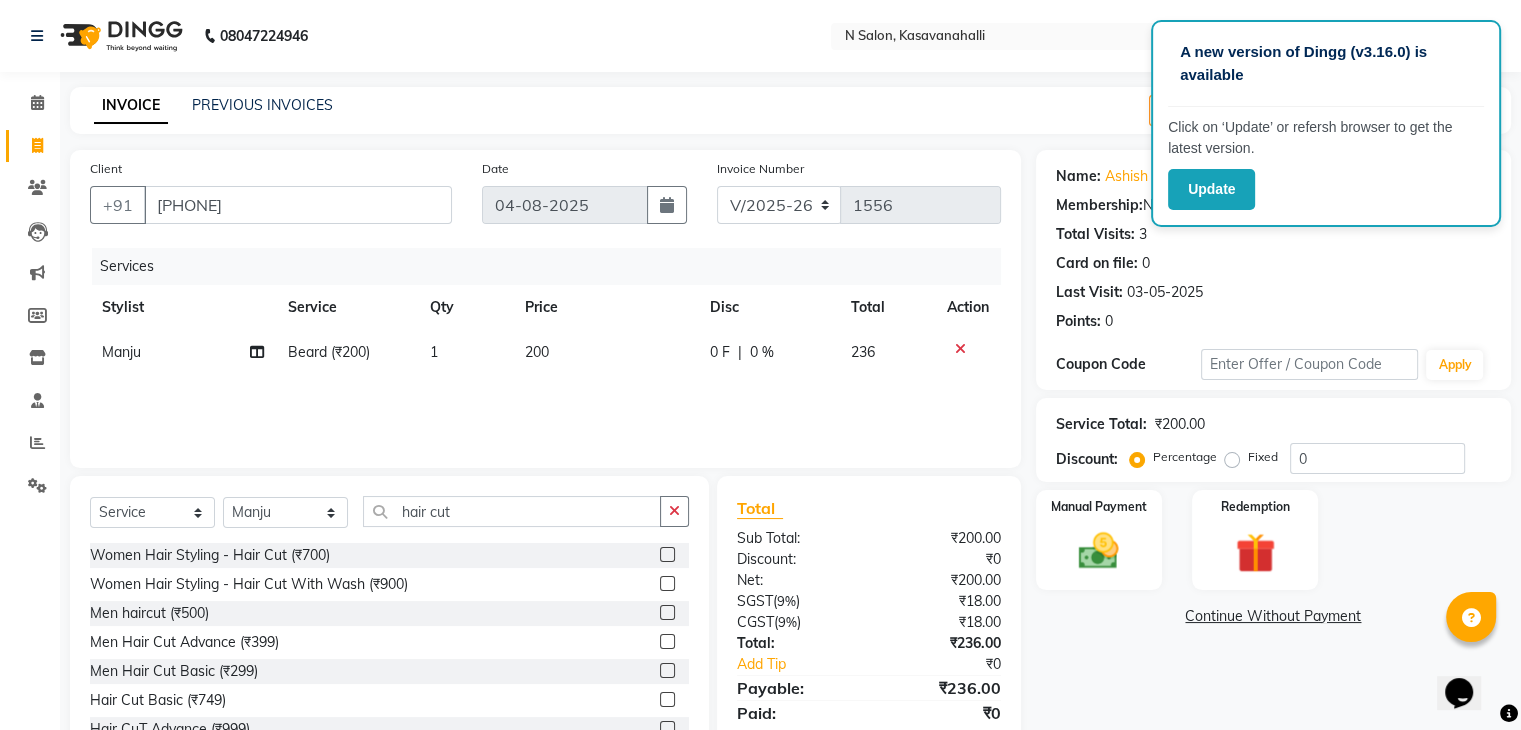 click 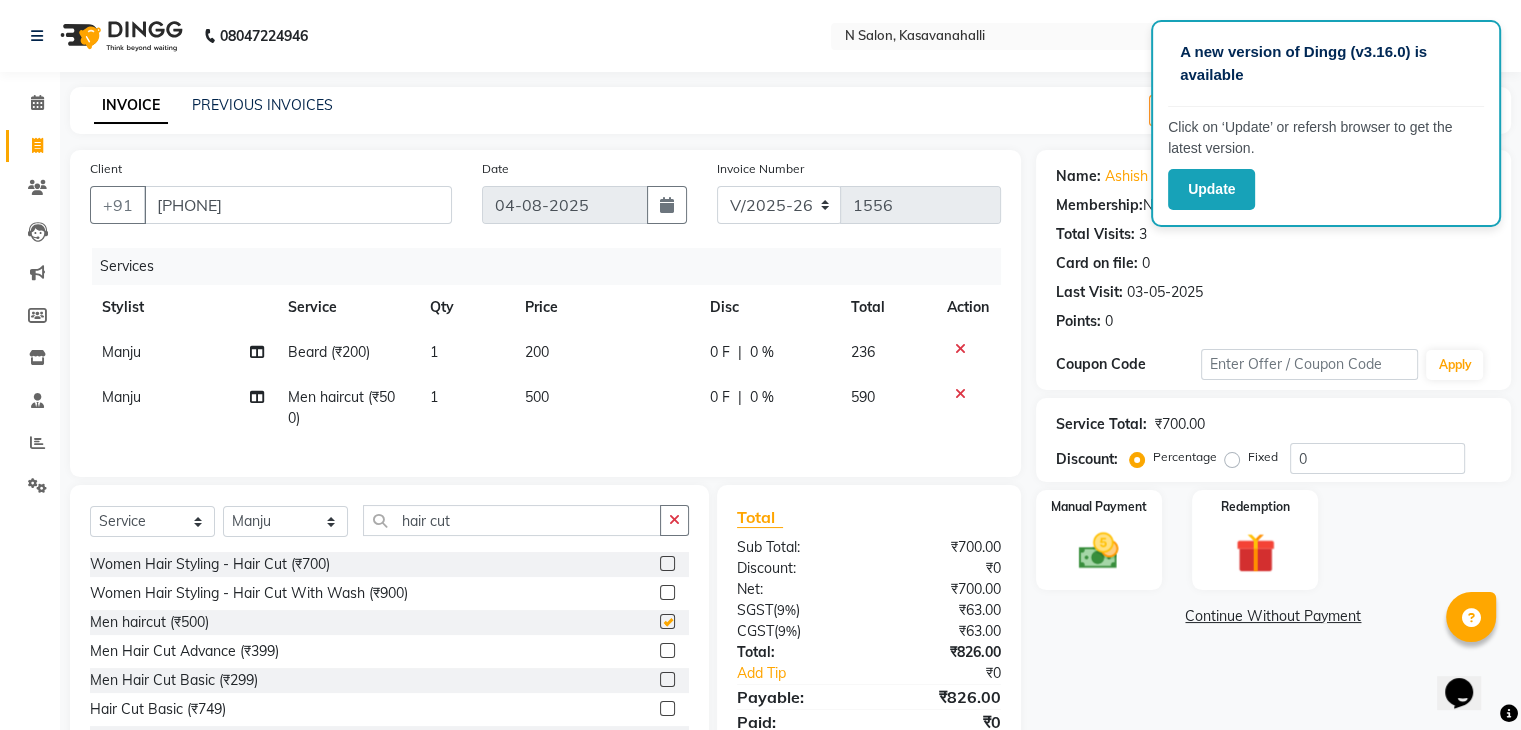 checkbox on "false" 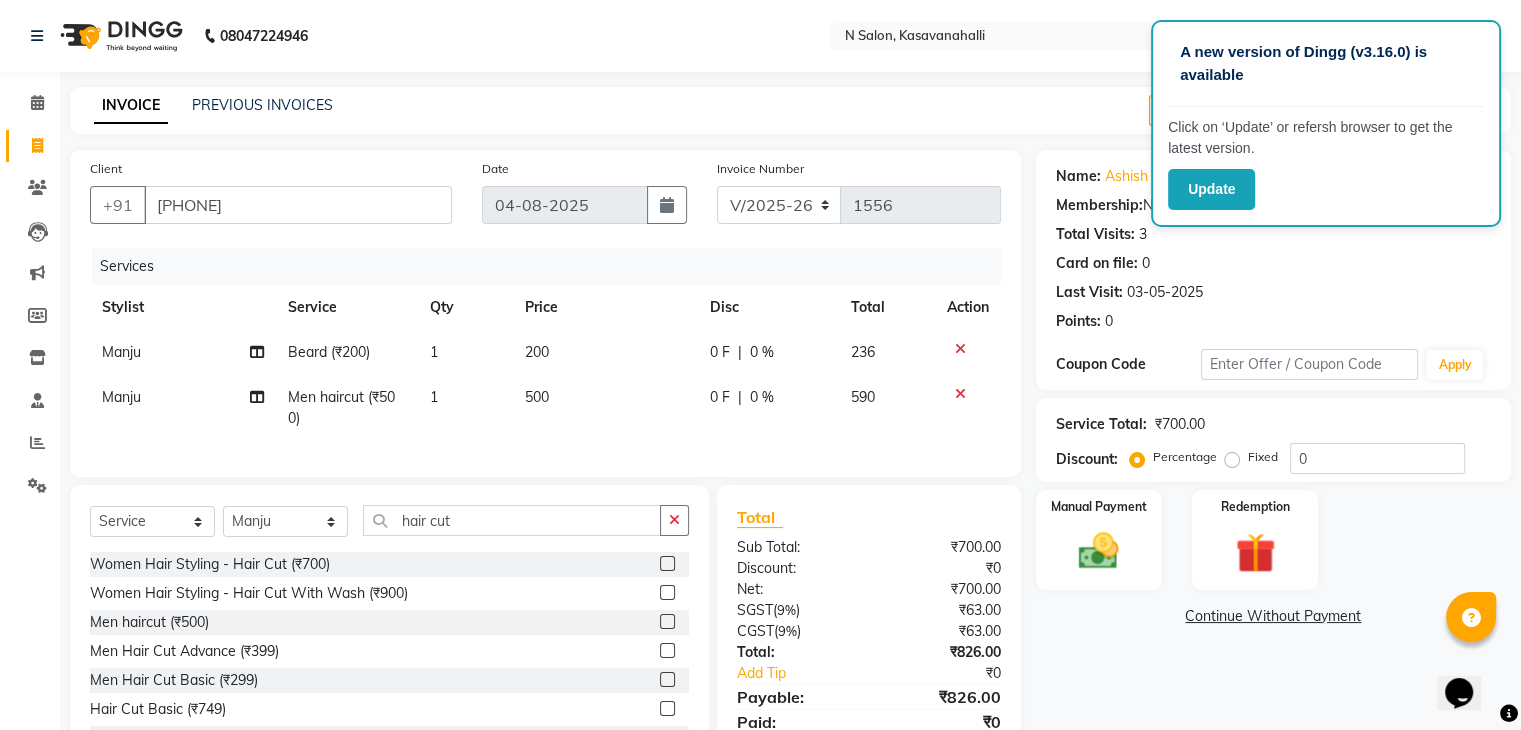 click on "500" 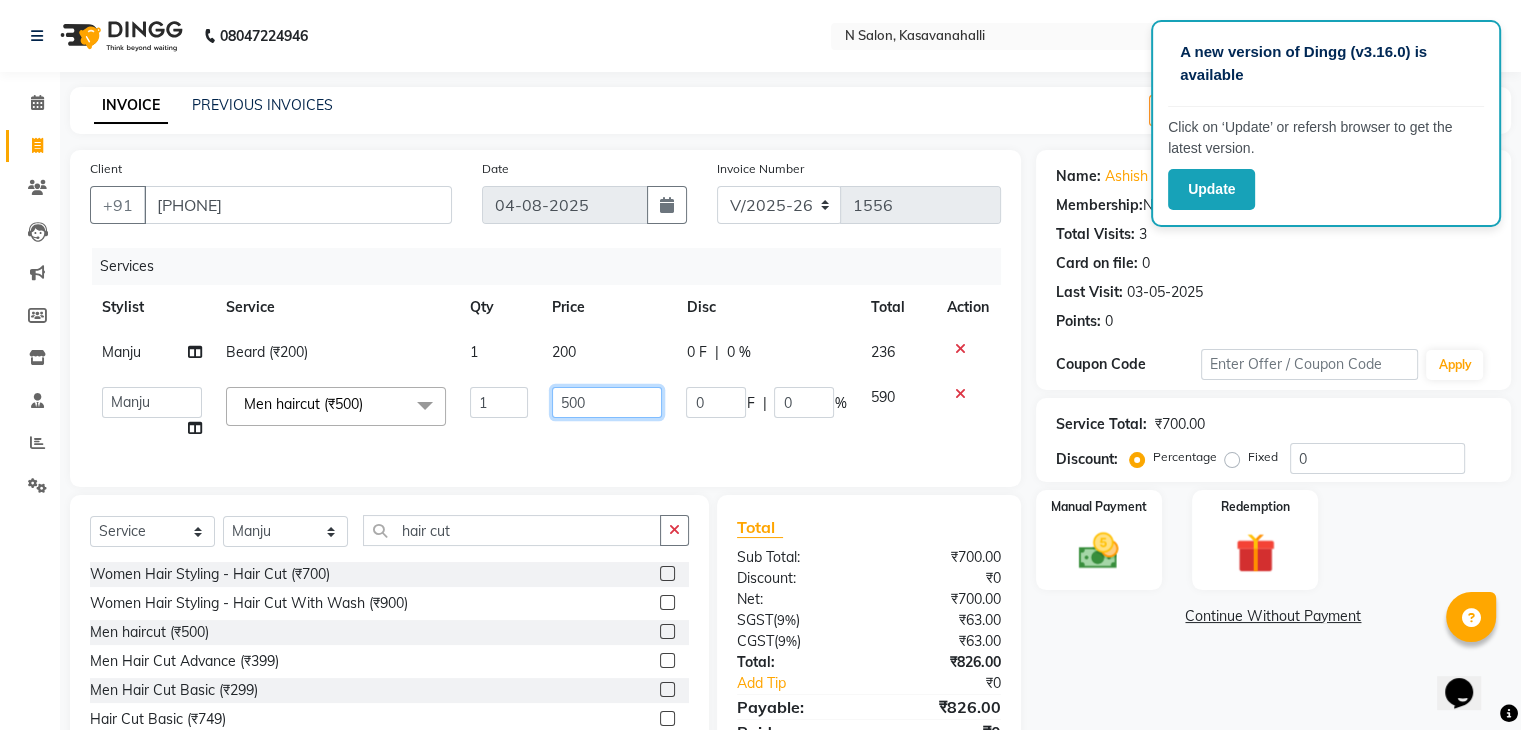 click on "500" 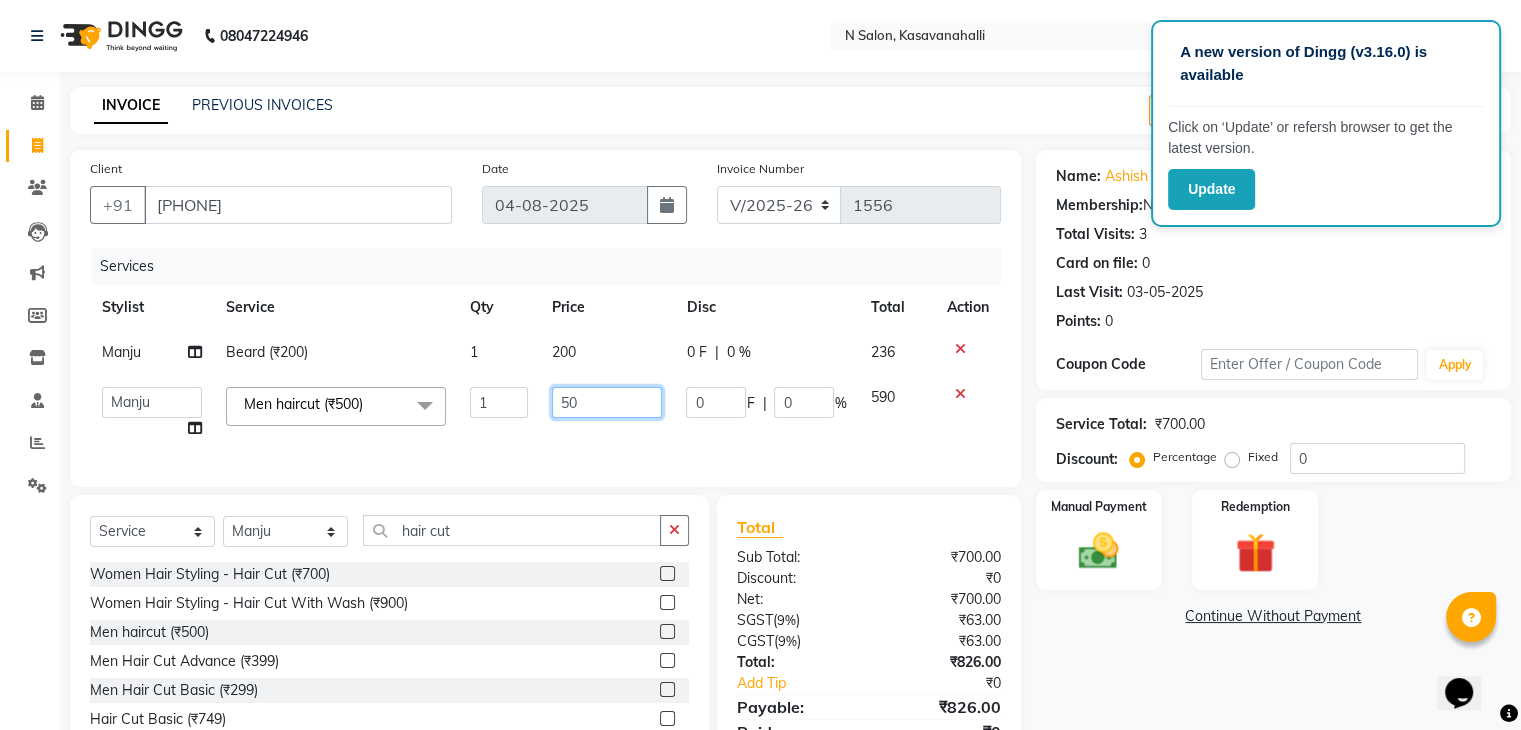 type on "5" 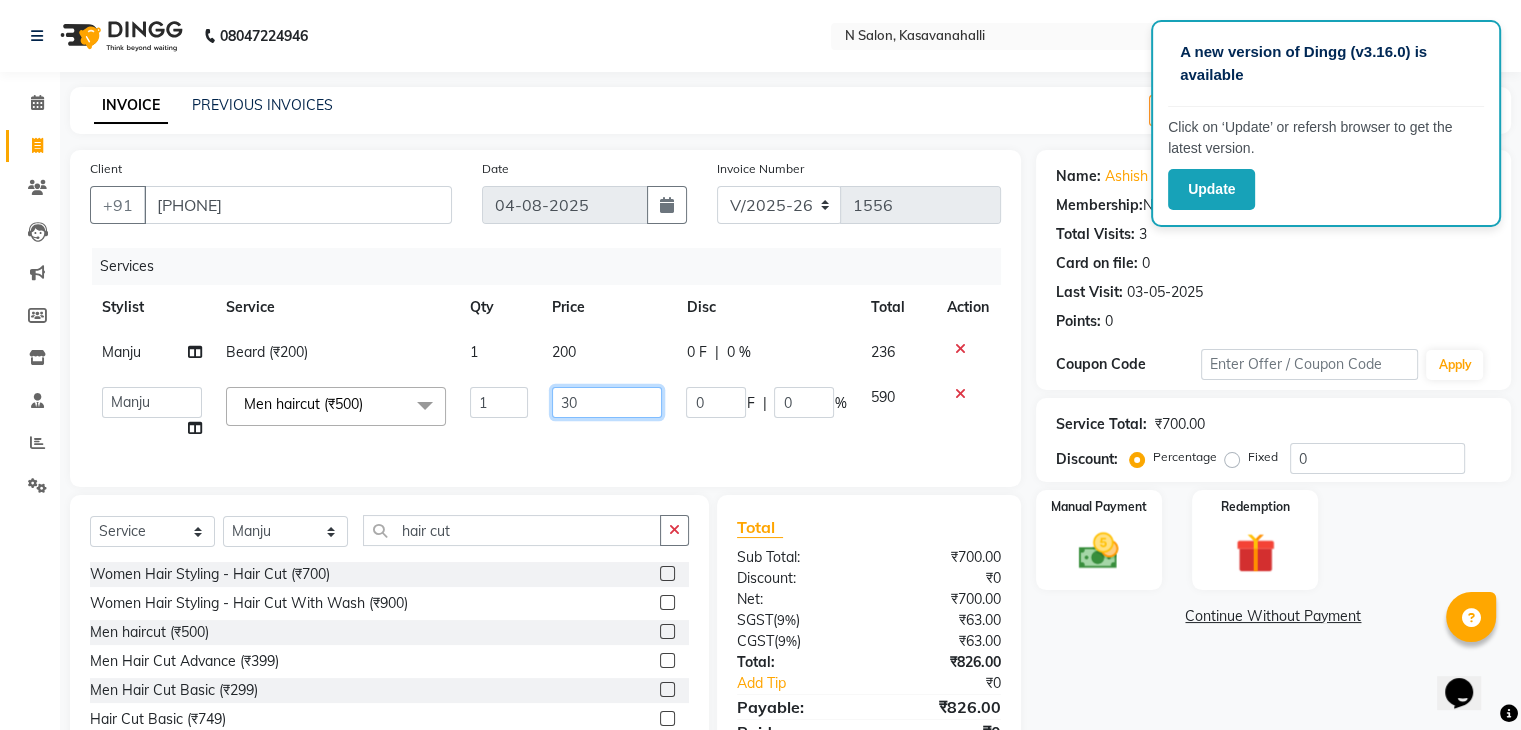 type on "300" 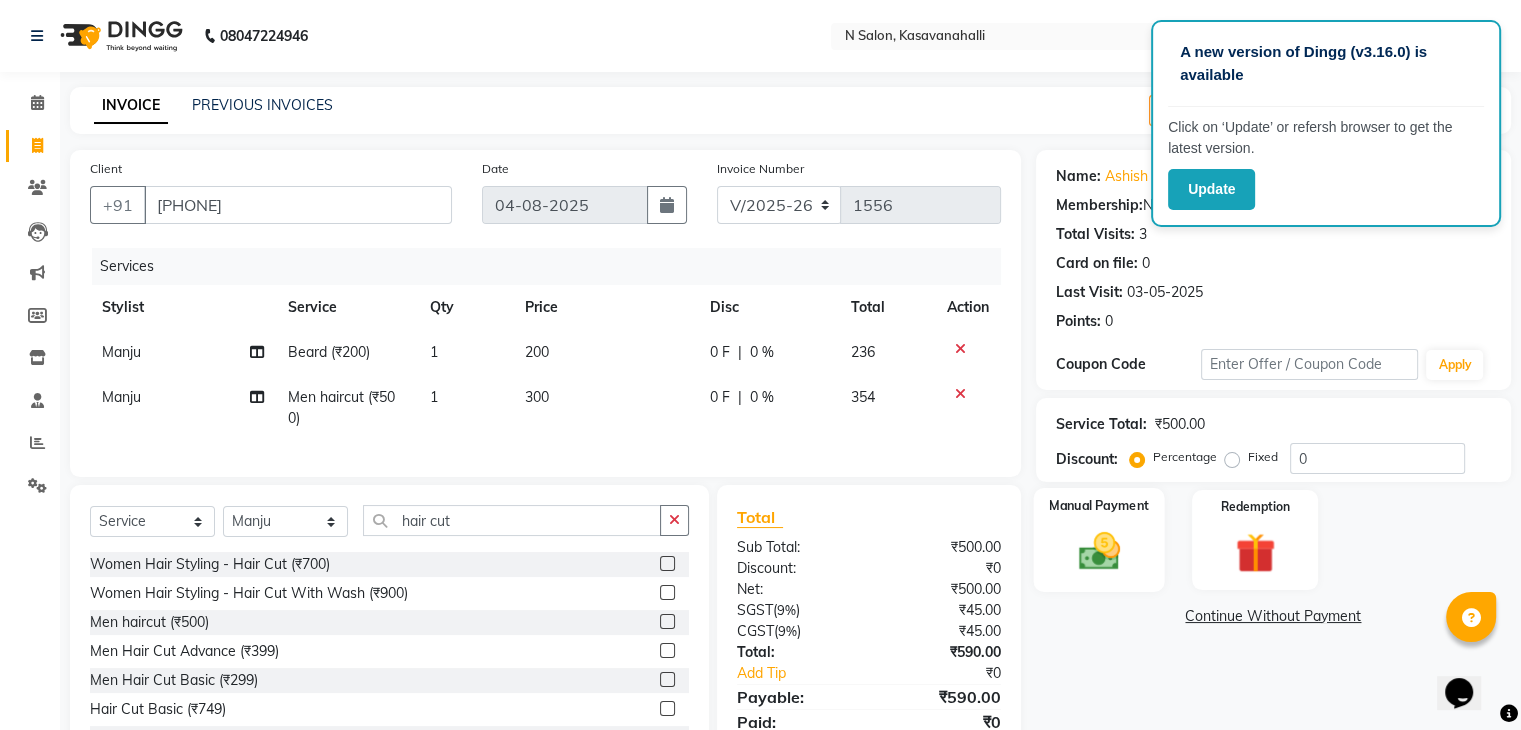 click 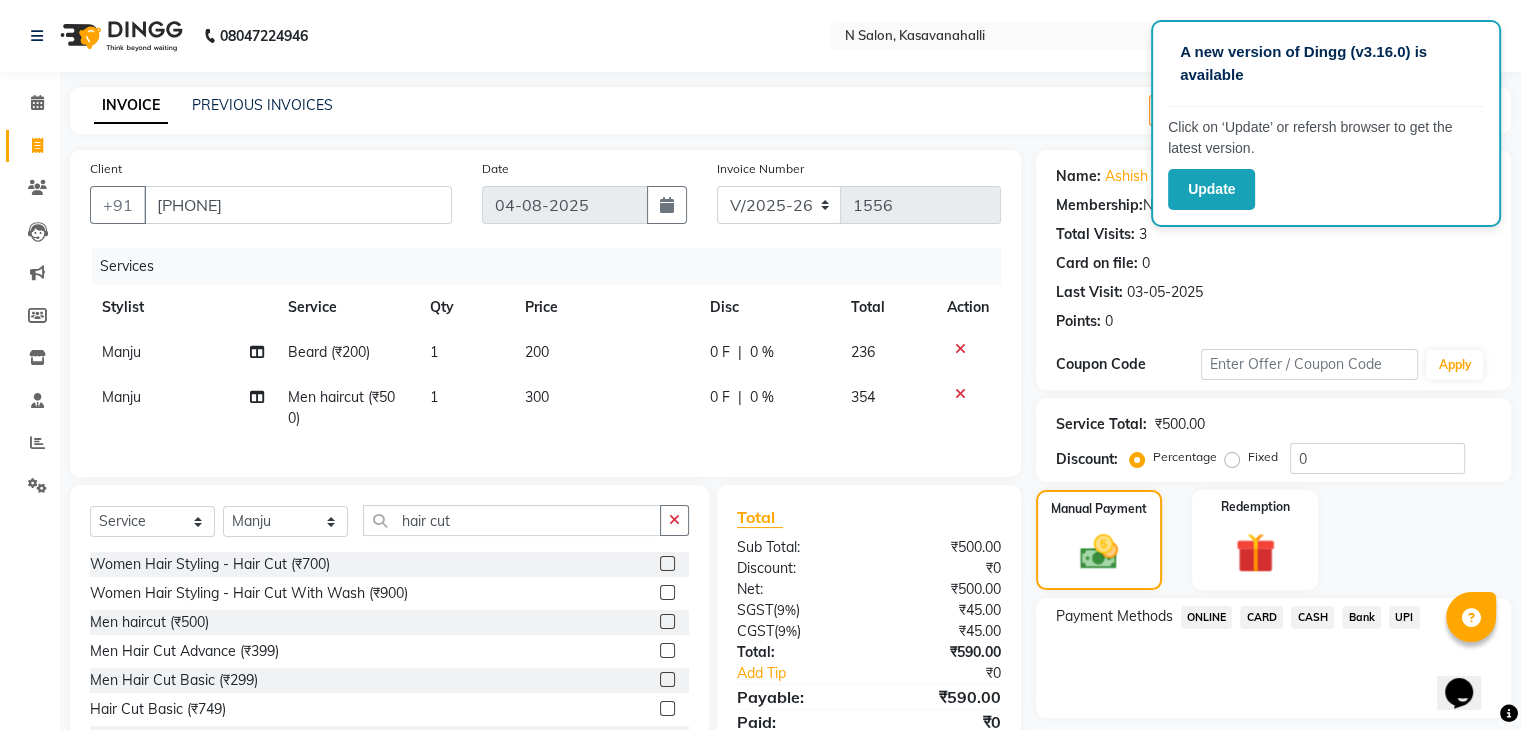click on "CARD" 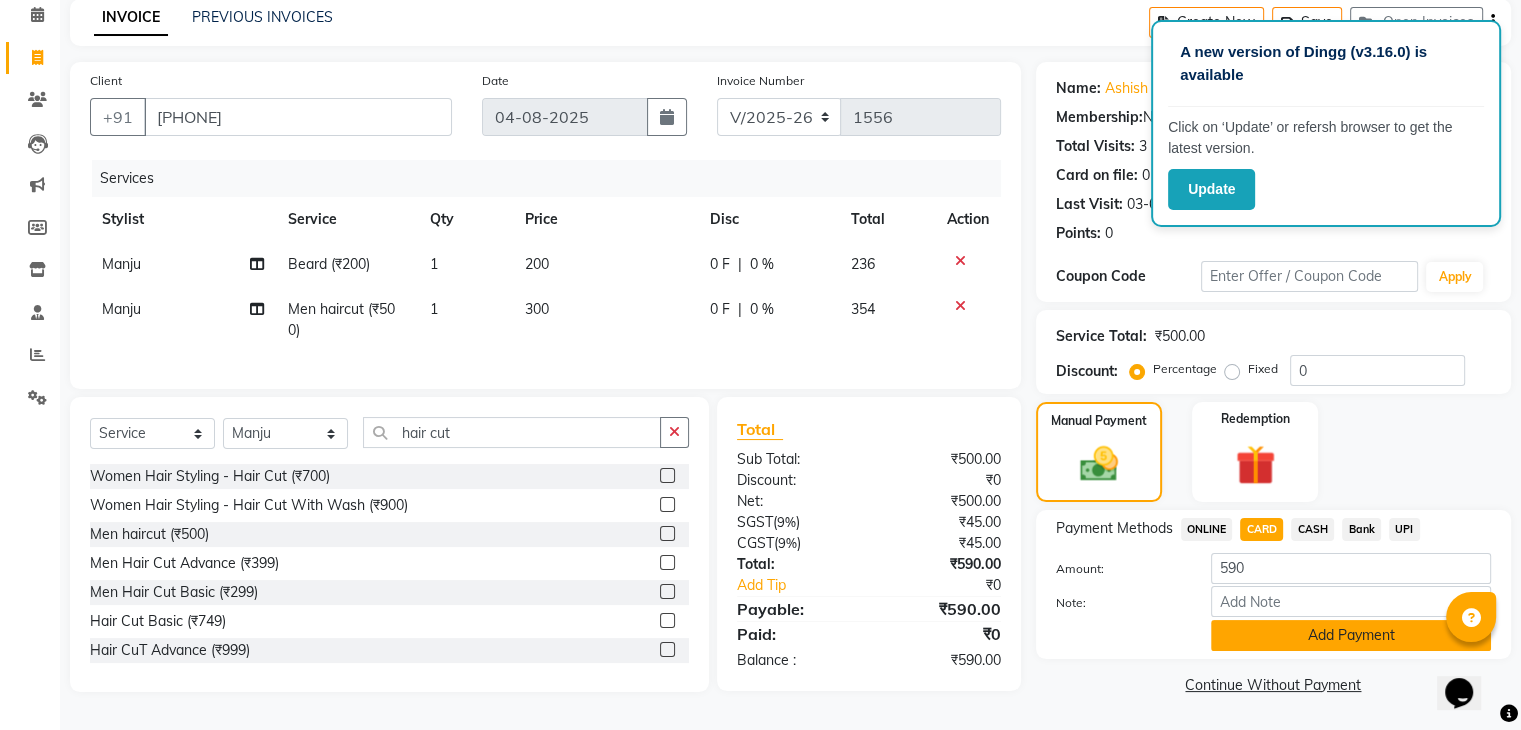 click on "Add Payment" 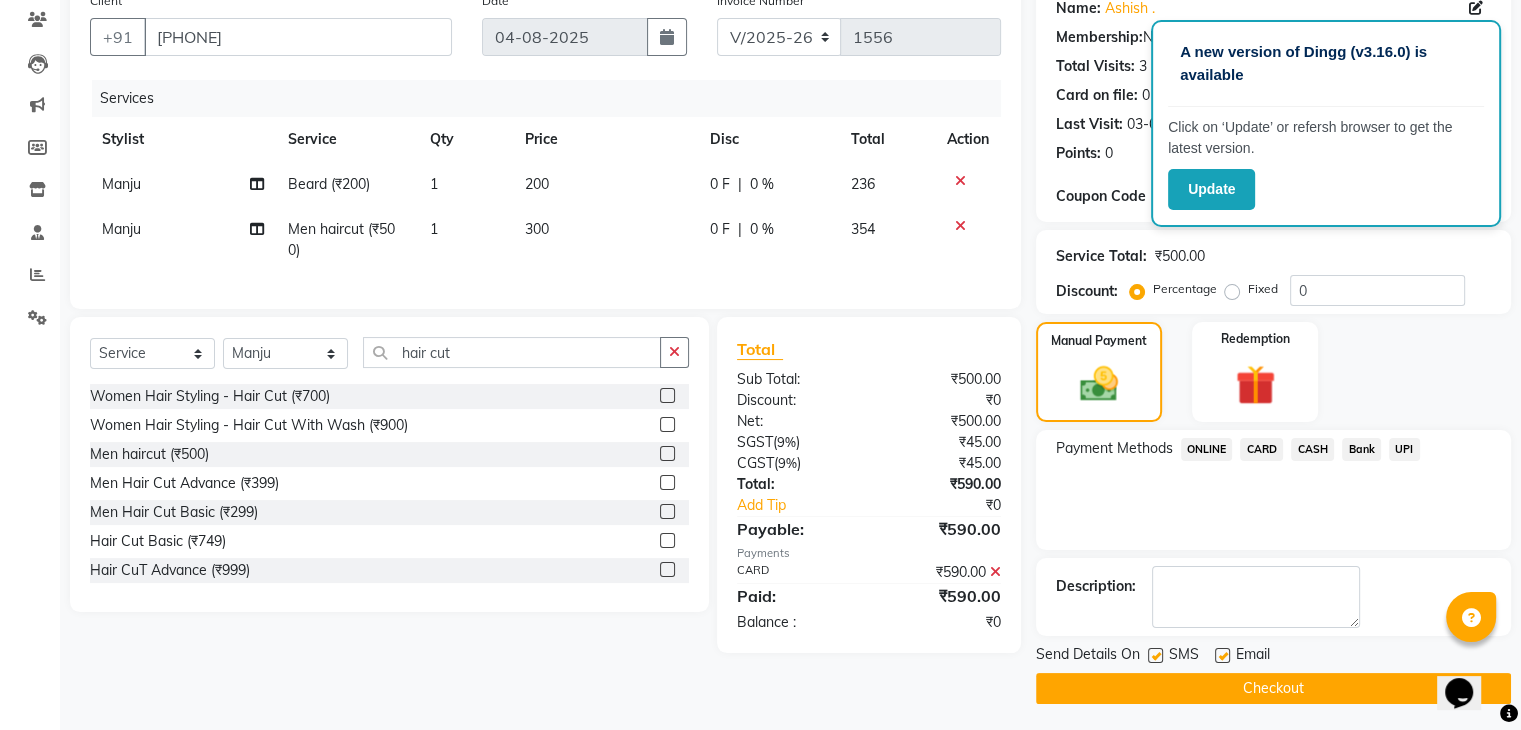 scroll, scrollTop: 171, scrollLeft: 0, axis: vertical 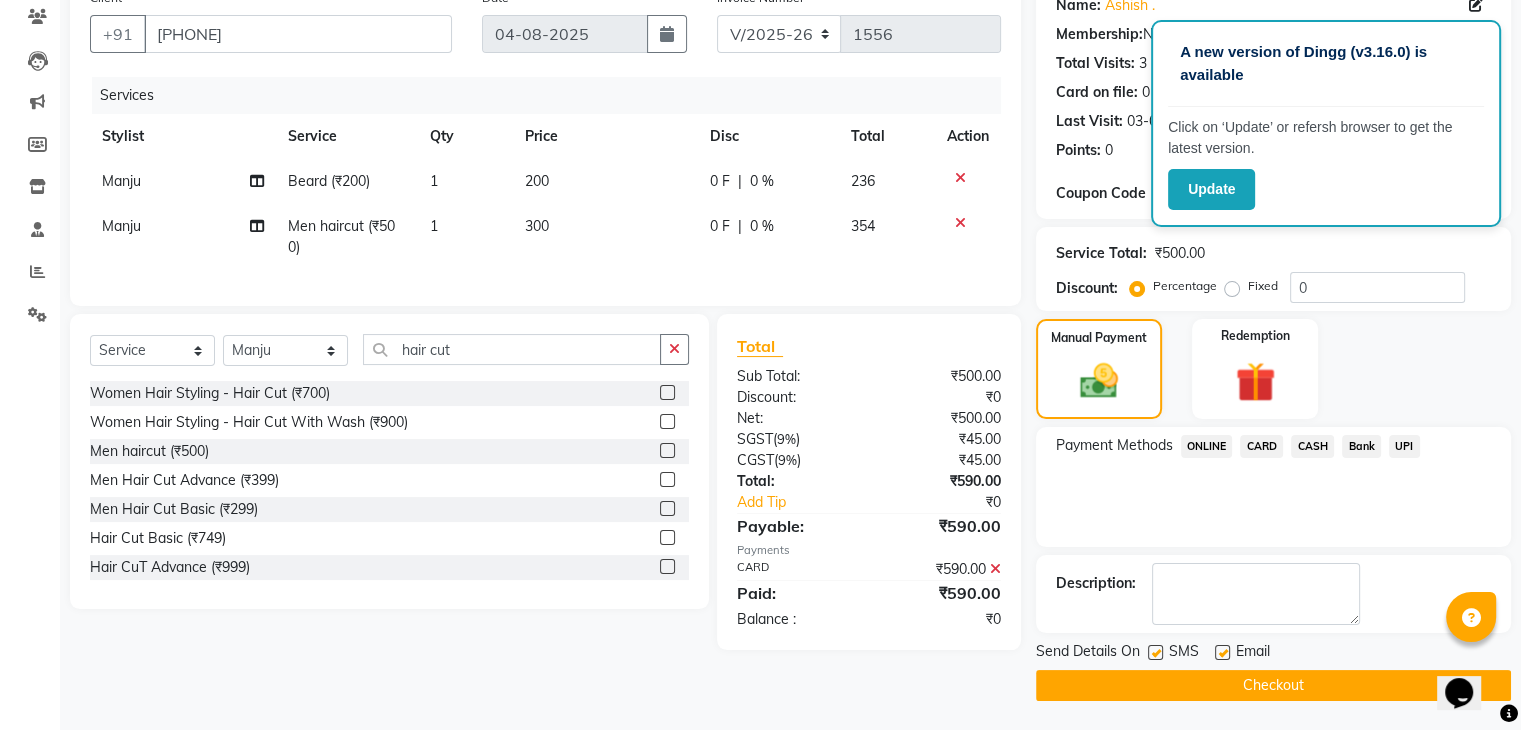 click on "Checkout" 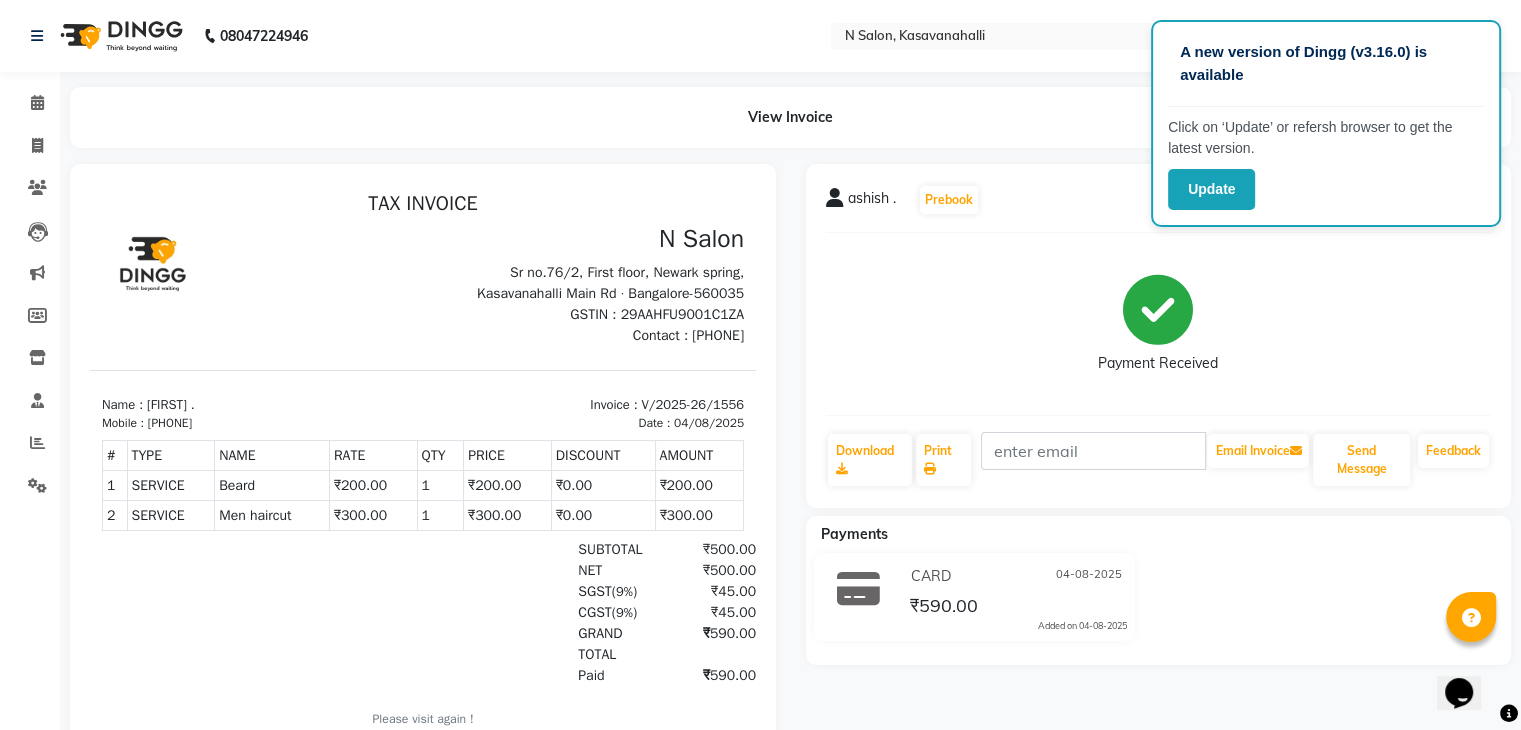 scroll, scrollTop: 0, scrollLeft: 0, axis: both 